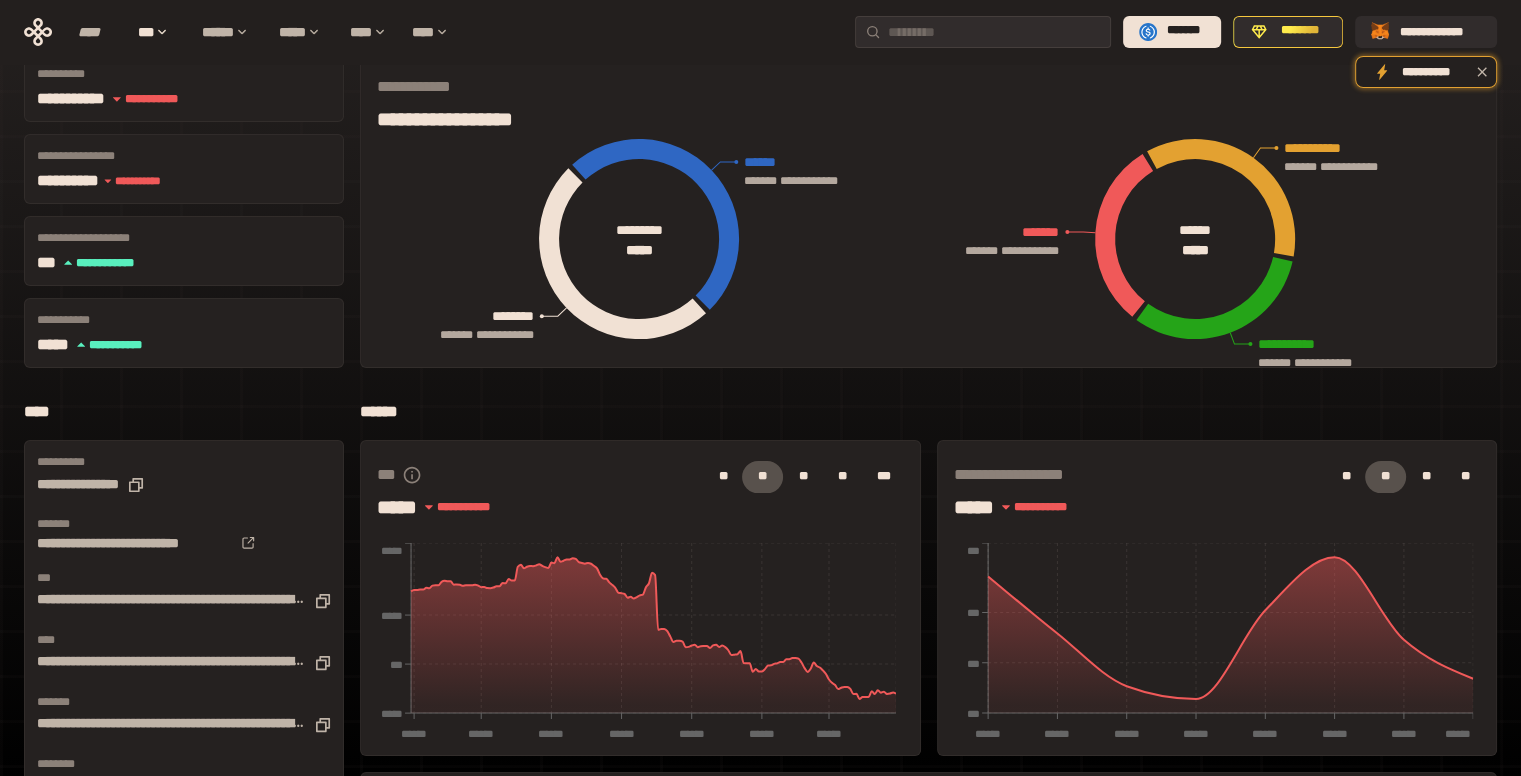 scroll, scrollTop: 0, scrollLeft: 0, axis: both 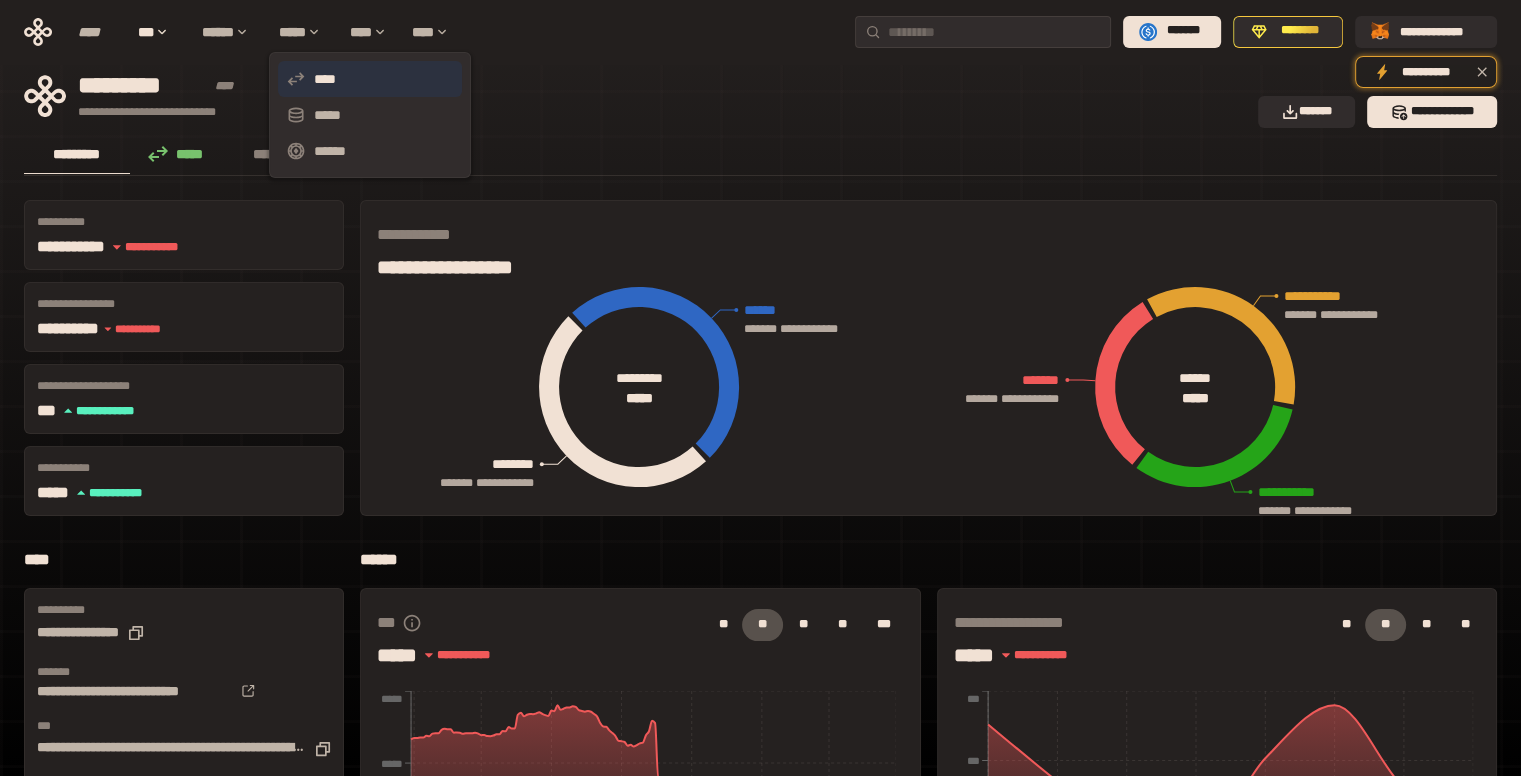 click on "****" at bounding box center [370, 79] 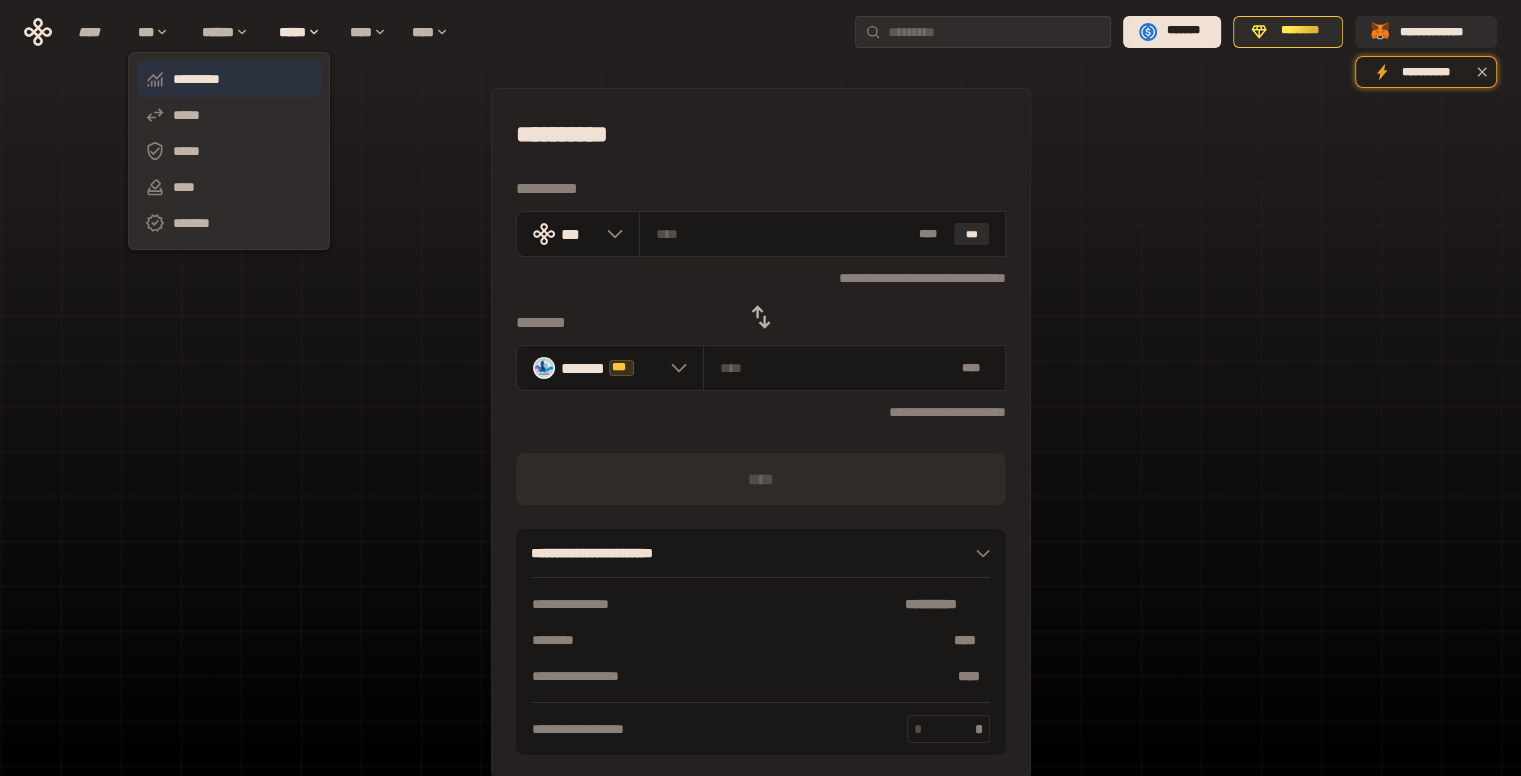 click on "*********" at bounding box center [229, 79] 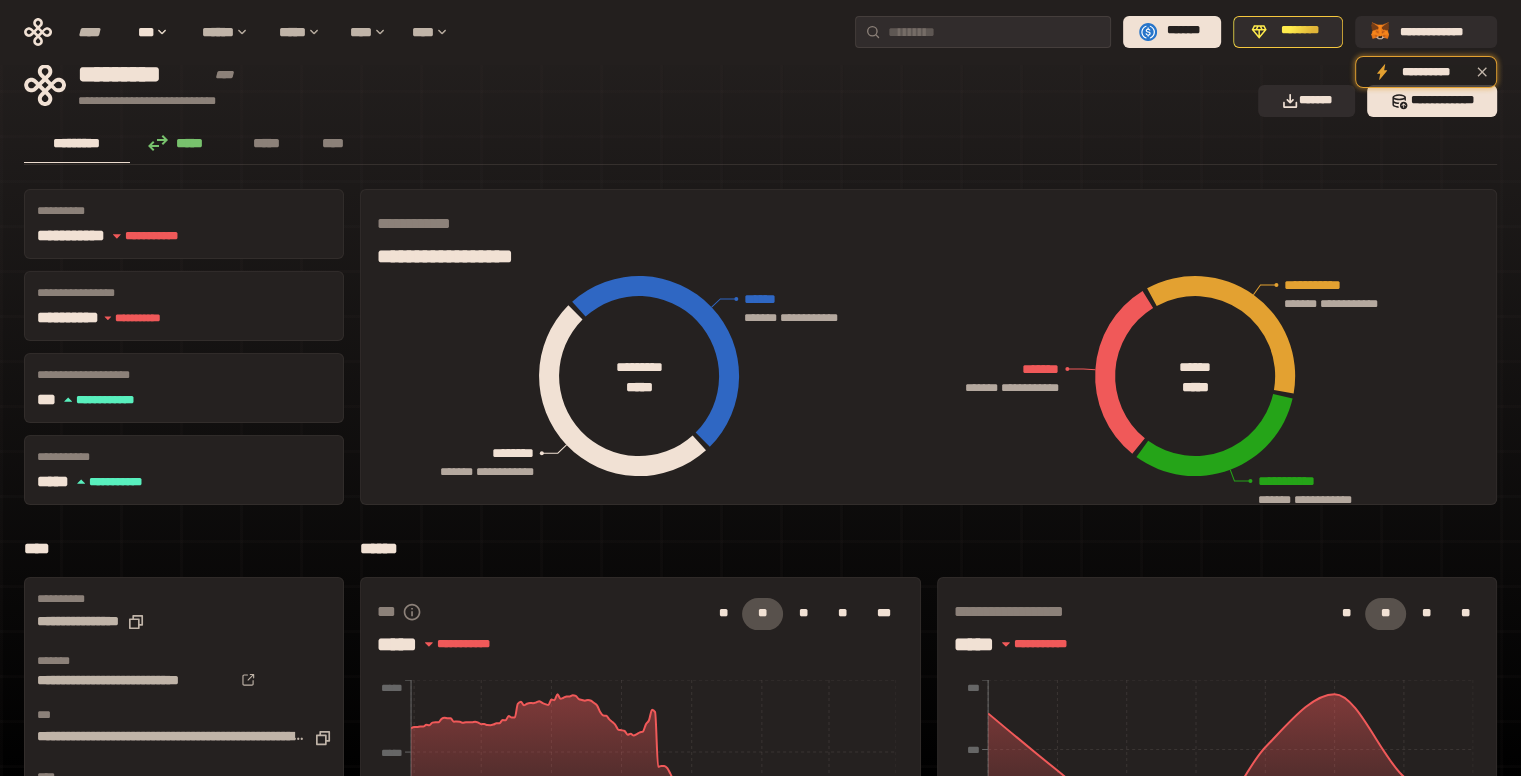 scroll, scrollTop: 0, scrollLeft: 0, axis: both 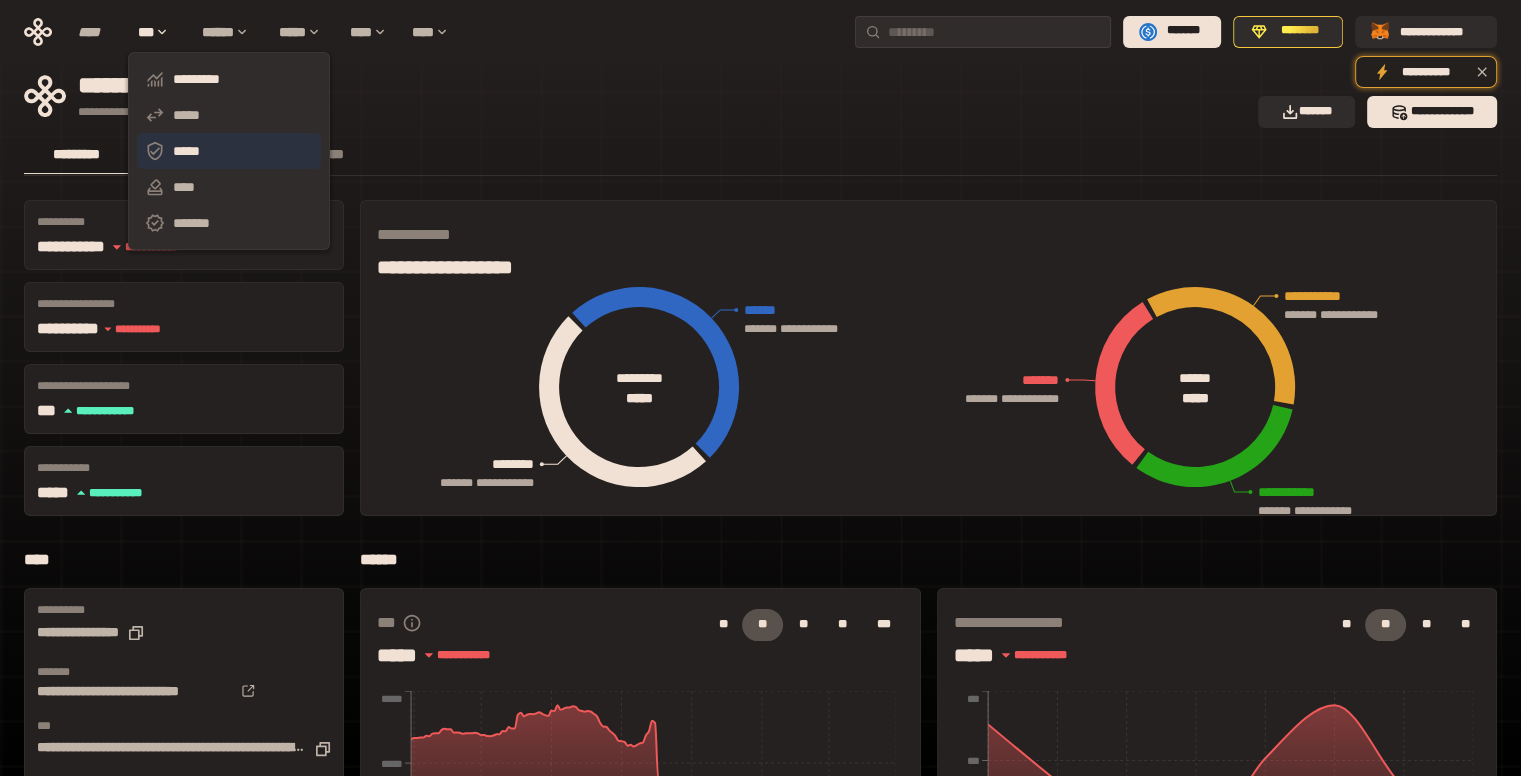 click on "*****" at bounding box center (229, 151) 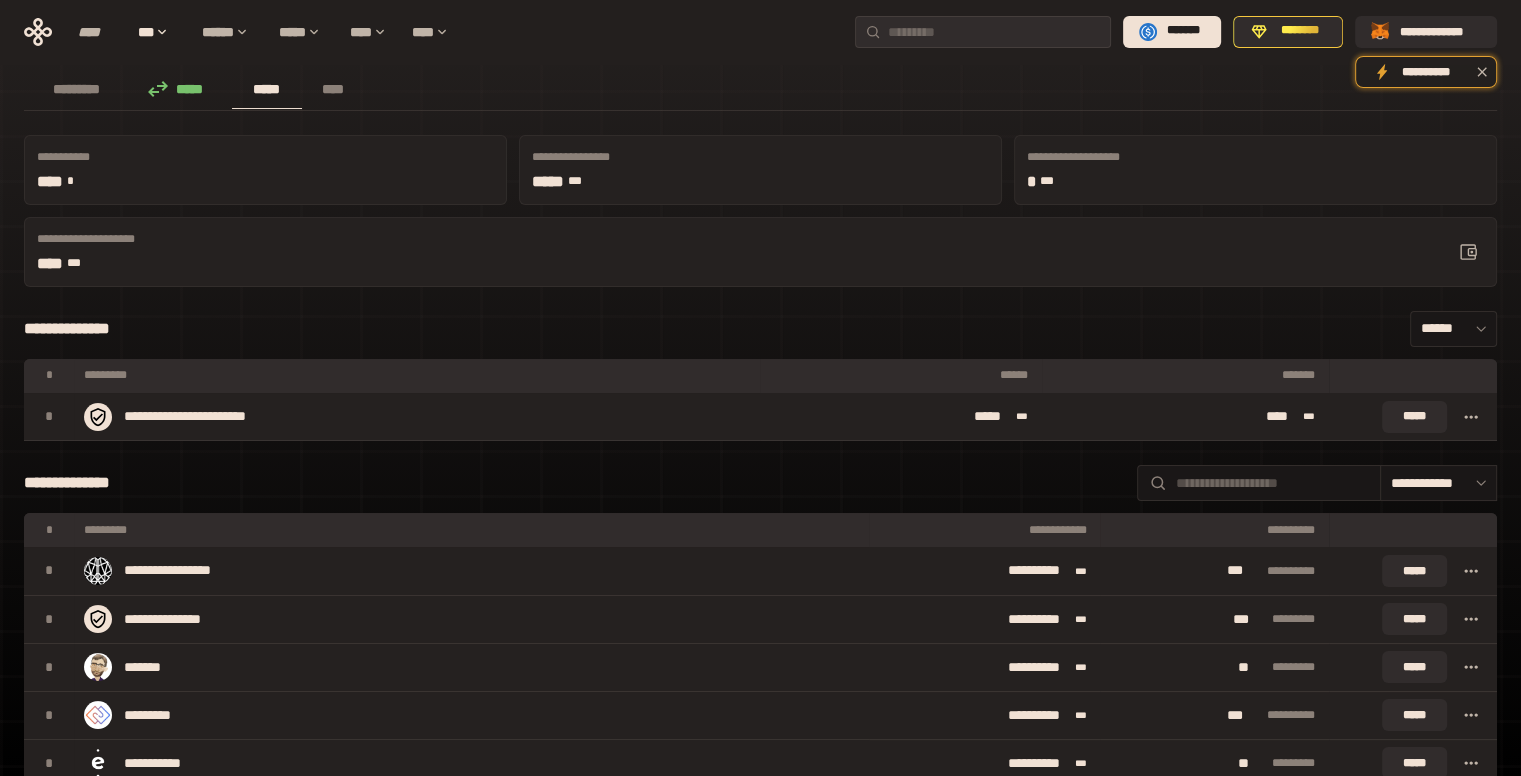 scroll, scrollTop: 100, scrollLeft: 0, axis: vertical 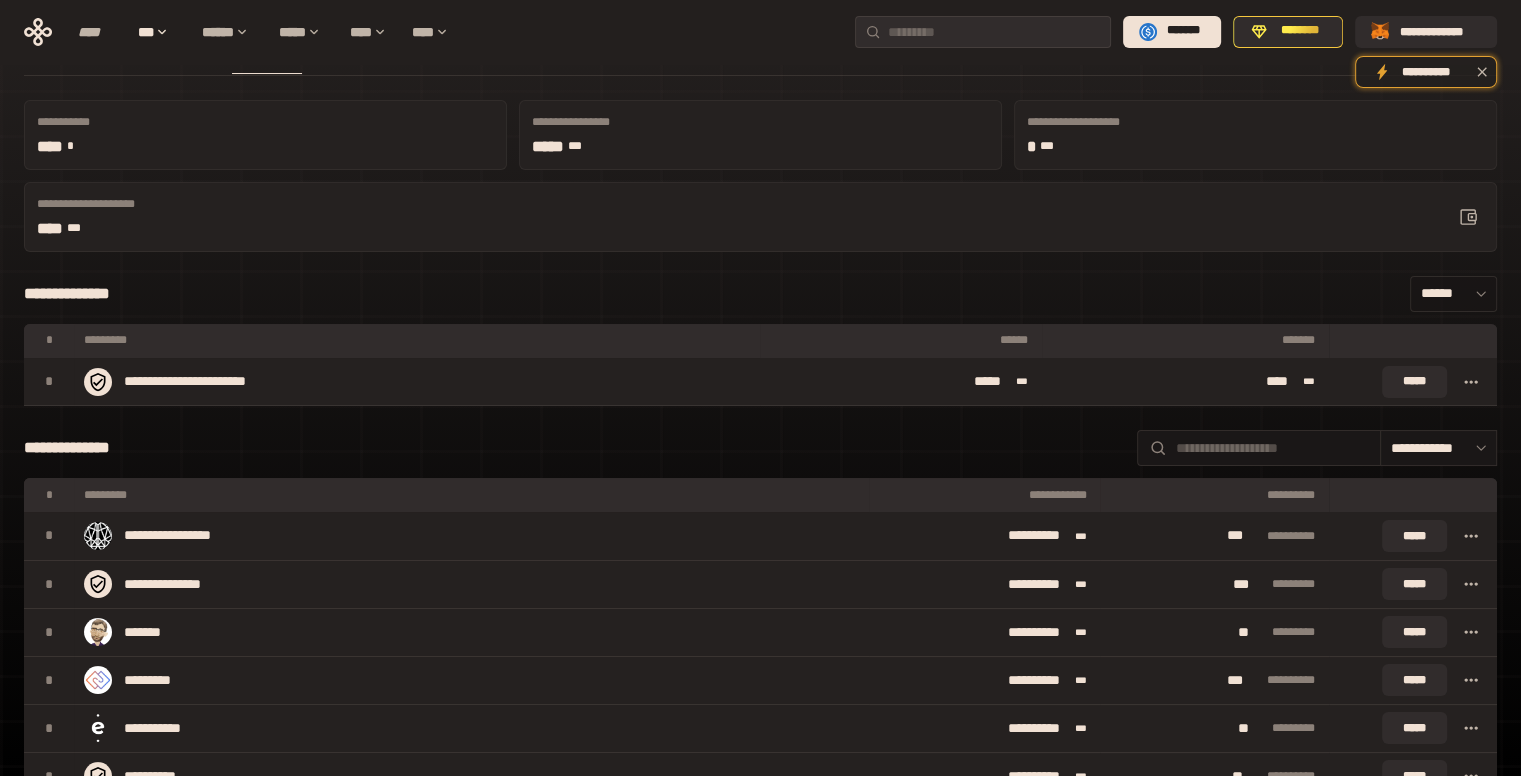 click on "******" at bounding box center (1453, 294) 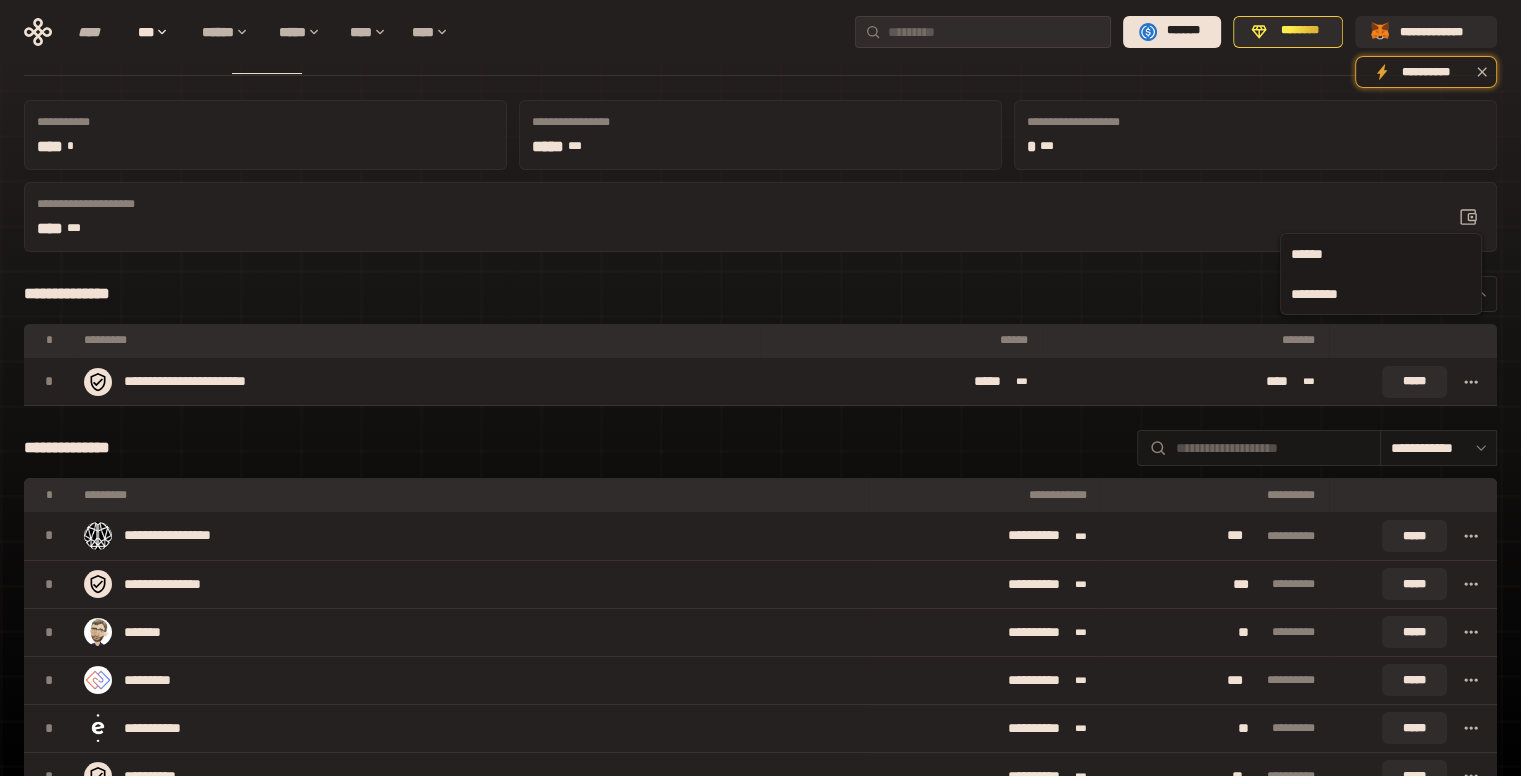 click on "*********" at bounding box center (1381, 294) 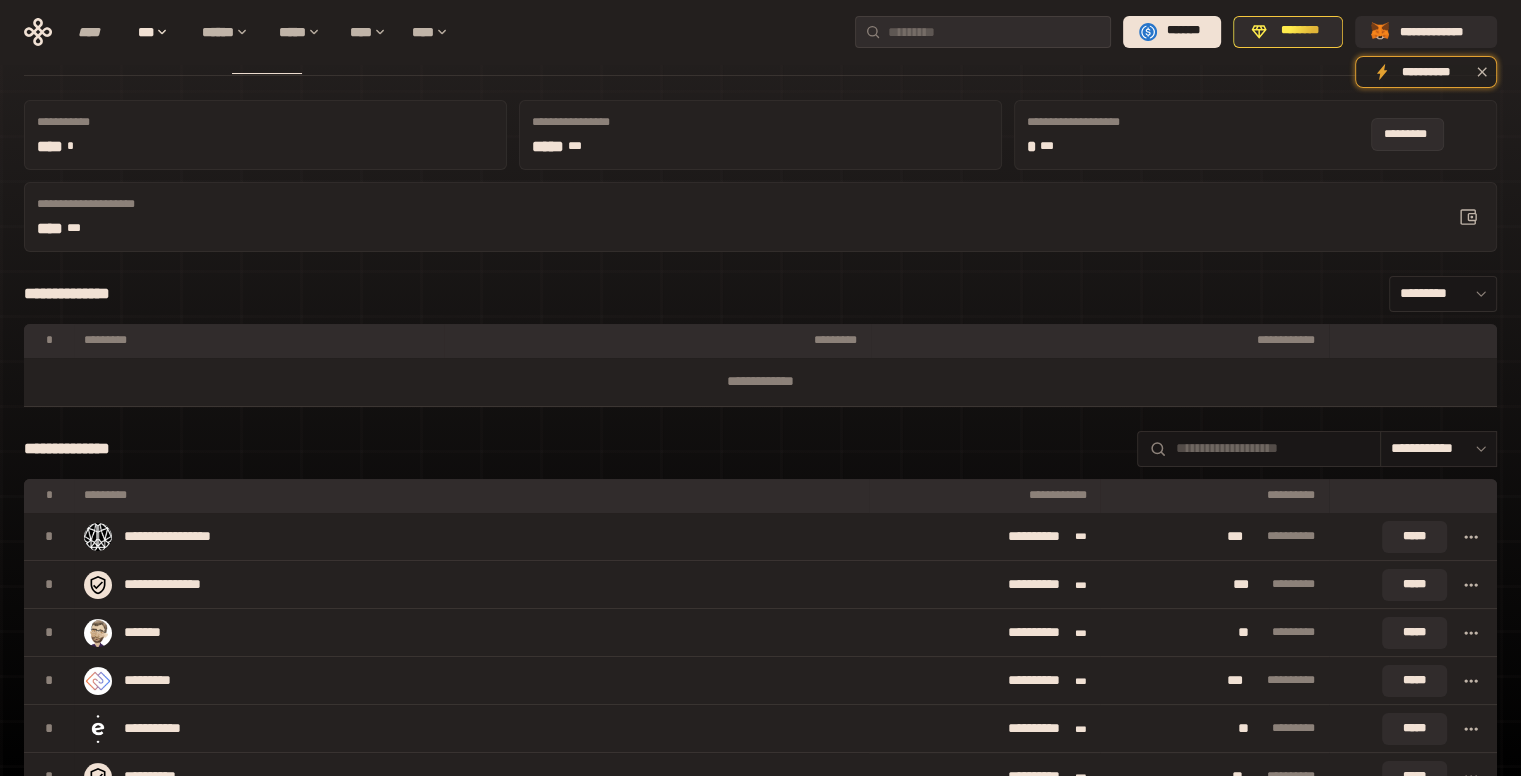 click 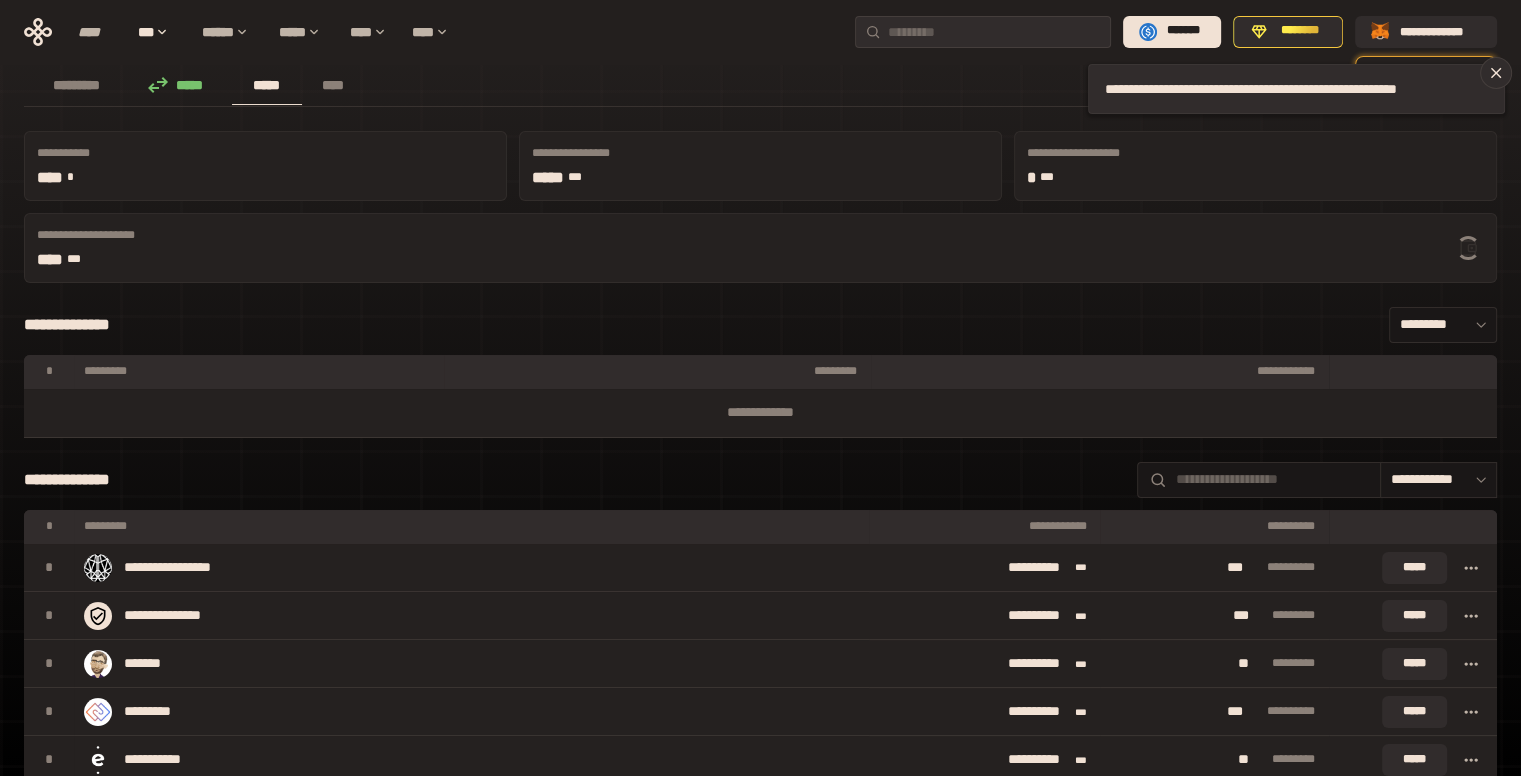 scroll, scrollTop: 0, scrollLeft: 0, axis: both 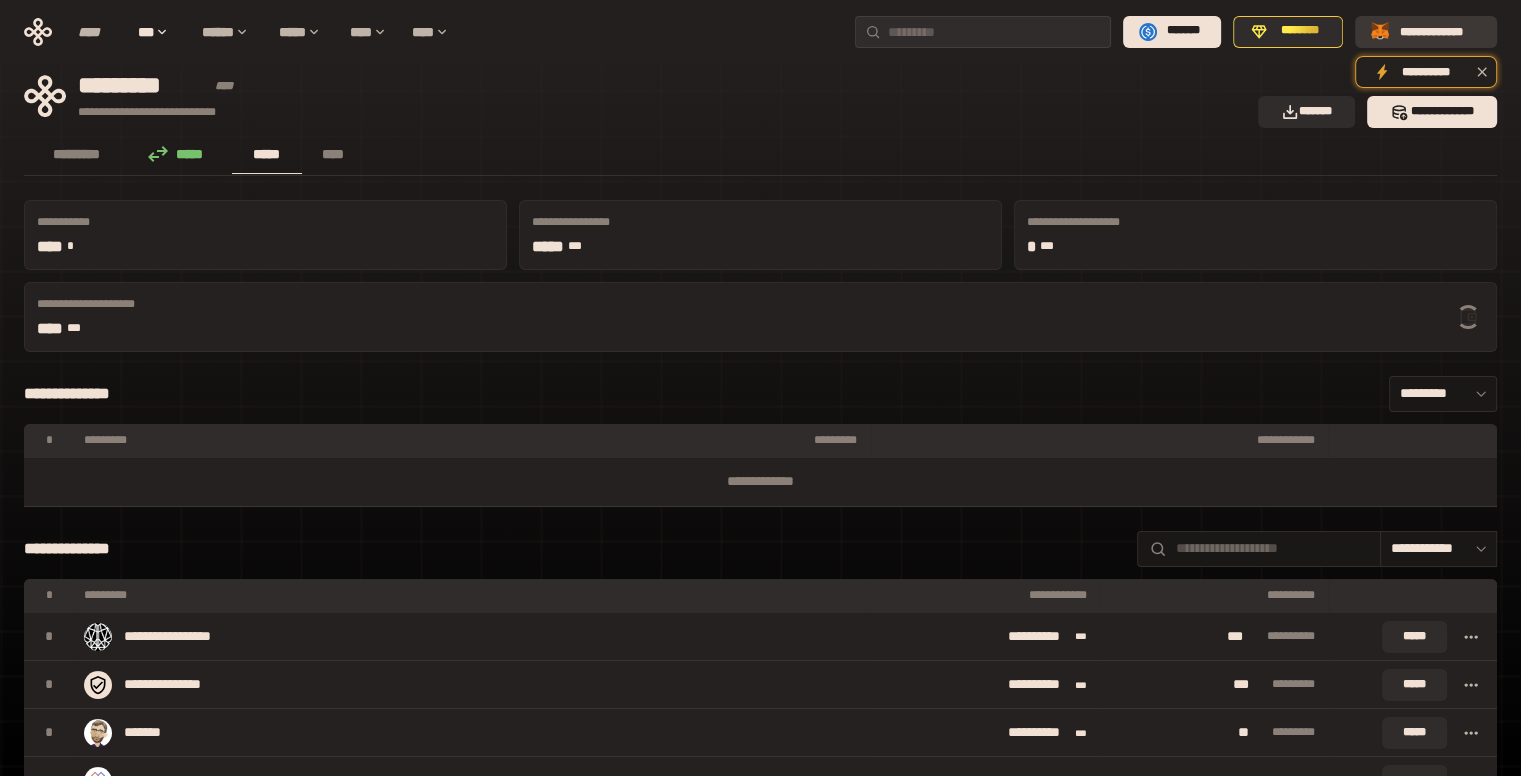 click at bounding box center (1381, 32) 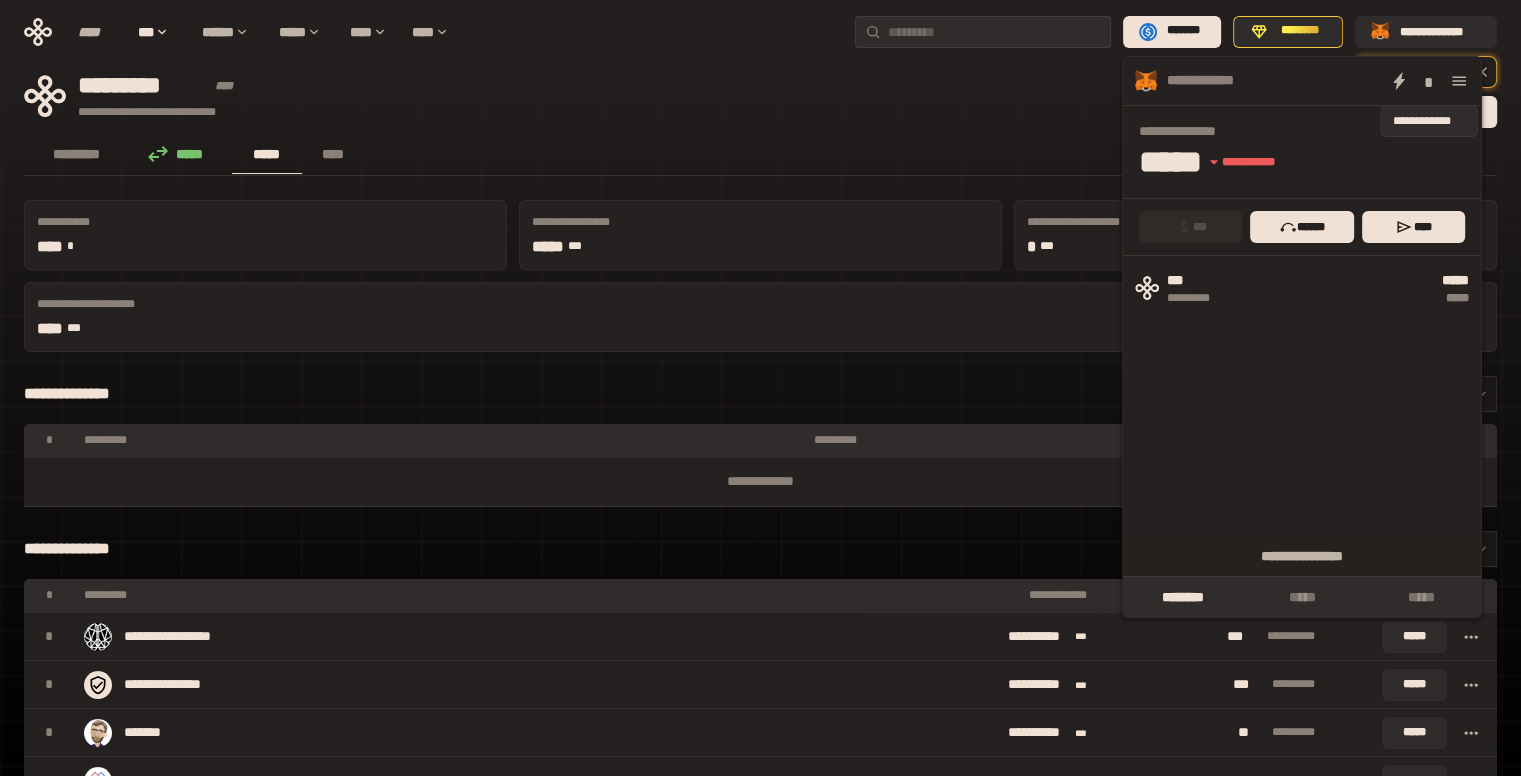 click on "*" at bounding box center (1429, 81) 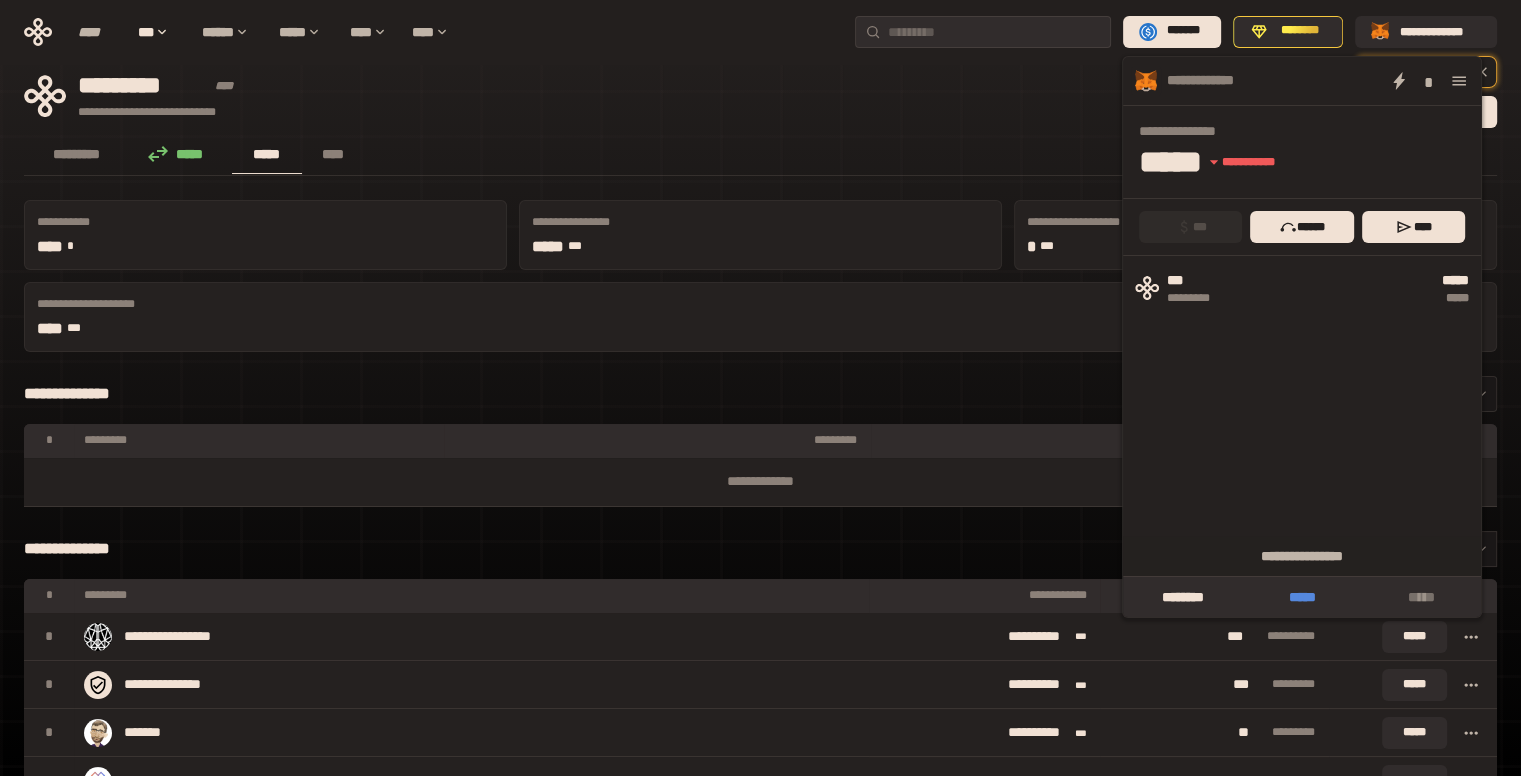 click on "*****" at bounding box center (1301, 597) 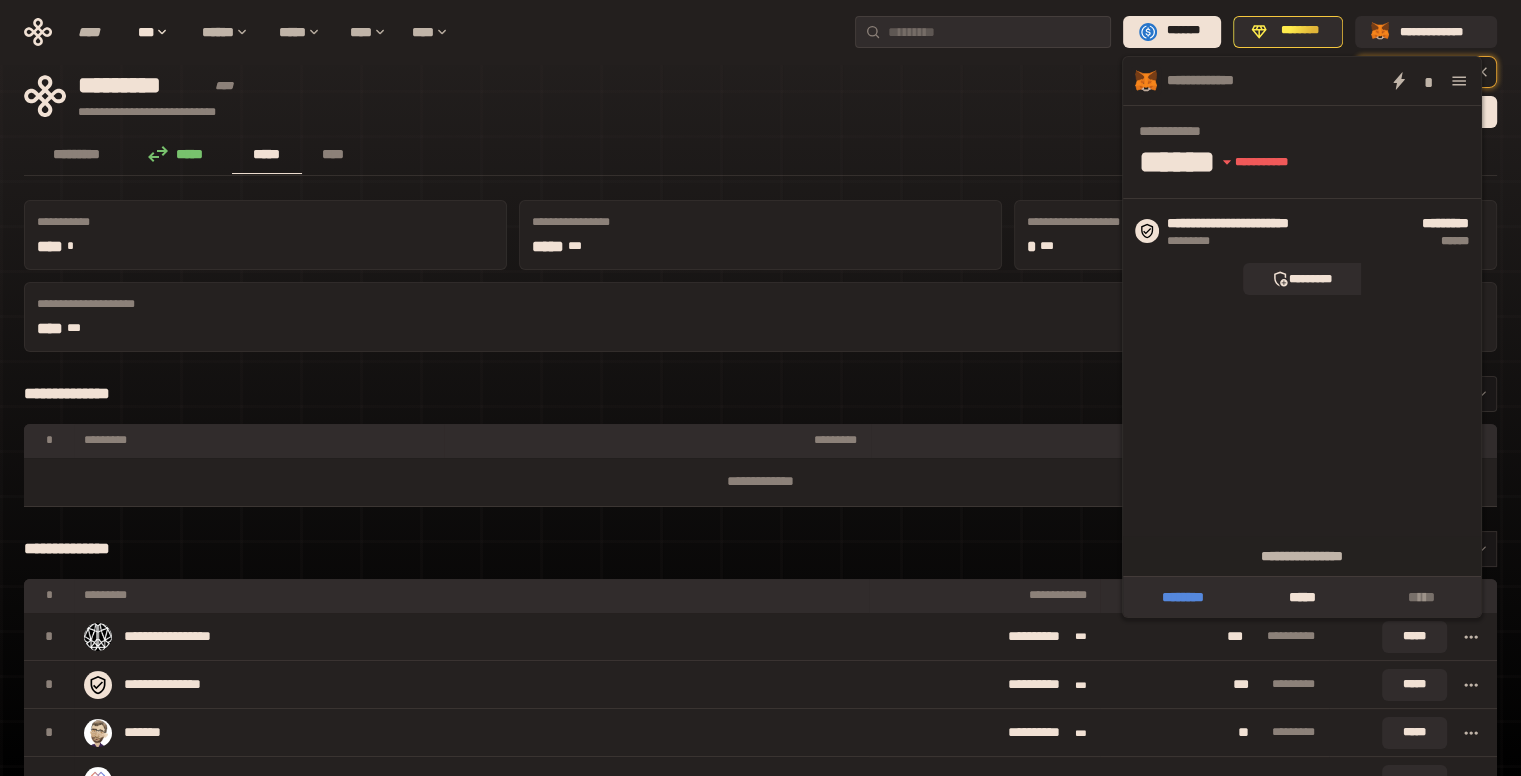 click on "********" at bounding box center (1182, 597) 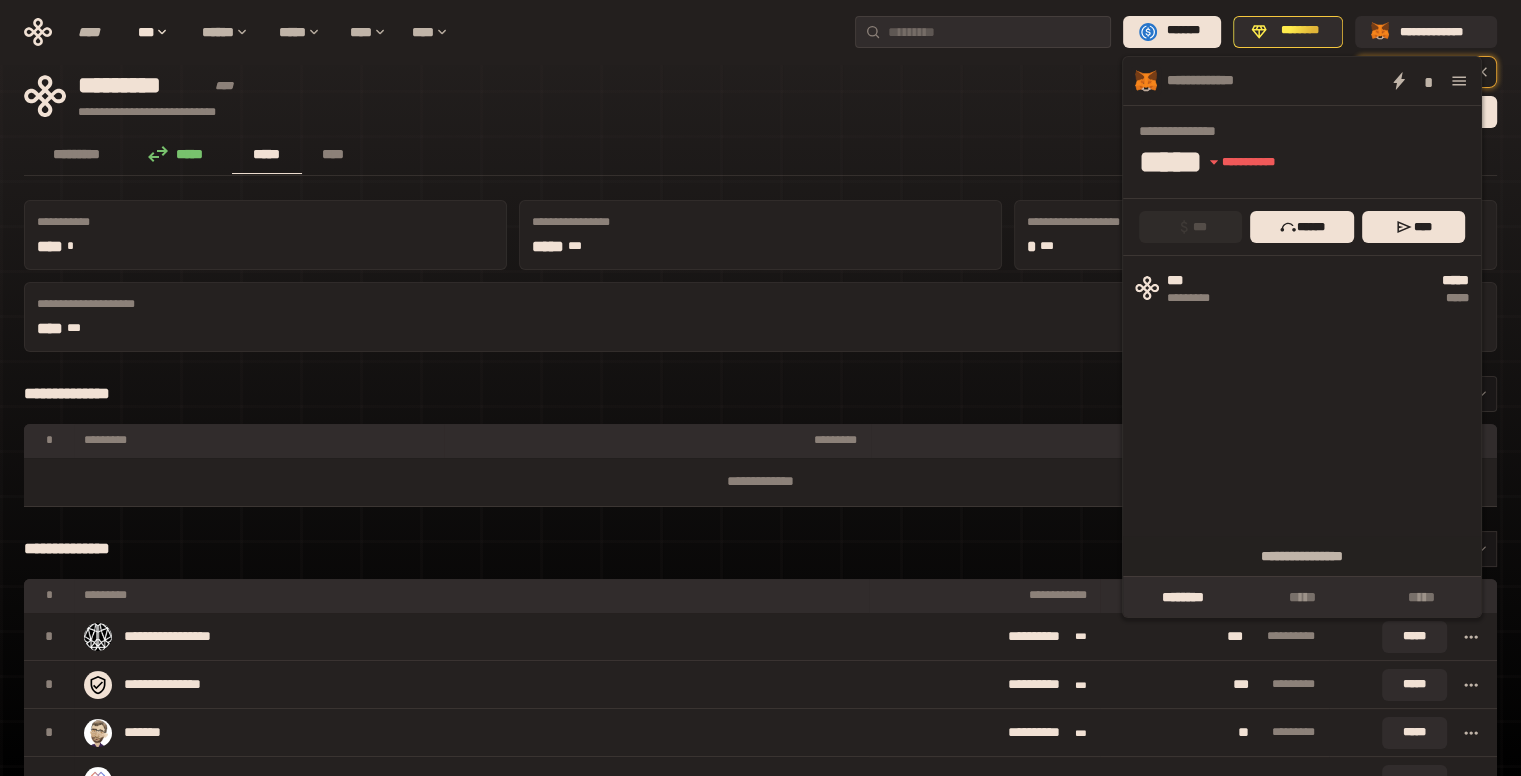 click on "**********" at bounding box center (635, 96) 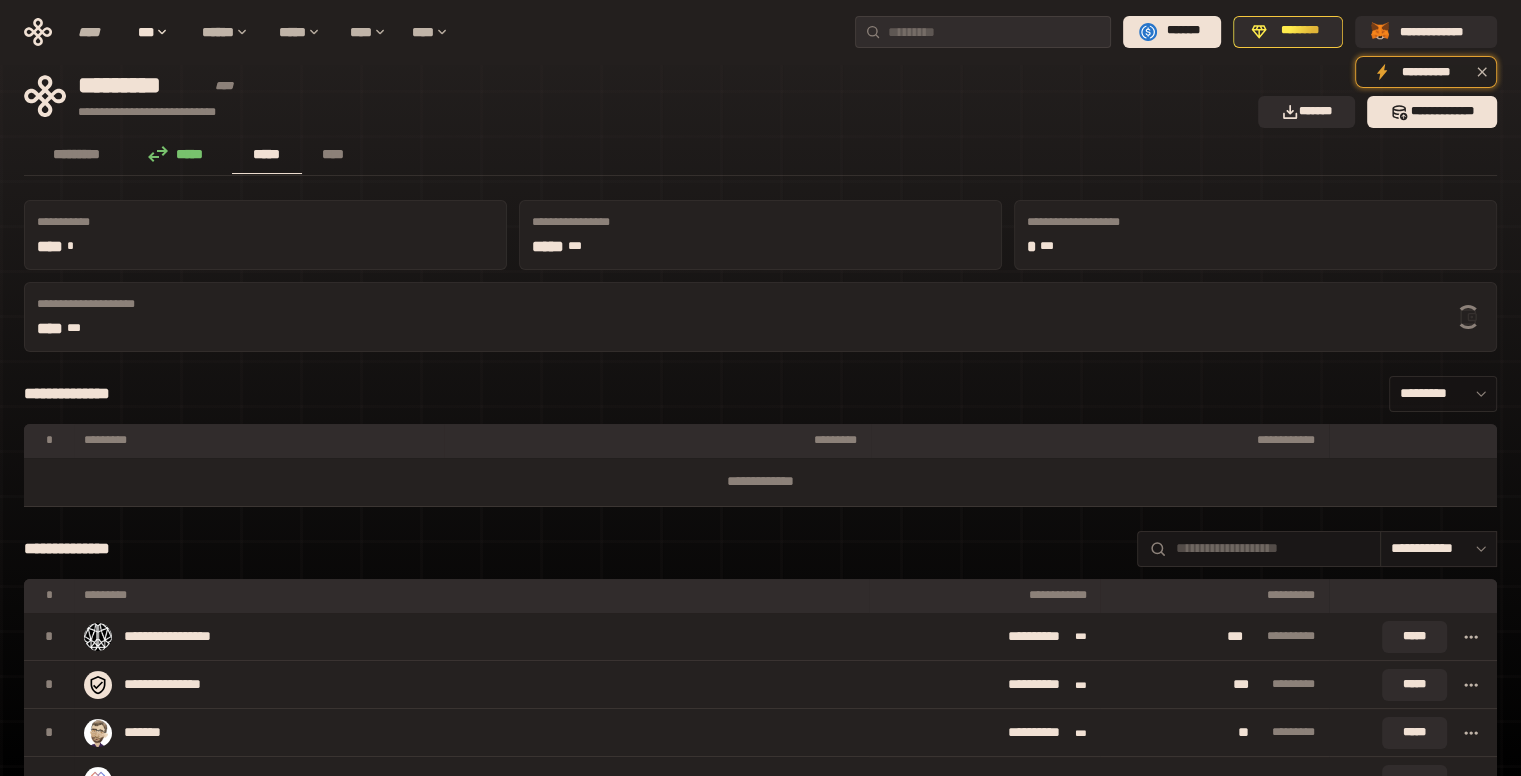 click on "*********" at bounding box center [1443, 394] 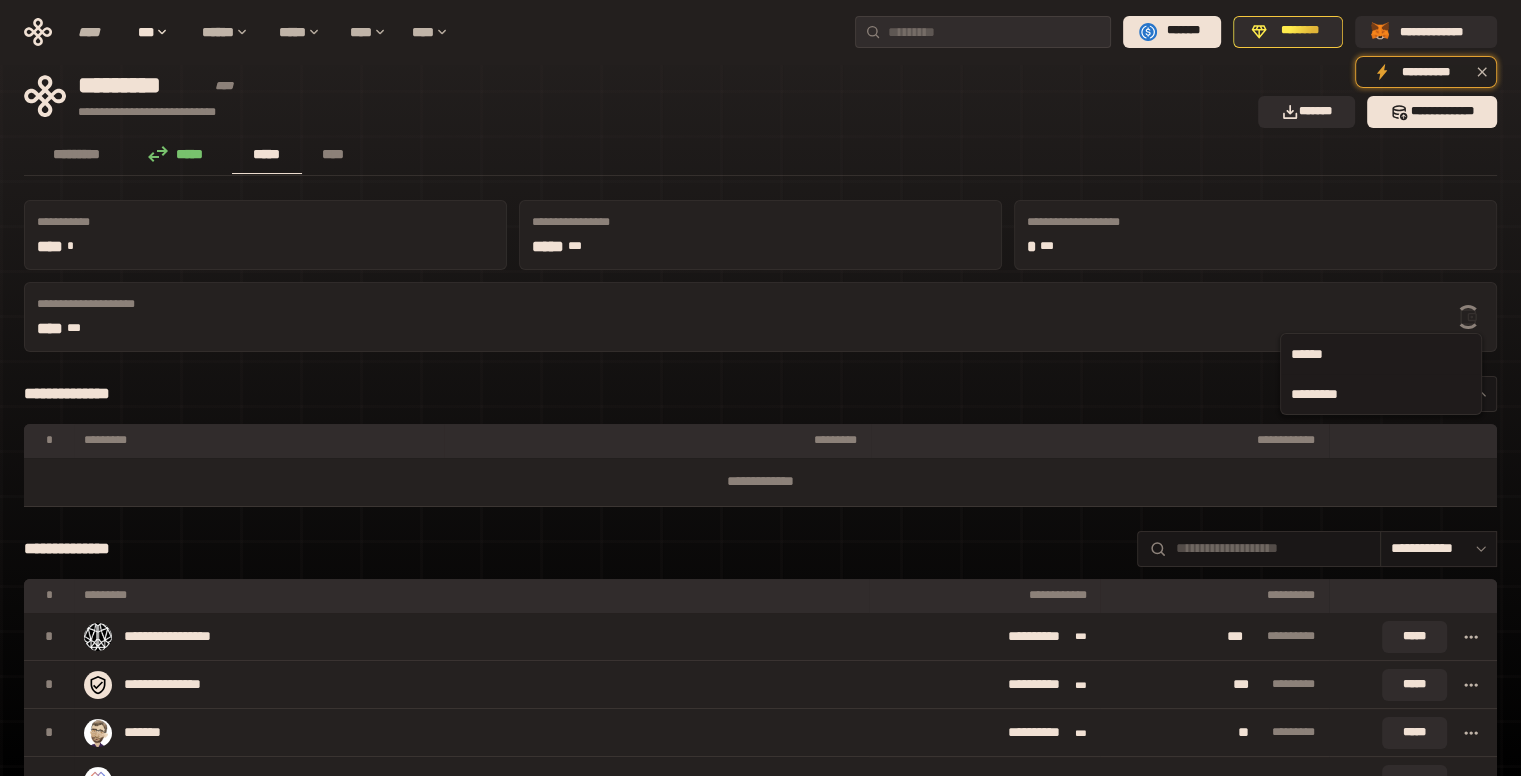 click on "******" at bounding box center (1381, 354) 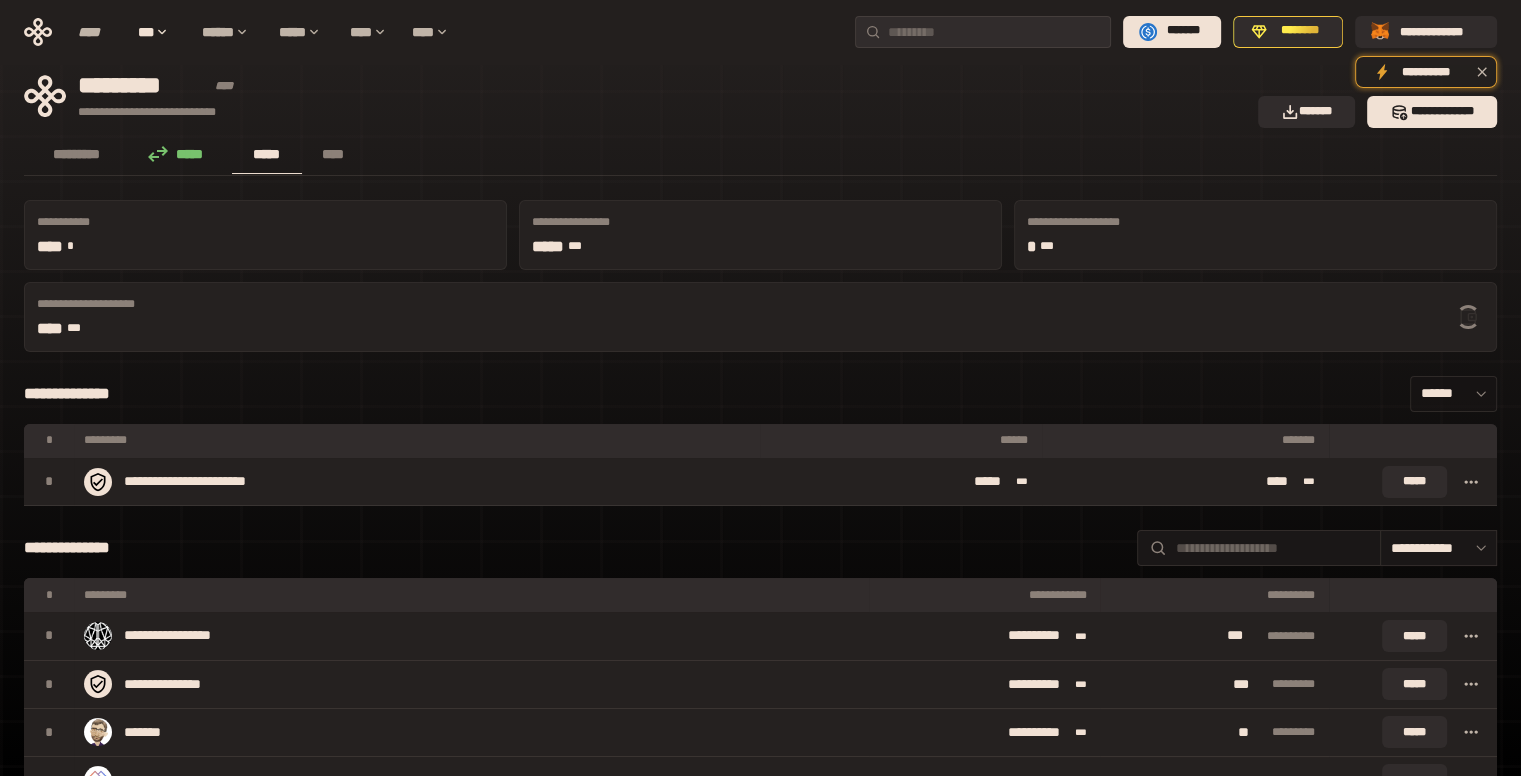 click on "******" at bounding box center [1453, 394] 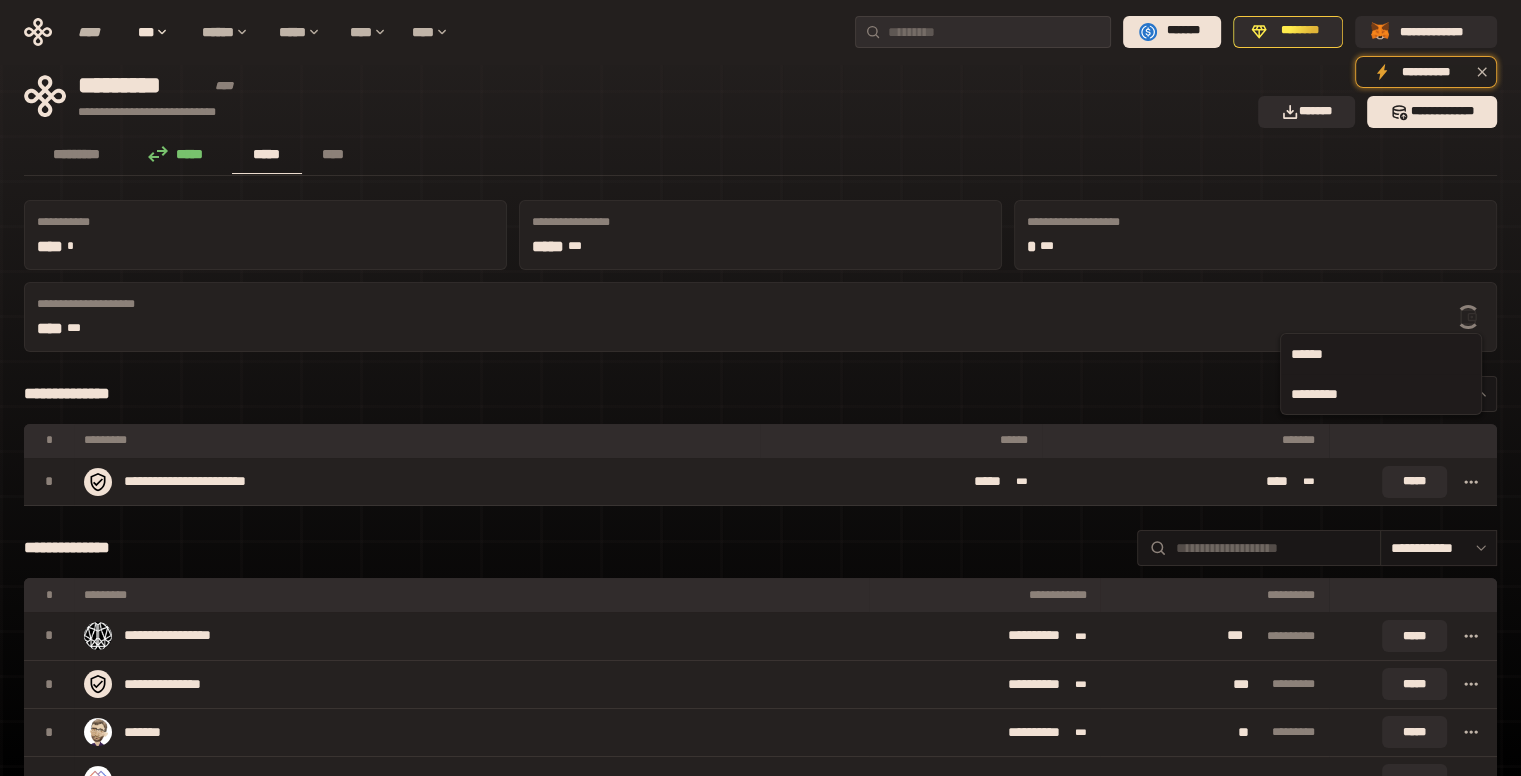 click on "*********" at bounding box center [1381, 394] 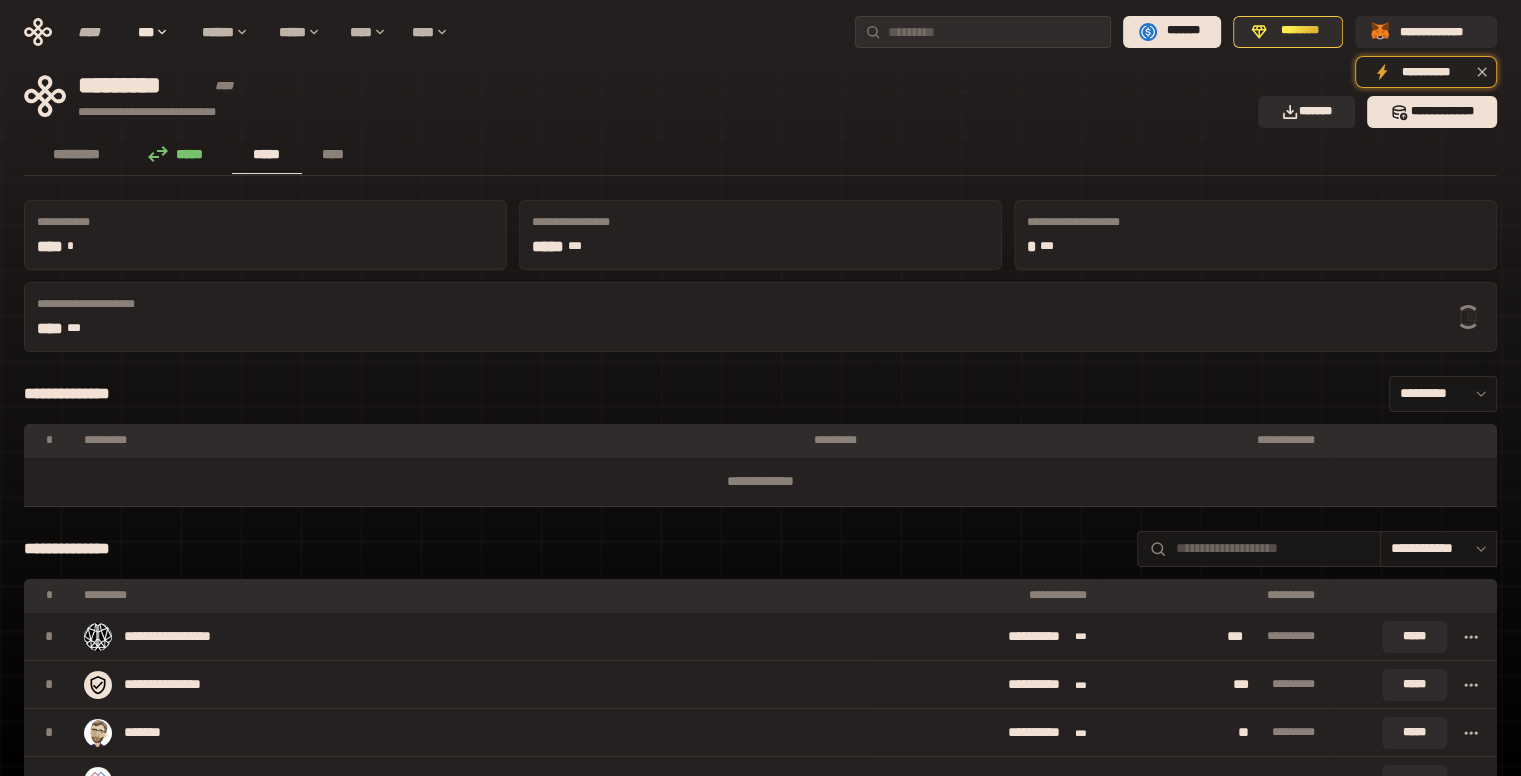 click on "**********" at bounding box center [760, 317] 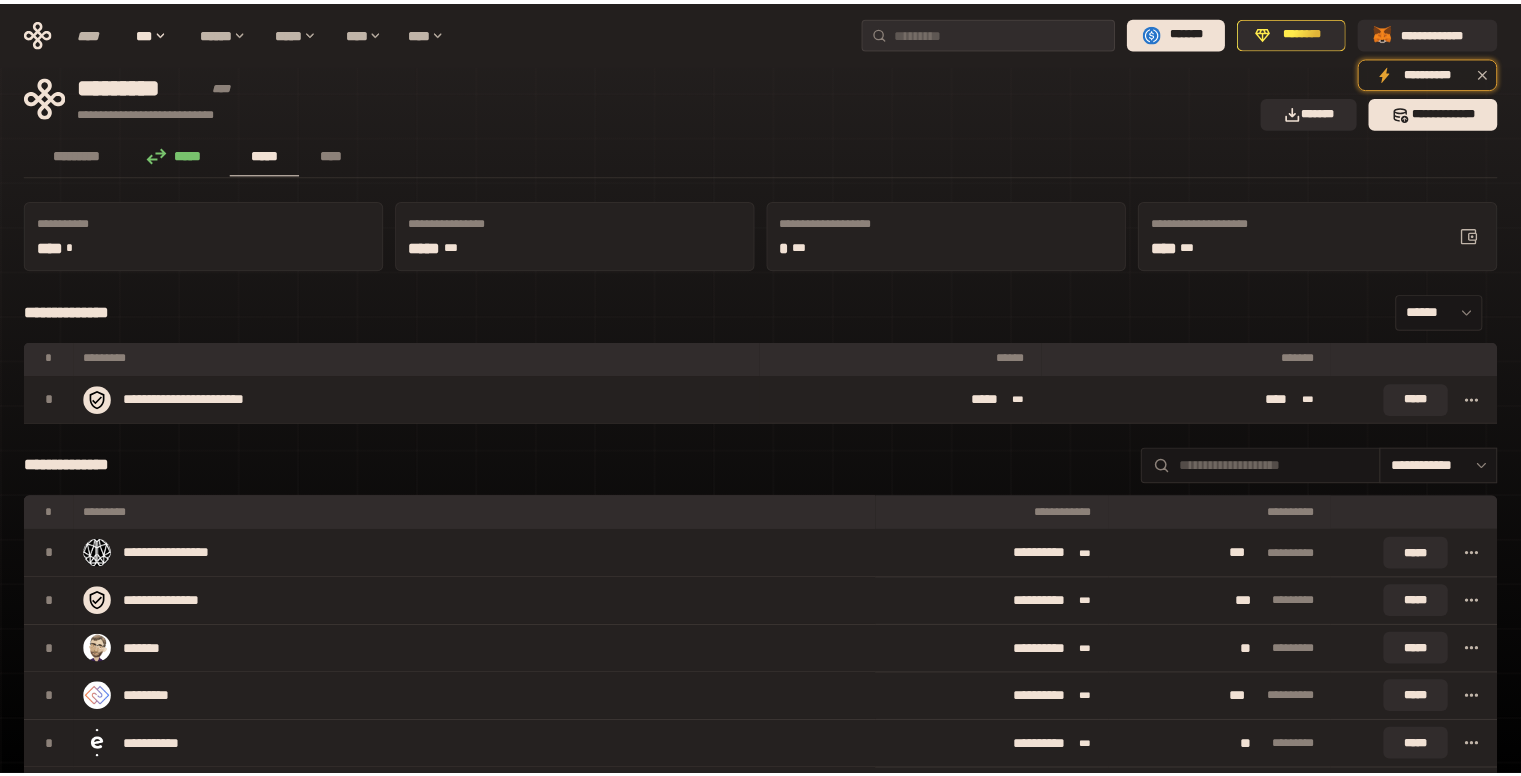 scroll, scrollTop: 0, scrollLeft: 0, axis: both 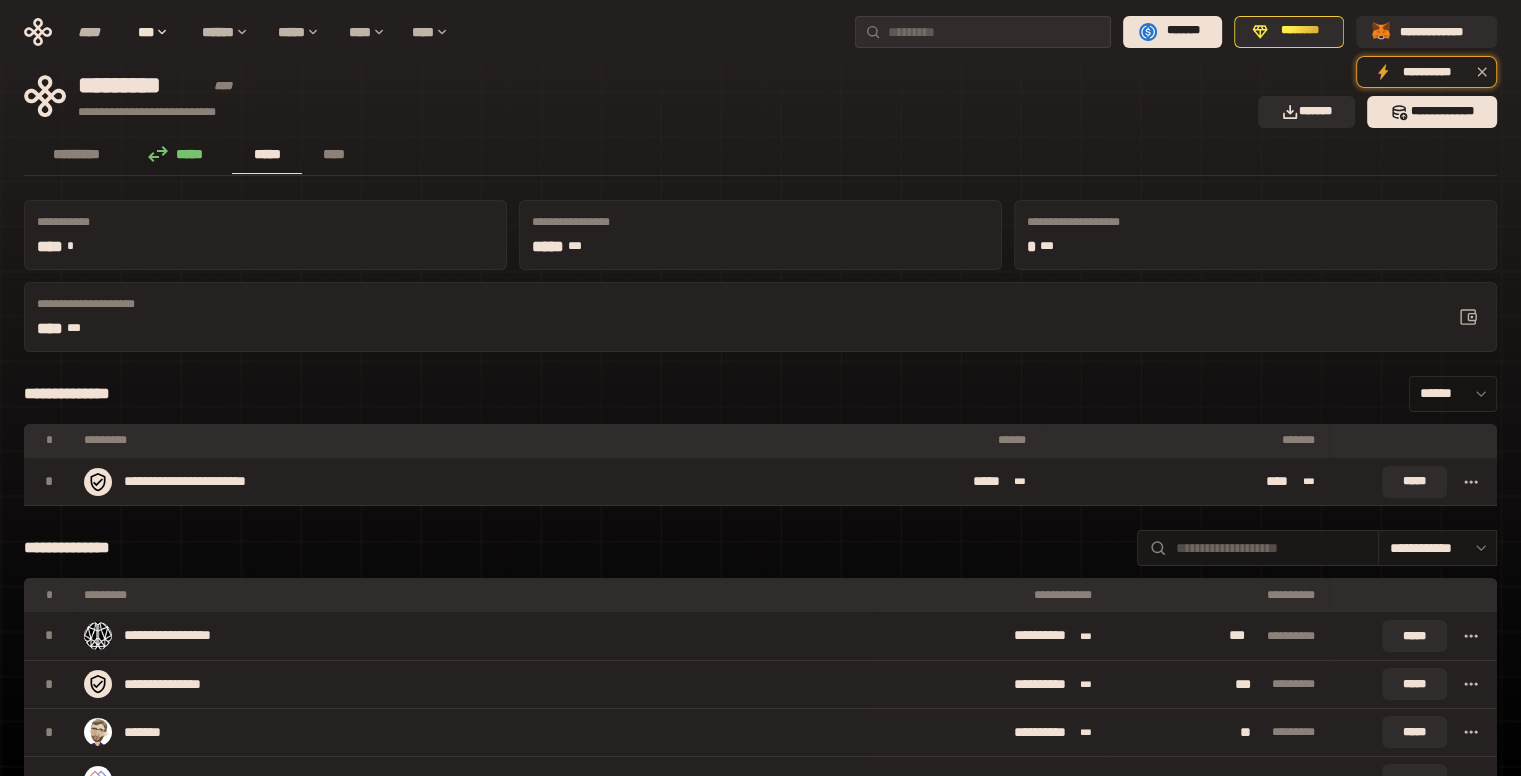 click on "******" at bounding box center (1453, 394) 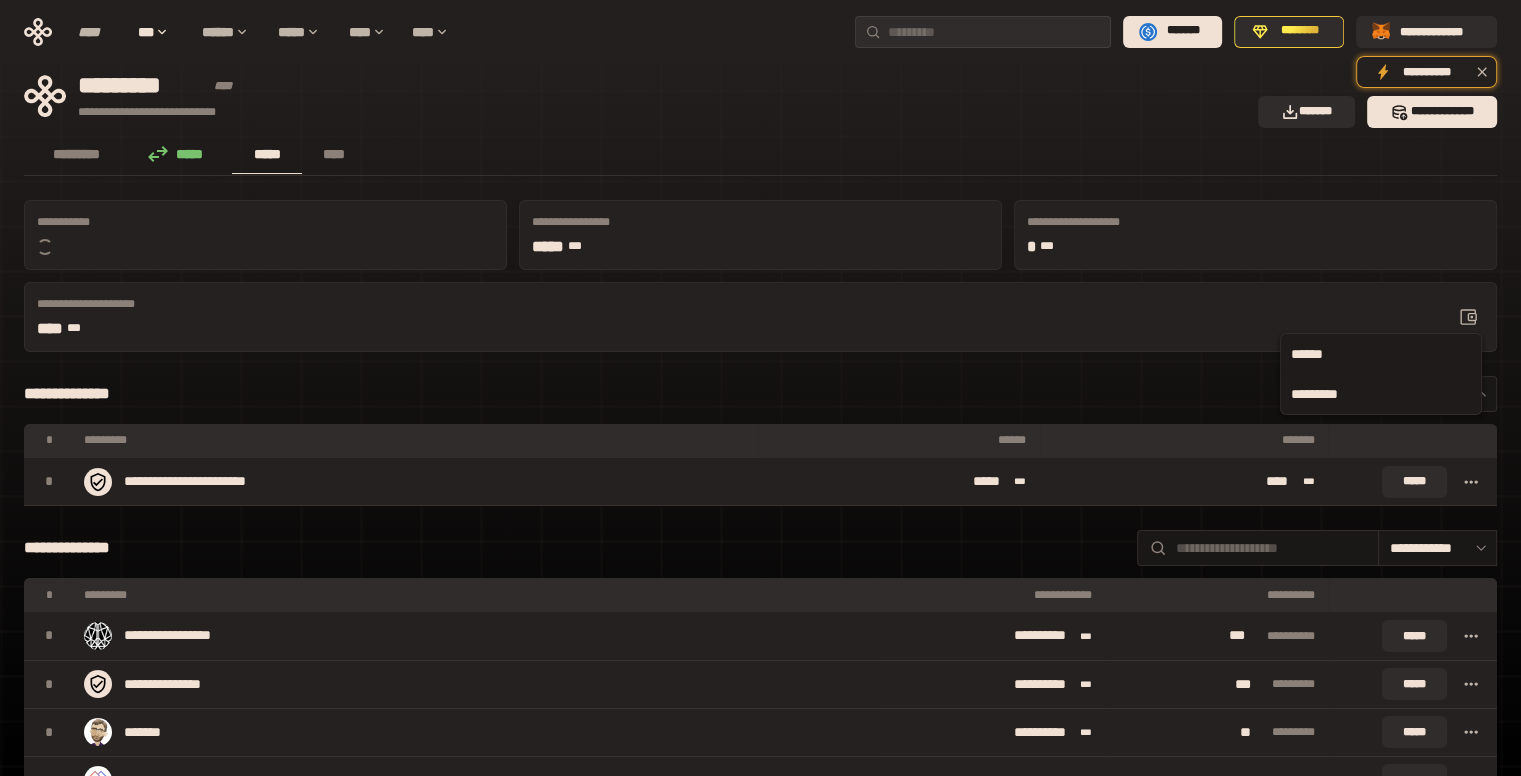 click on "*********" at bounding box center (1381, 394) 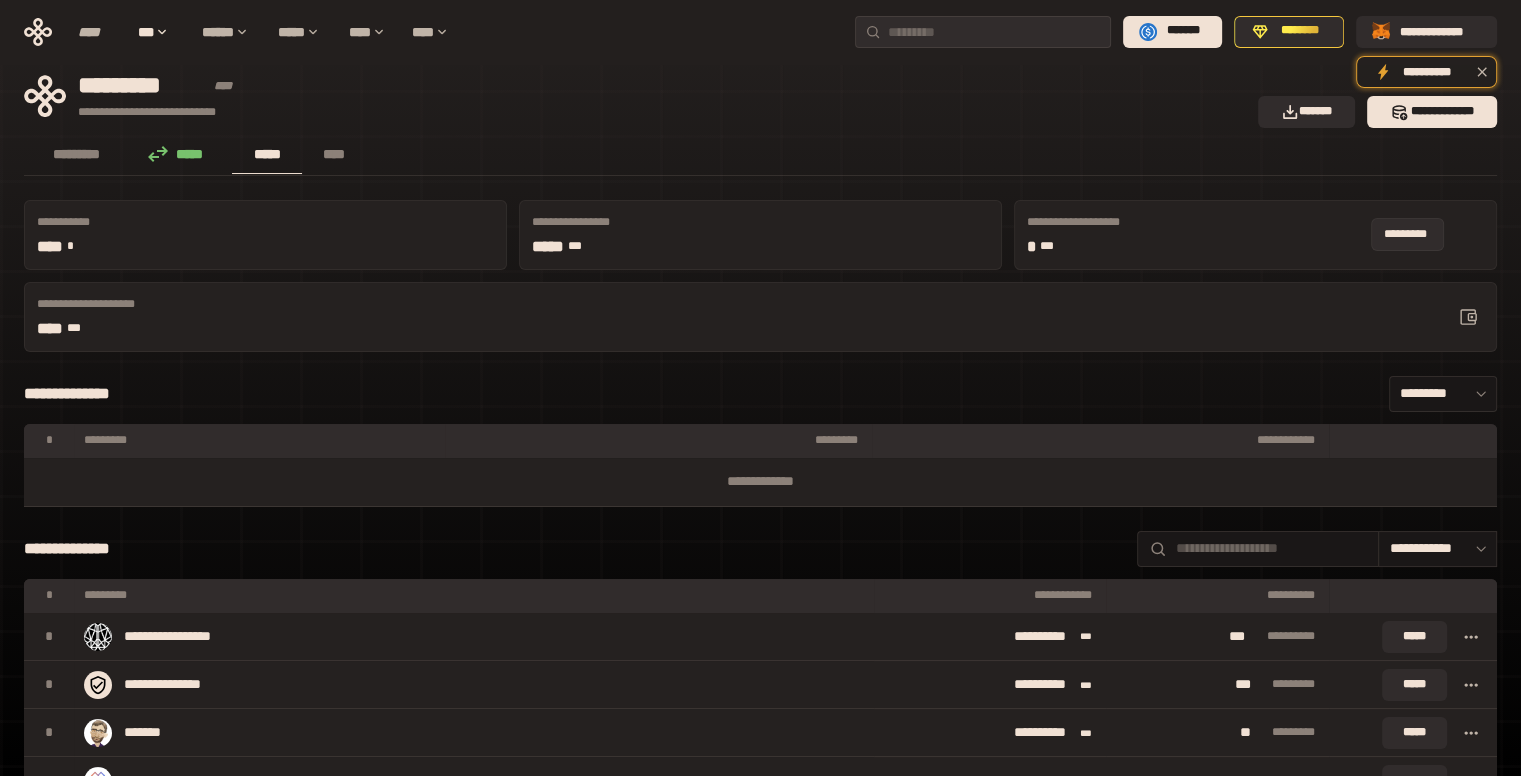 click 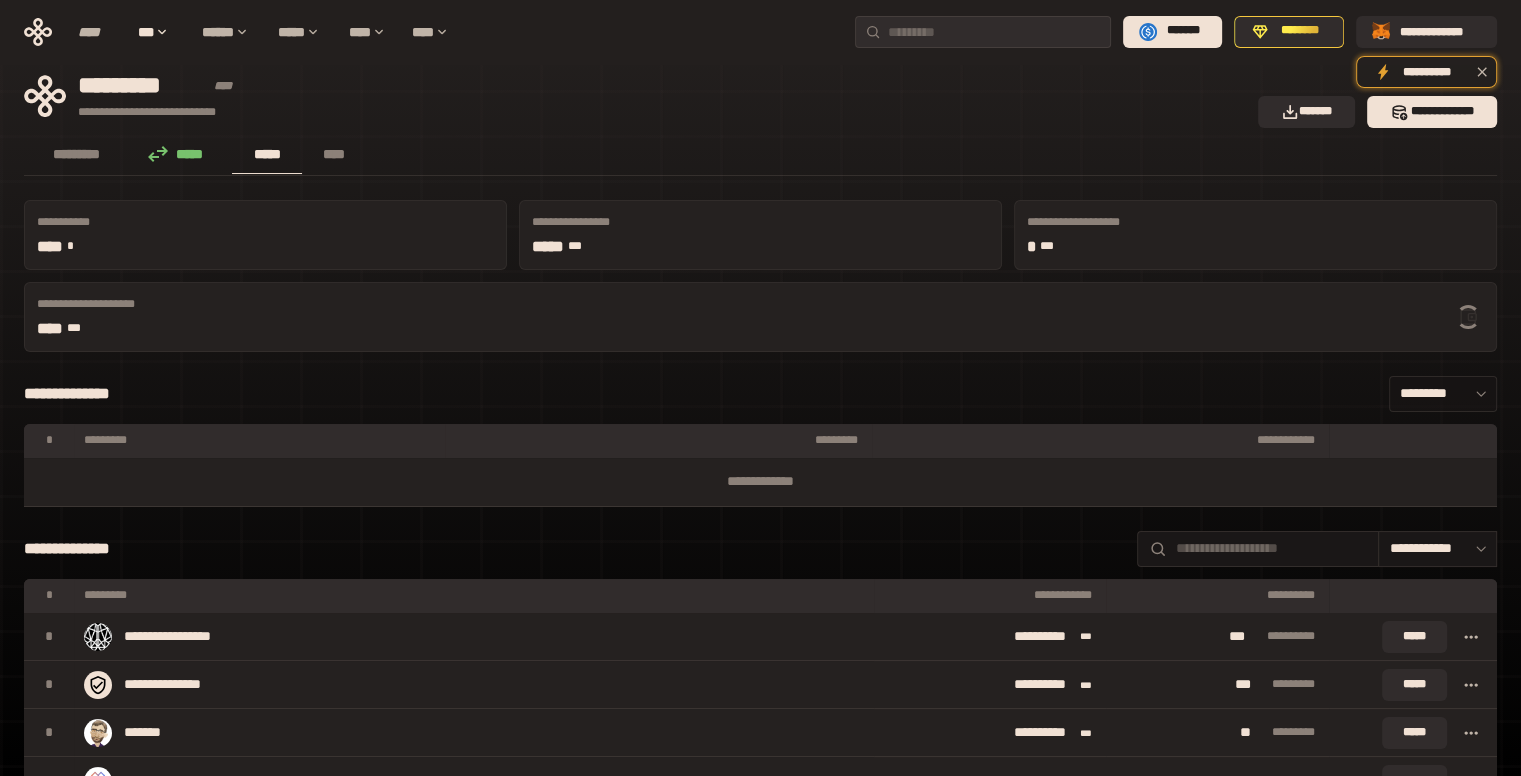 click on "*********" at bounding box center (1443, 394) 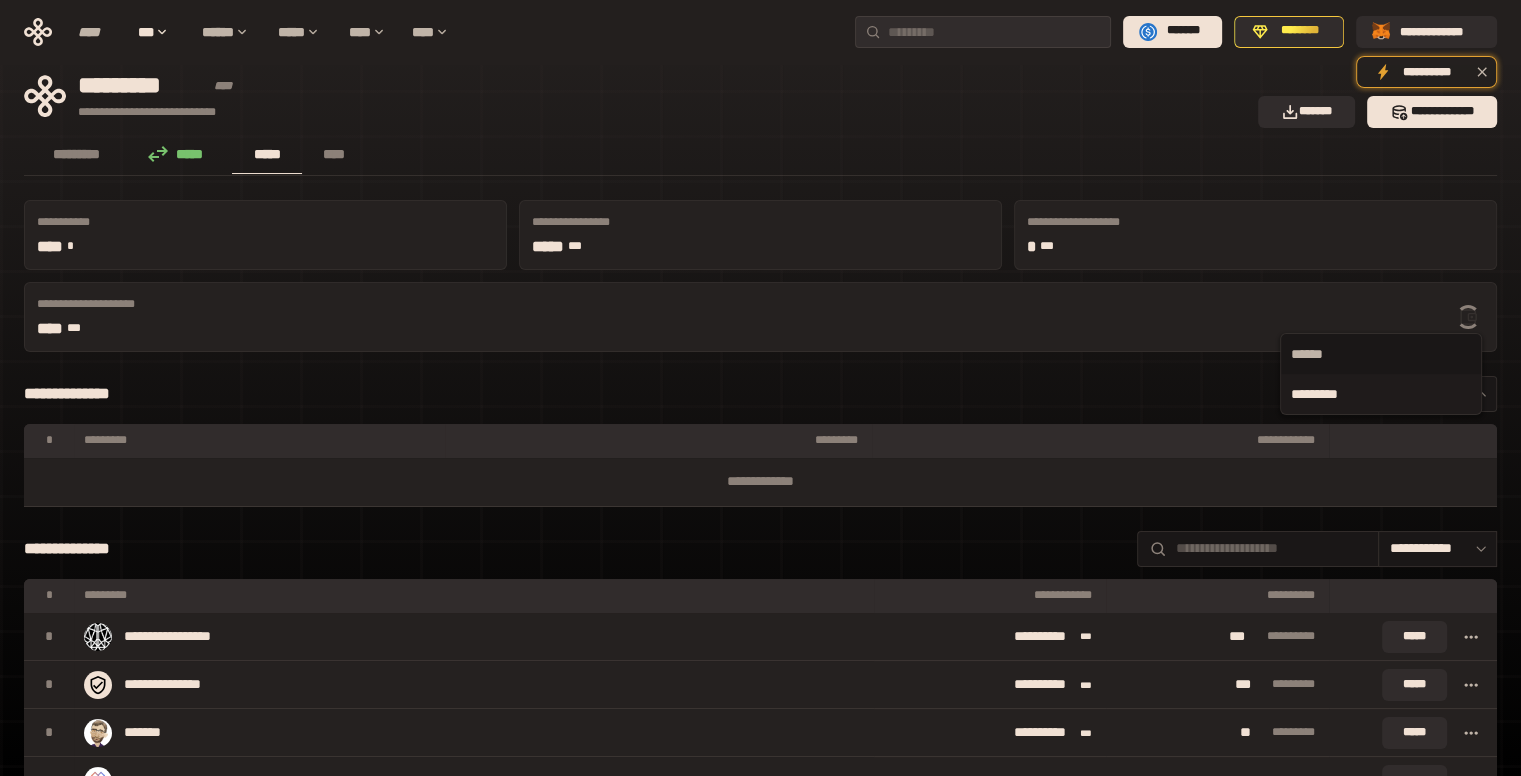 click on "**********" at bounding box center (760, 317) 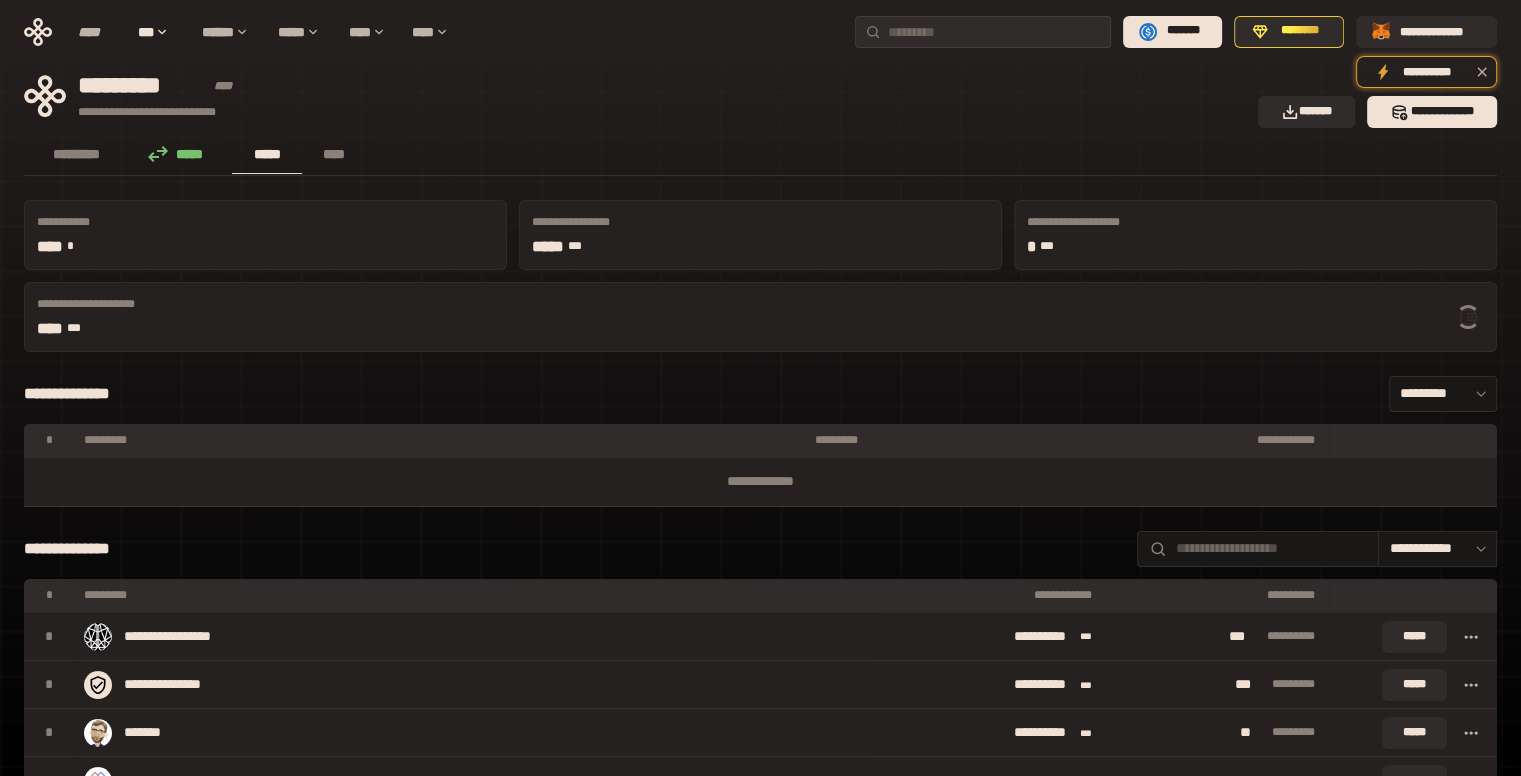 click on "********* ***** ***** ****" at bounding box center (760, 156) 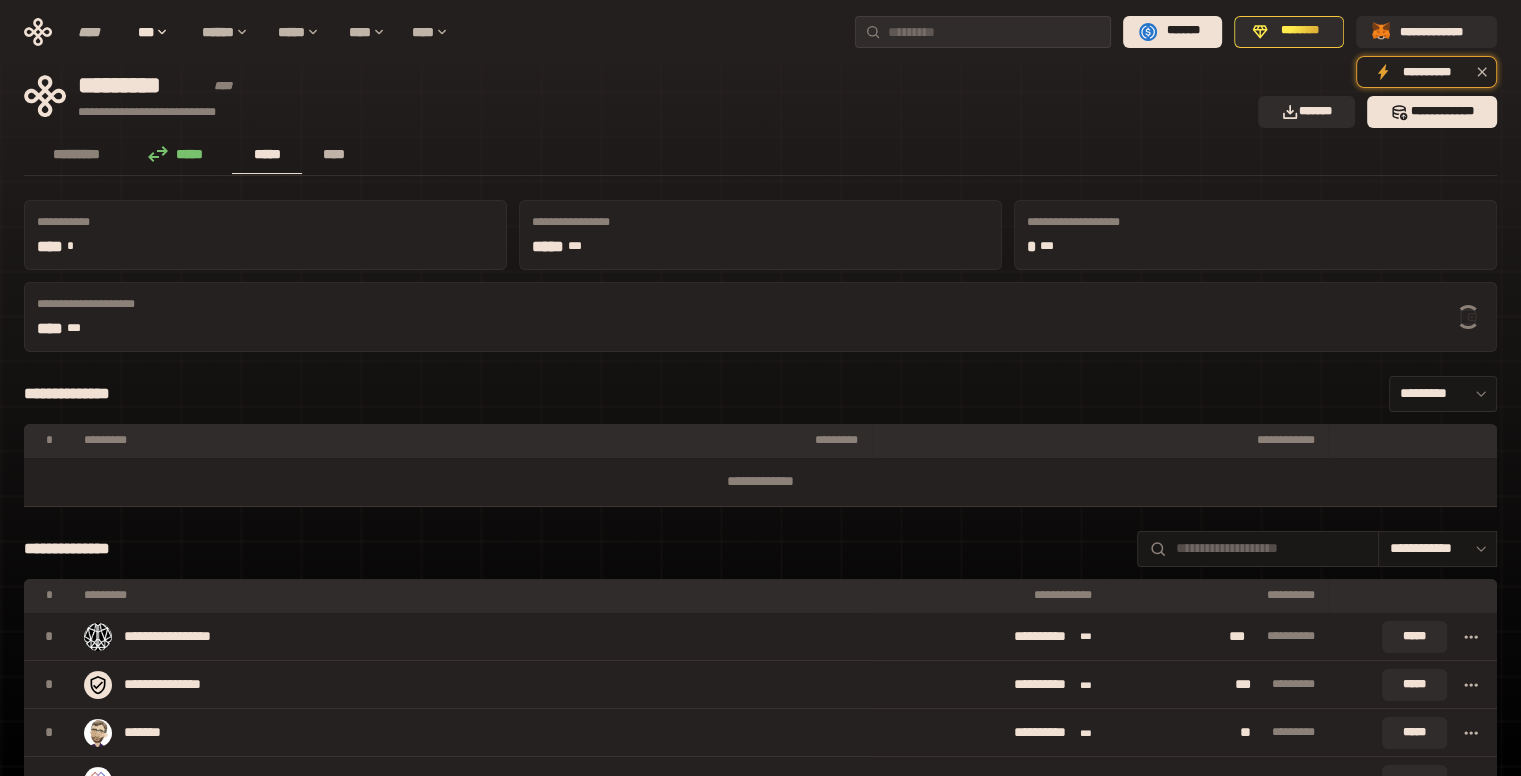 click on "****" at bounding box center [333, 155] 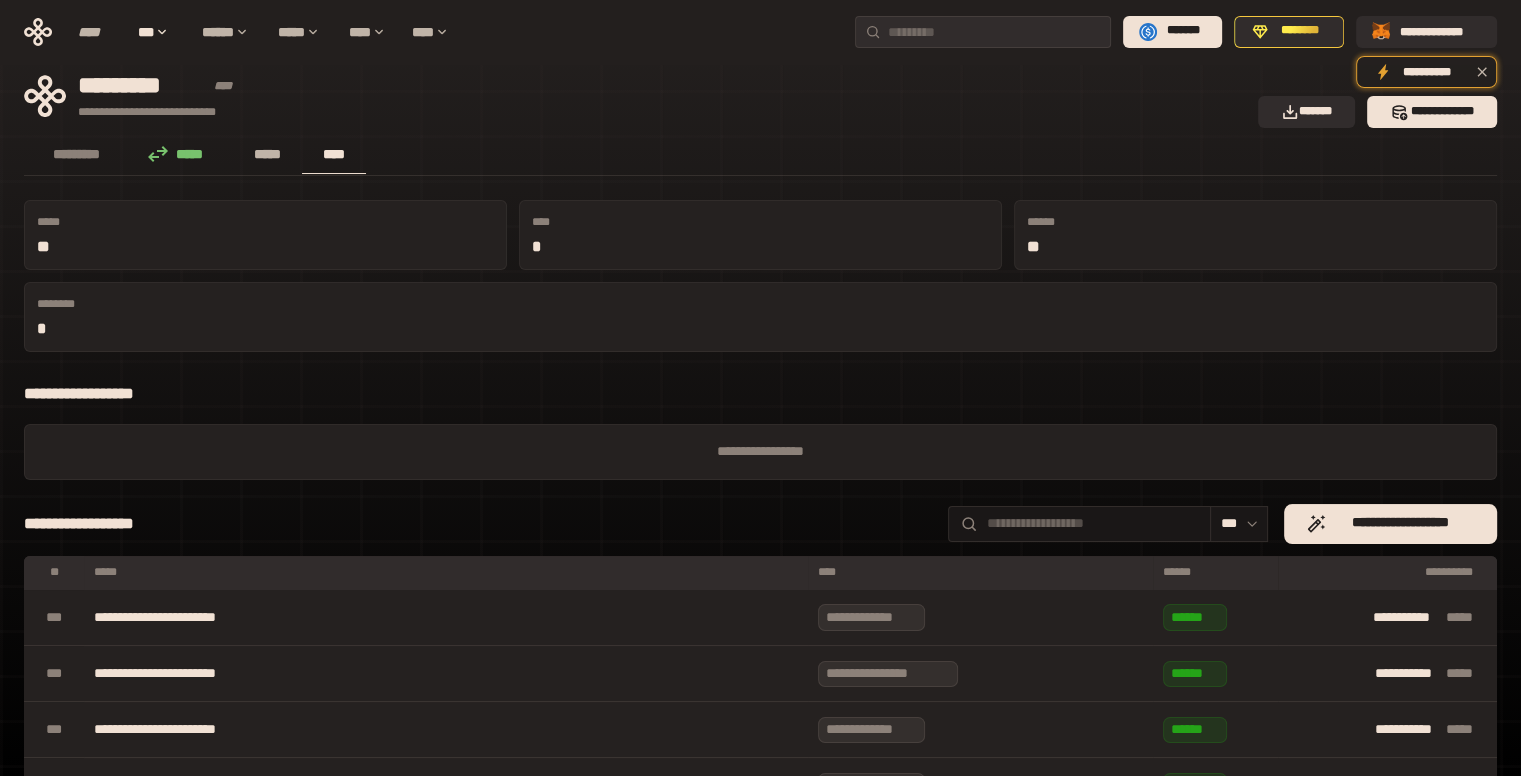 click on "*****" at bounding box center (267, 154) 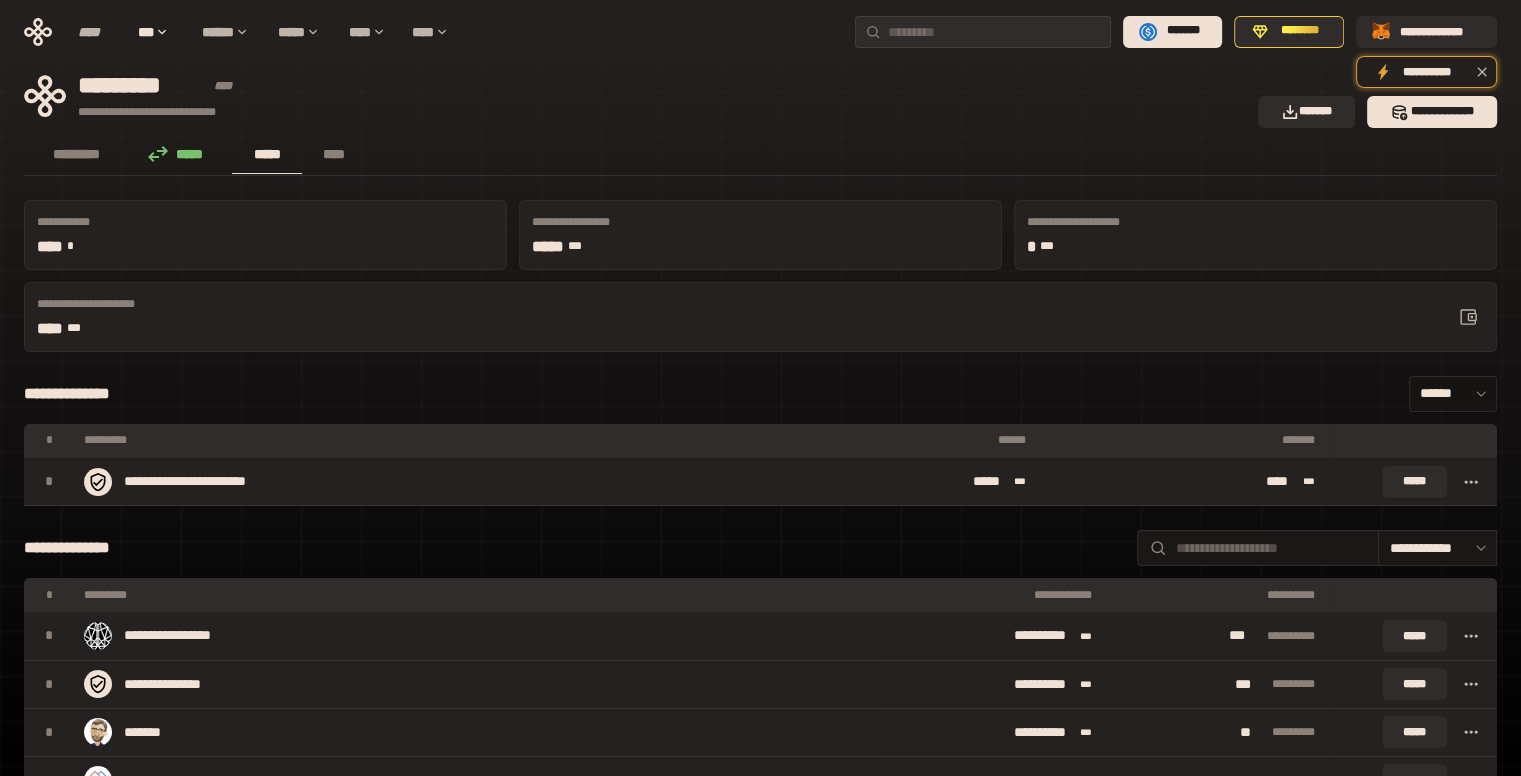 click on "******" at bounding box center [1453, 394] 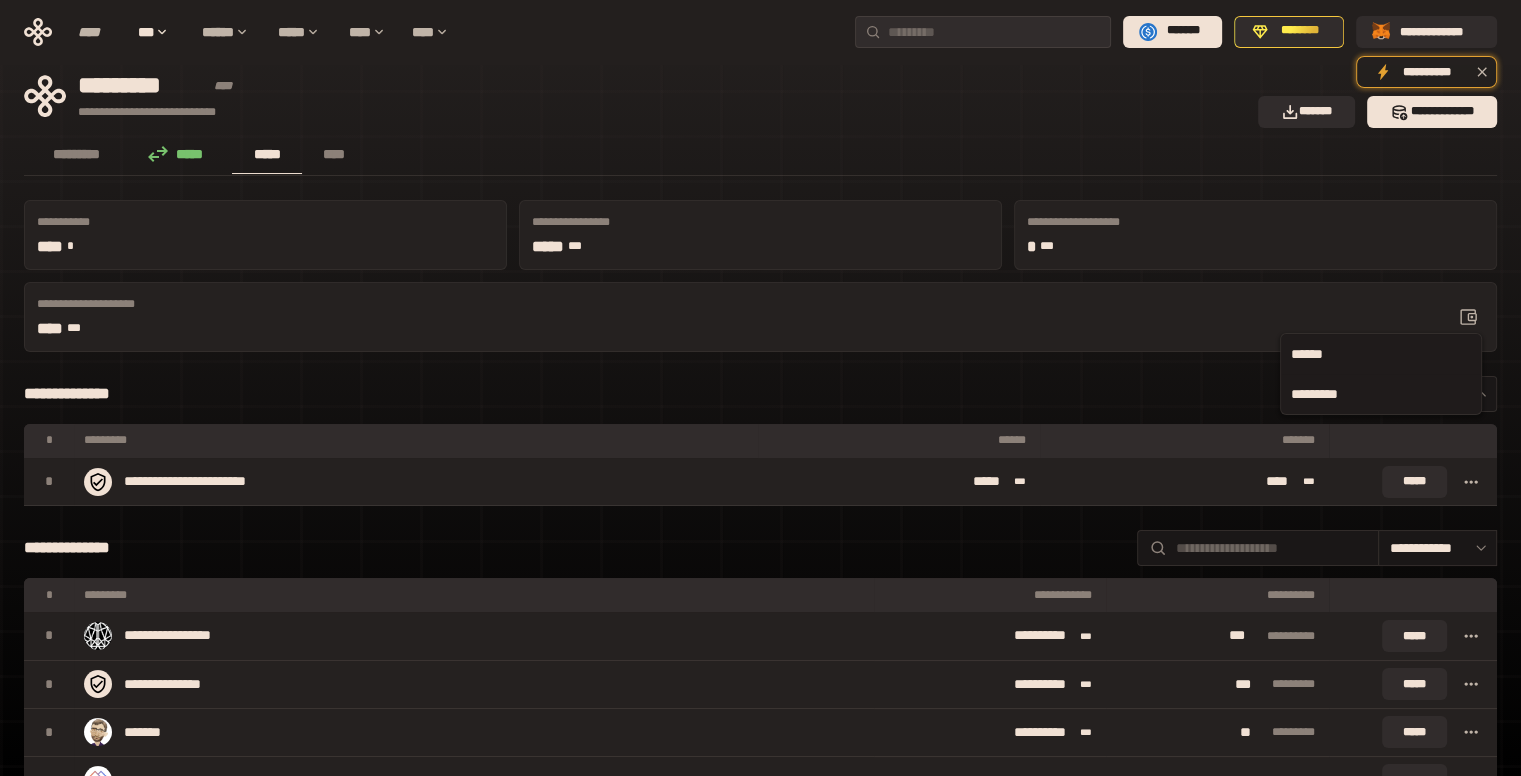 click on "*********" at bounding box center [1381, 394] 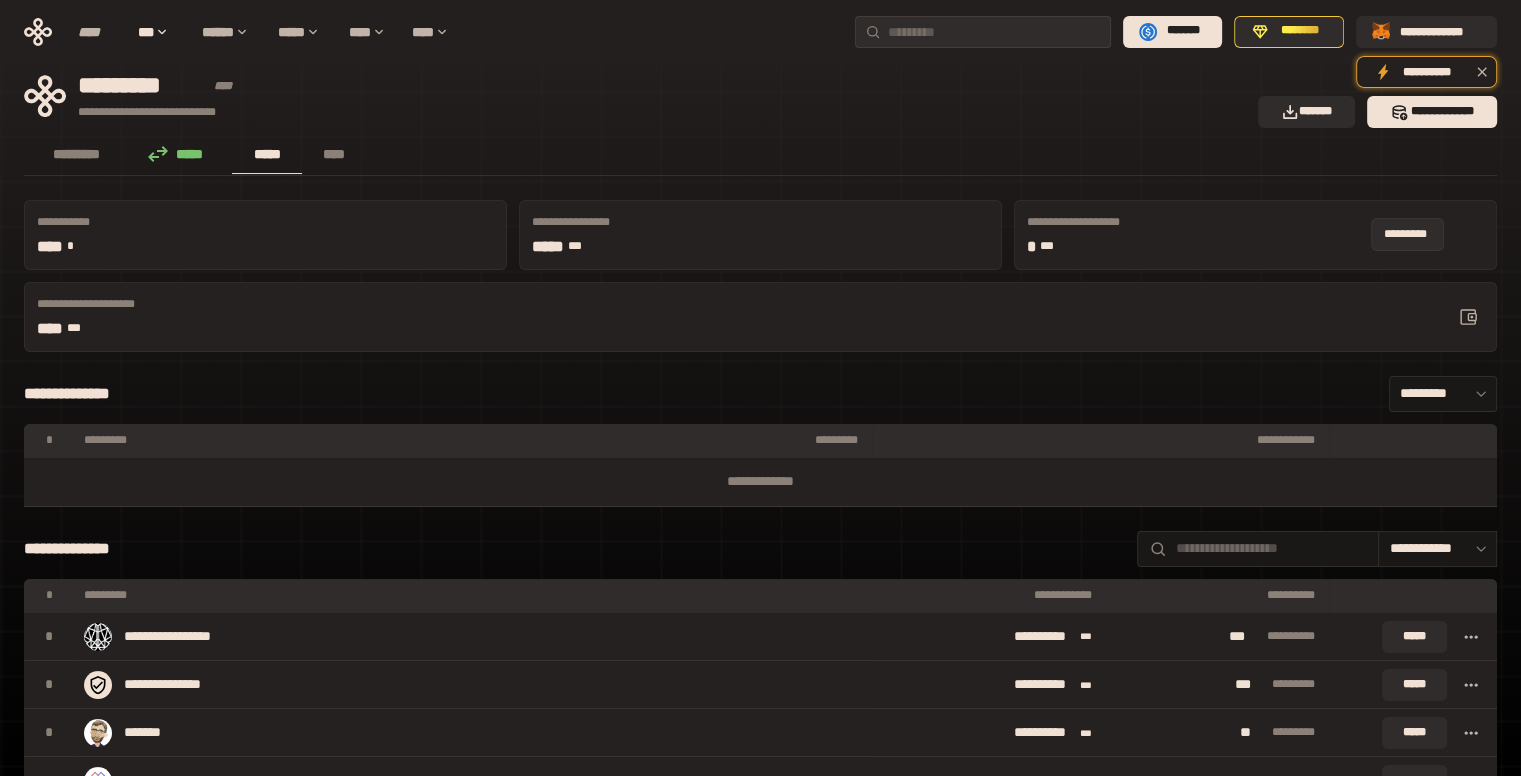 click at bounding box center [1468, 317] 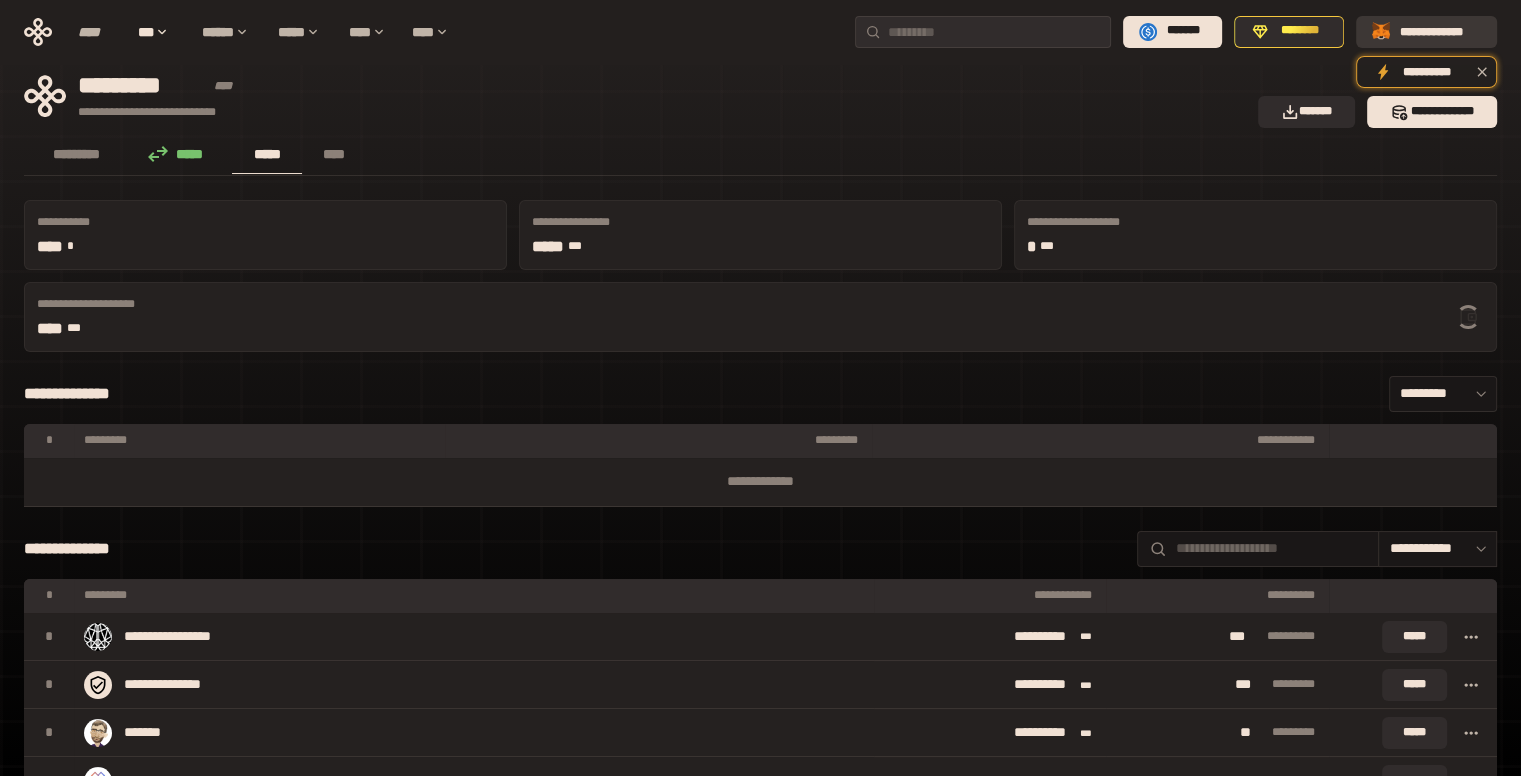 click on "**********" at bounding box center [1440, 31] 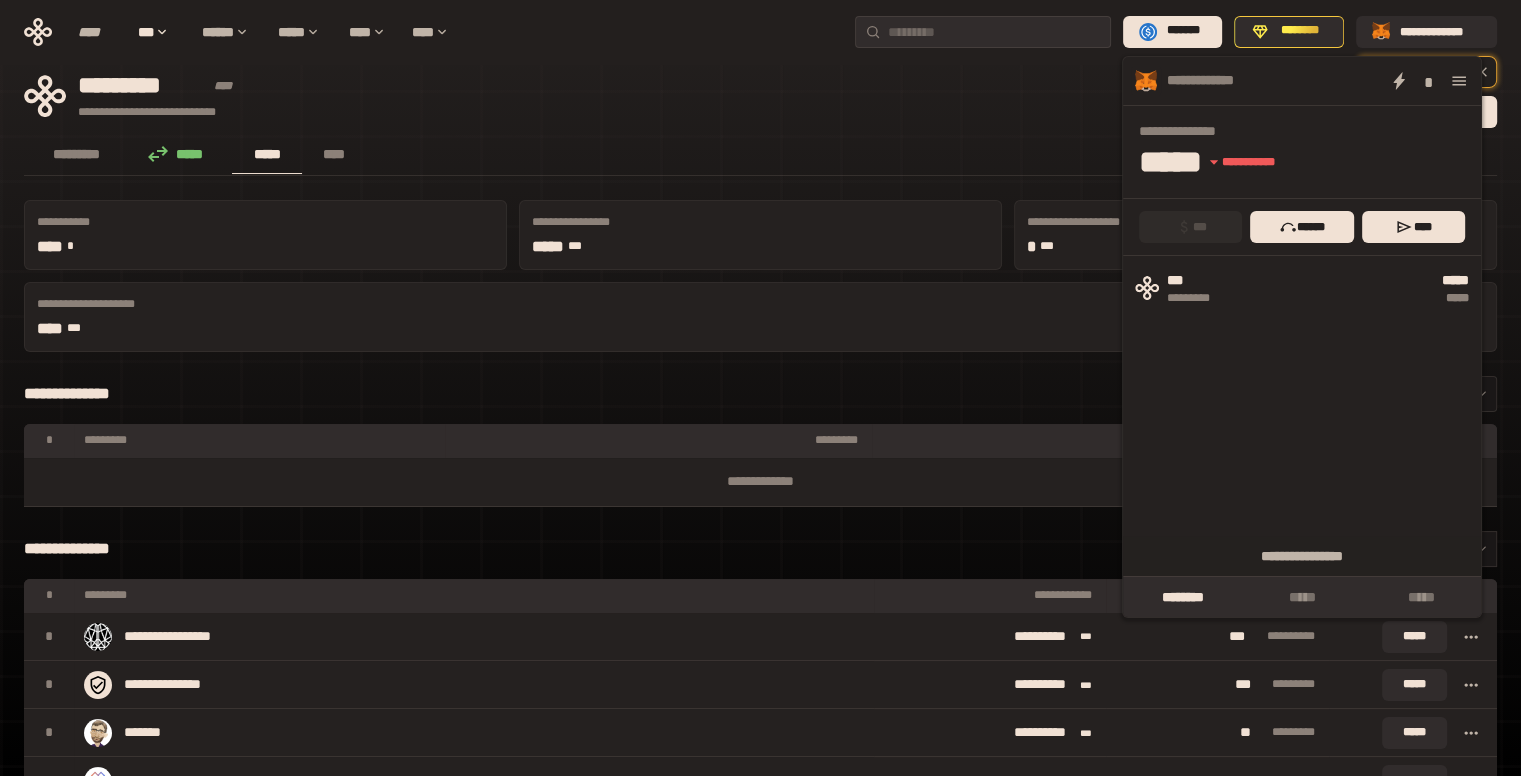 click 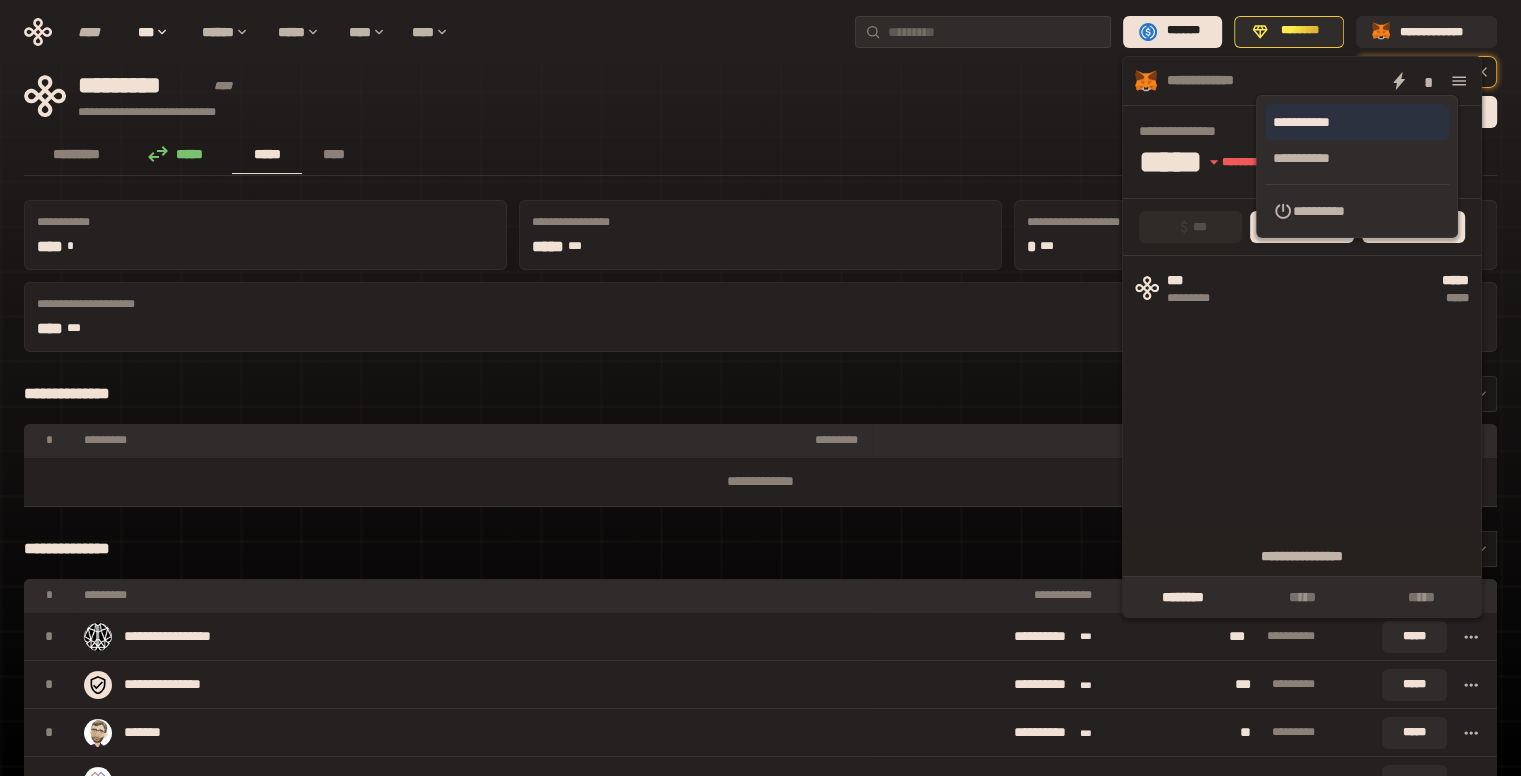 click on "**********" at bounding box center (1357, 122) 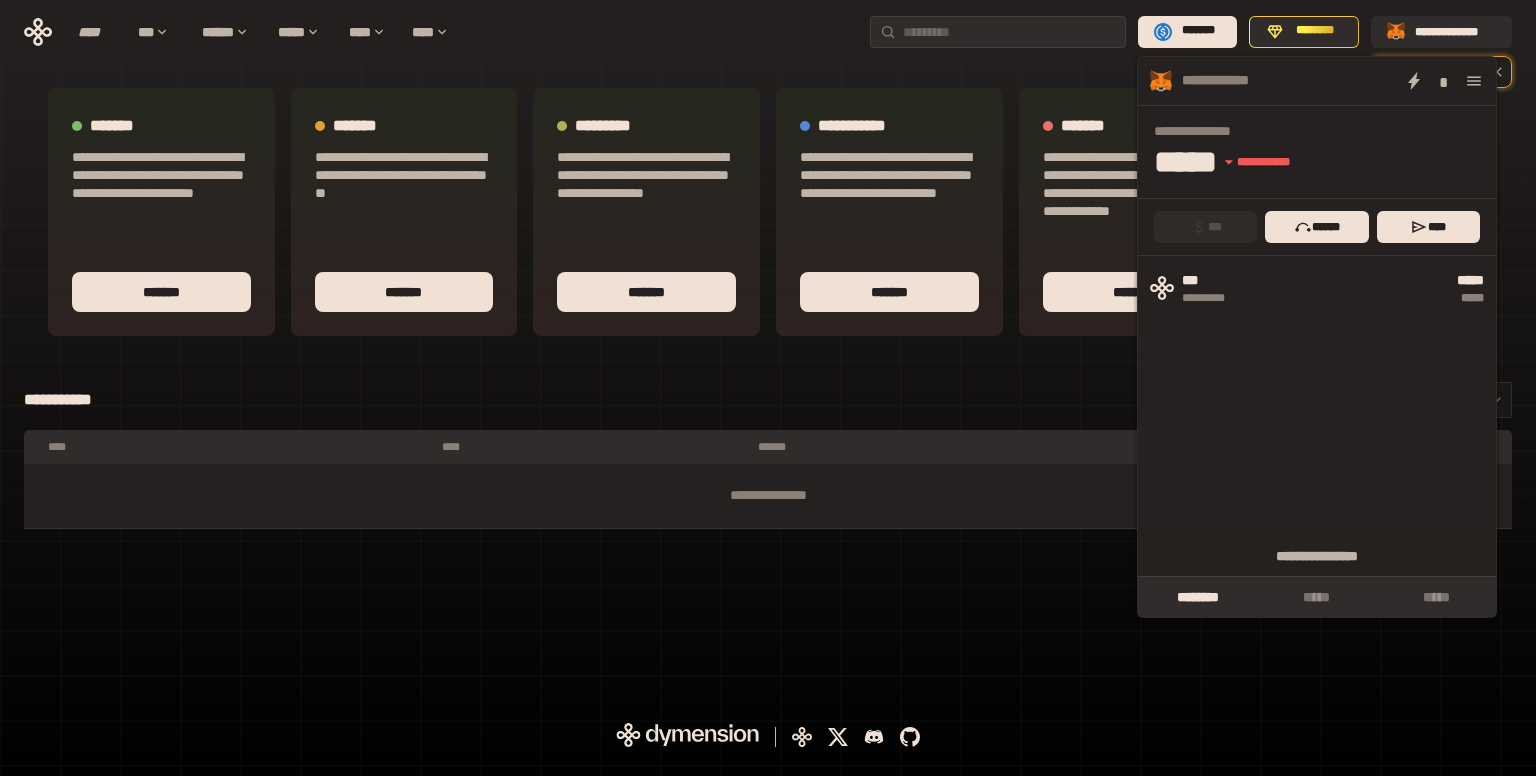 click at bounding box center [1474, 81] 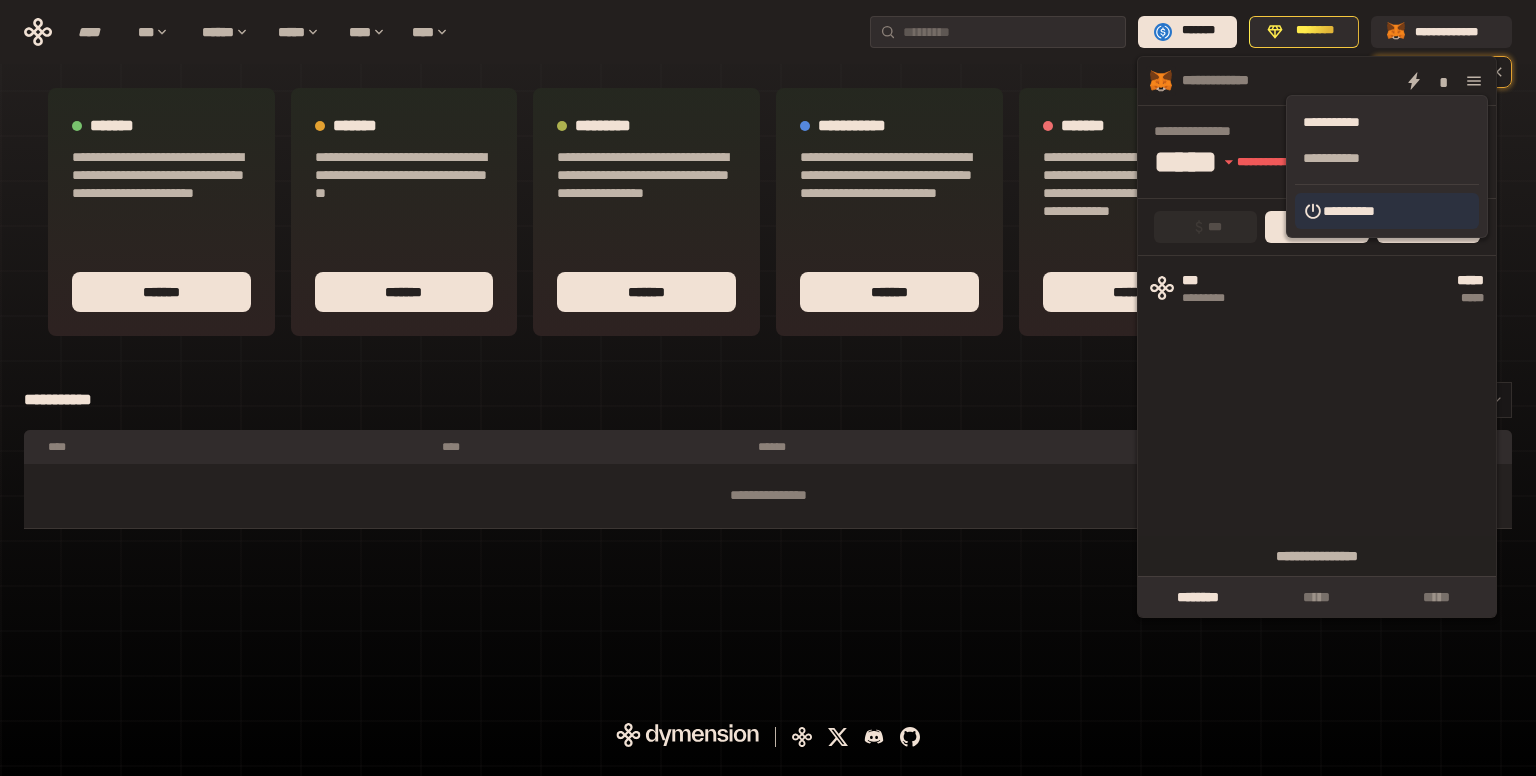 click on "**********" at bounding box center [1387, 211] 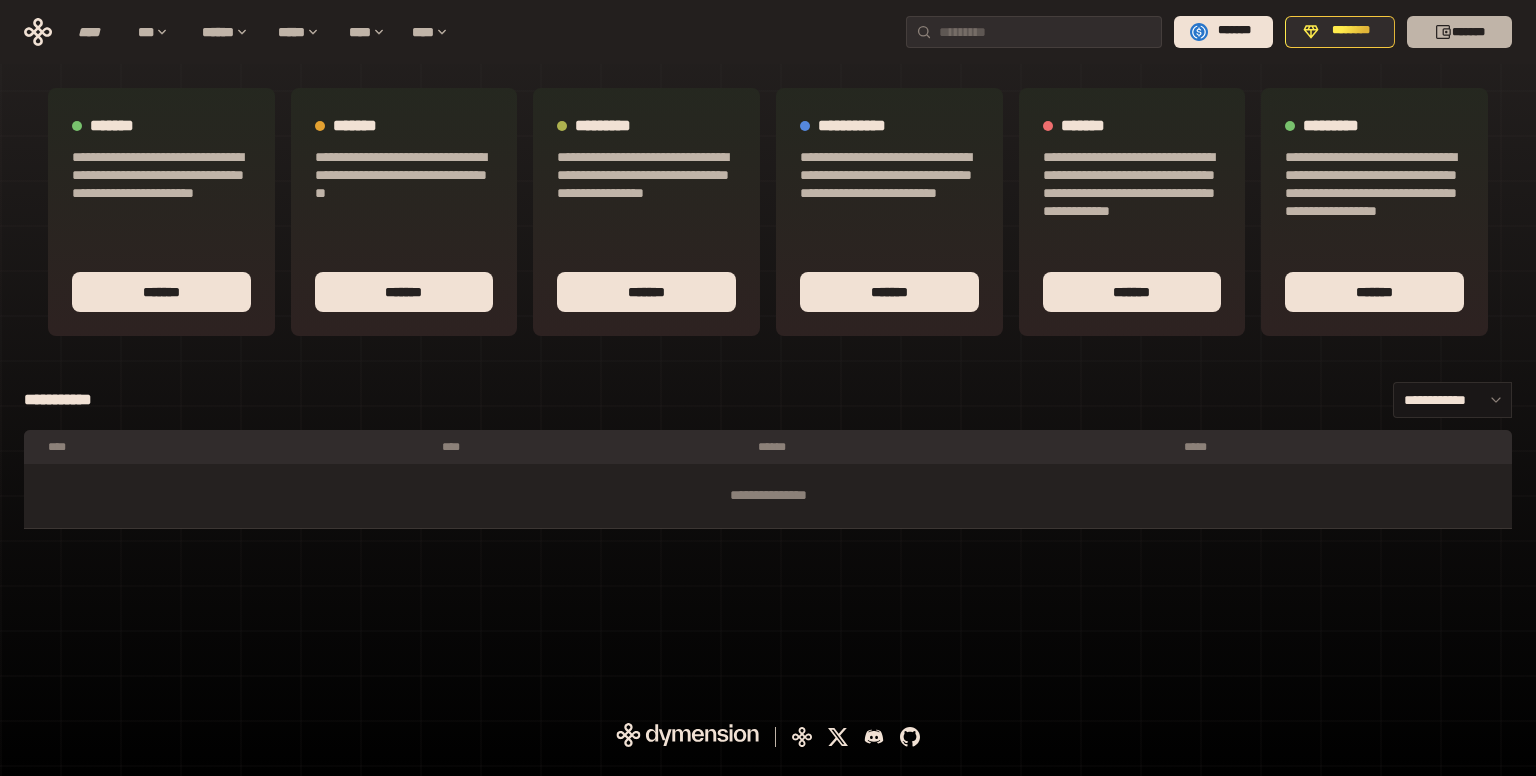 click 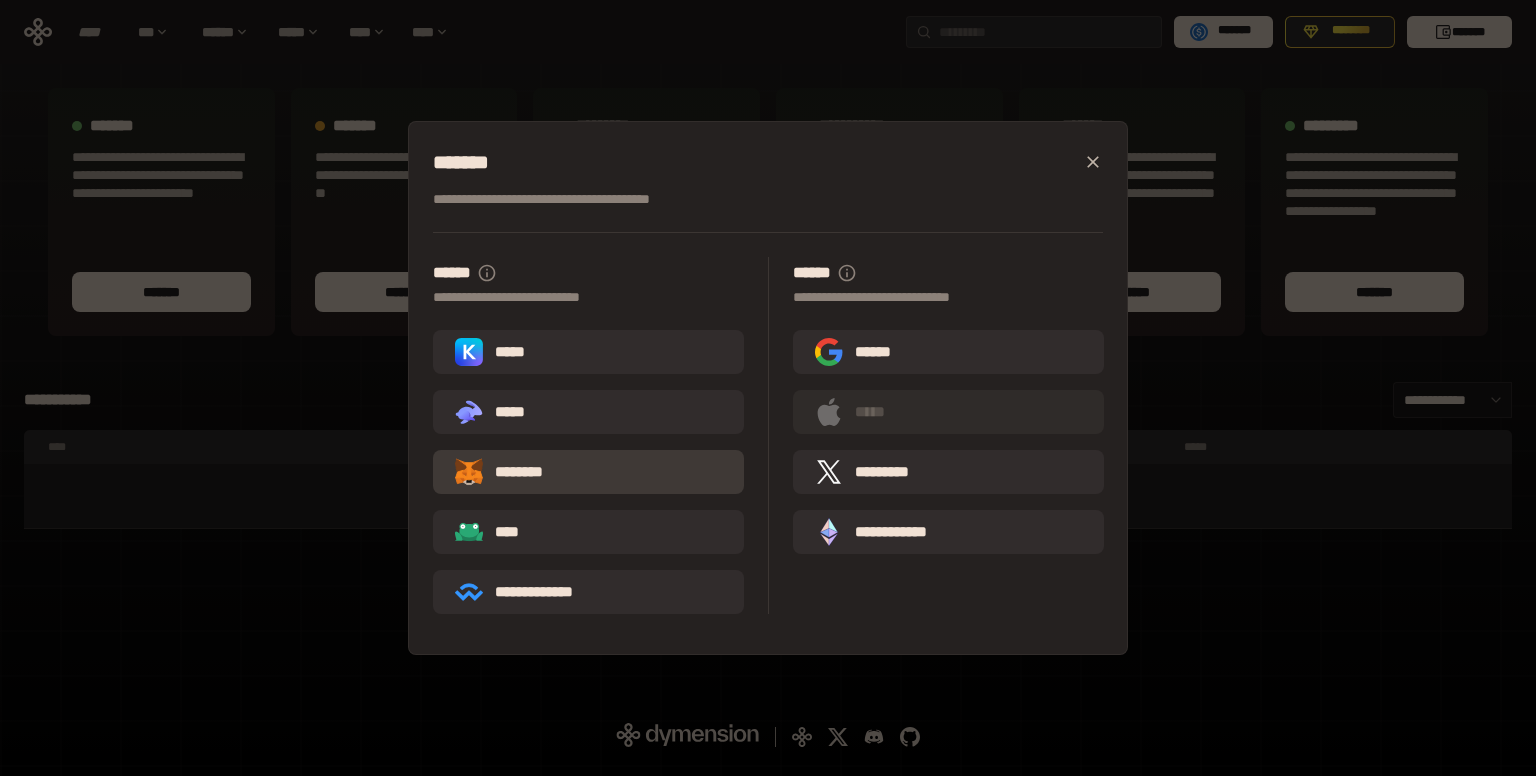 click on "********" at bounding box center (513, 472) 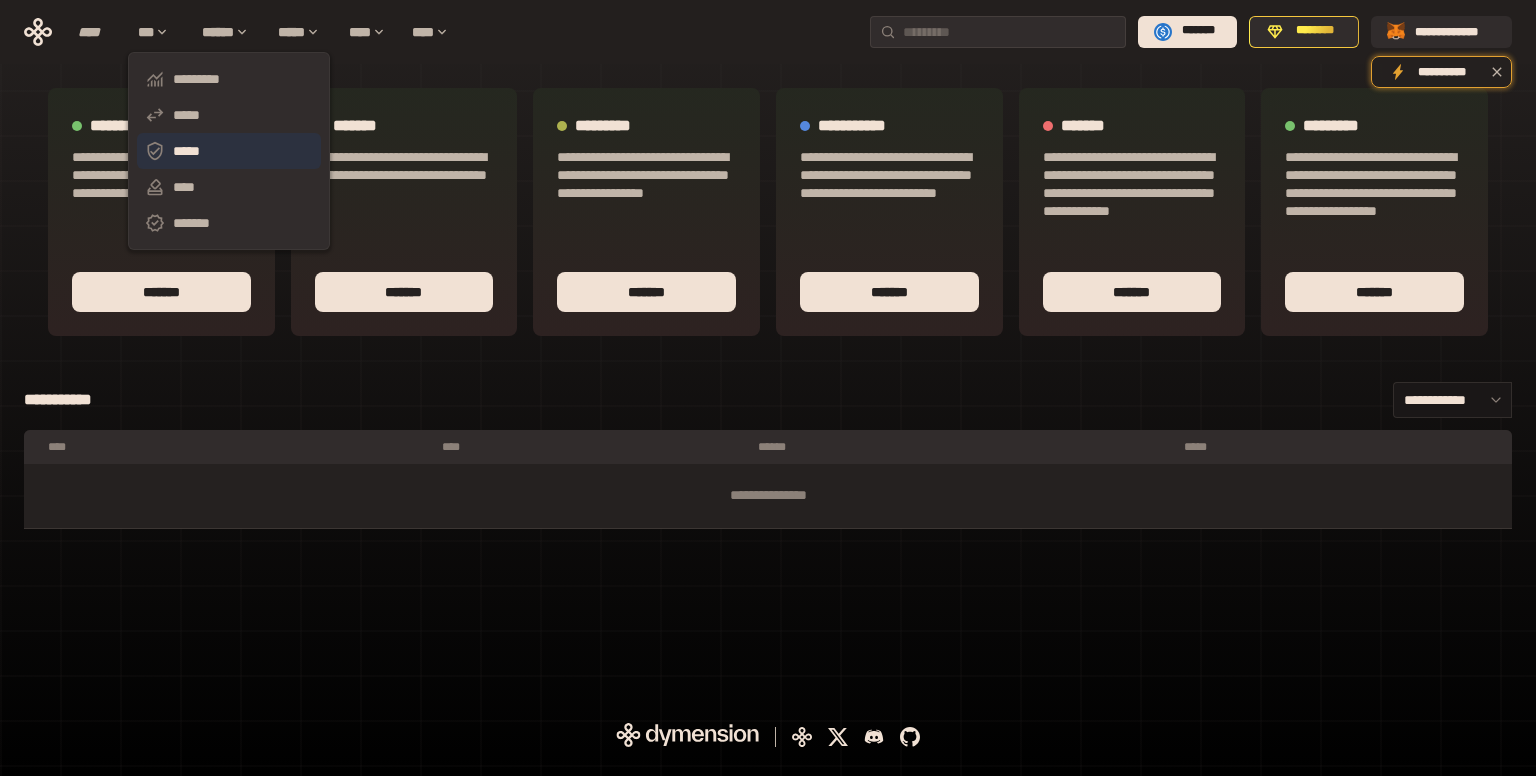 click on "*****" at bounding box center (229, 151) 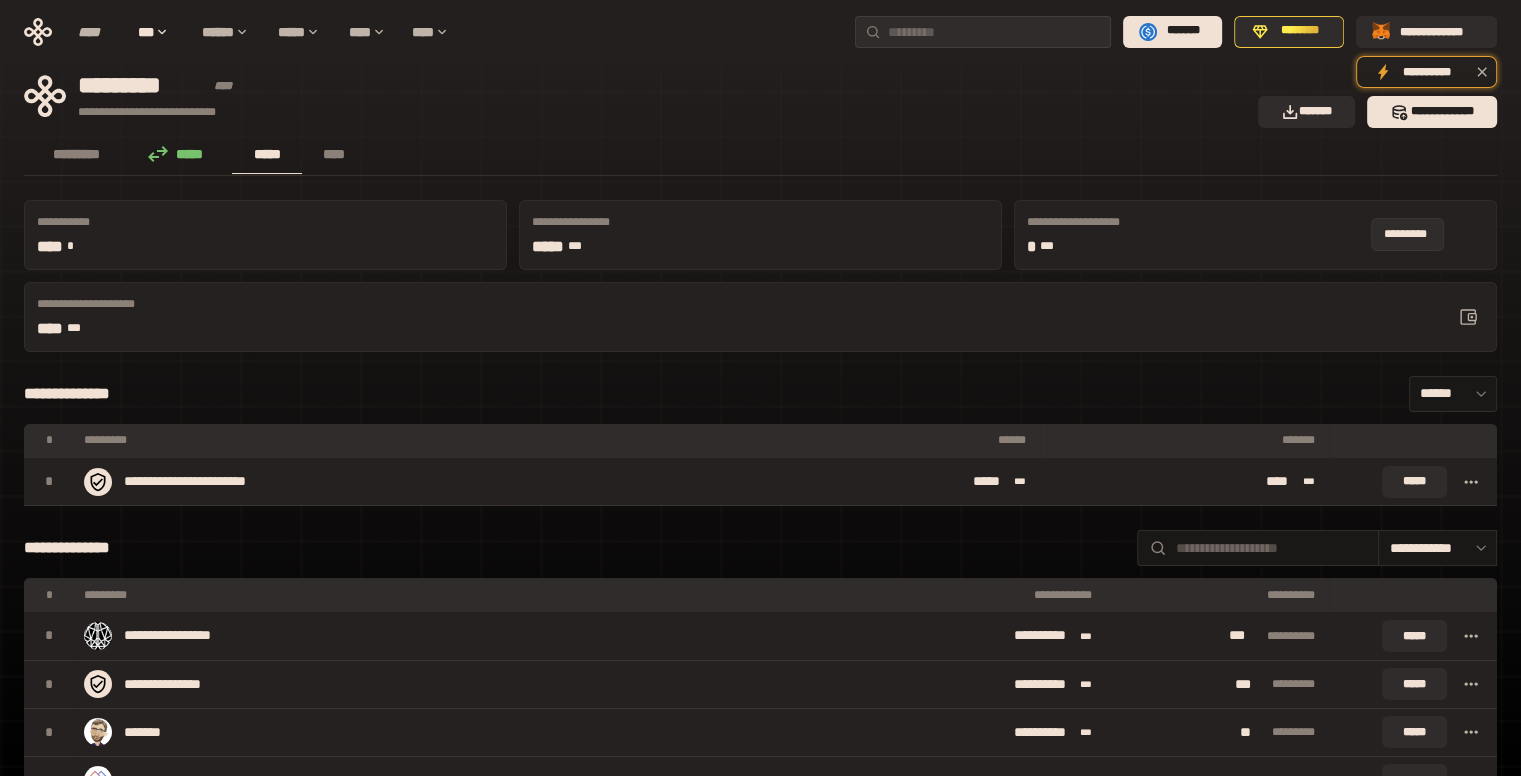 click 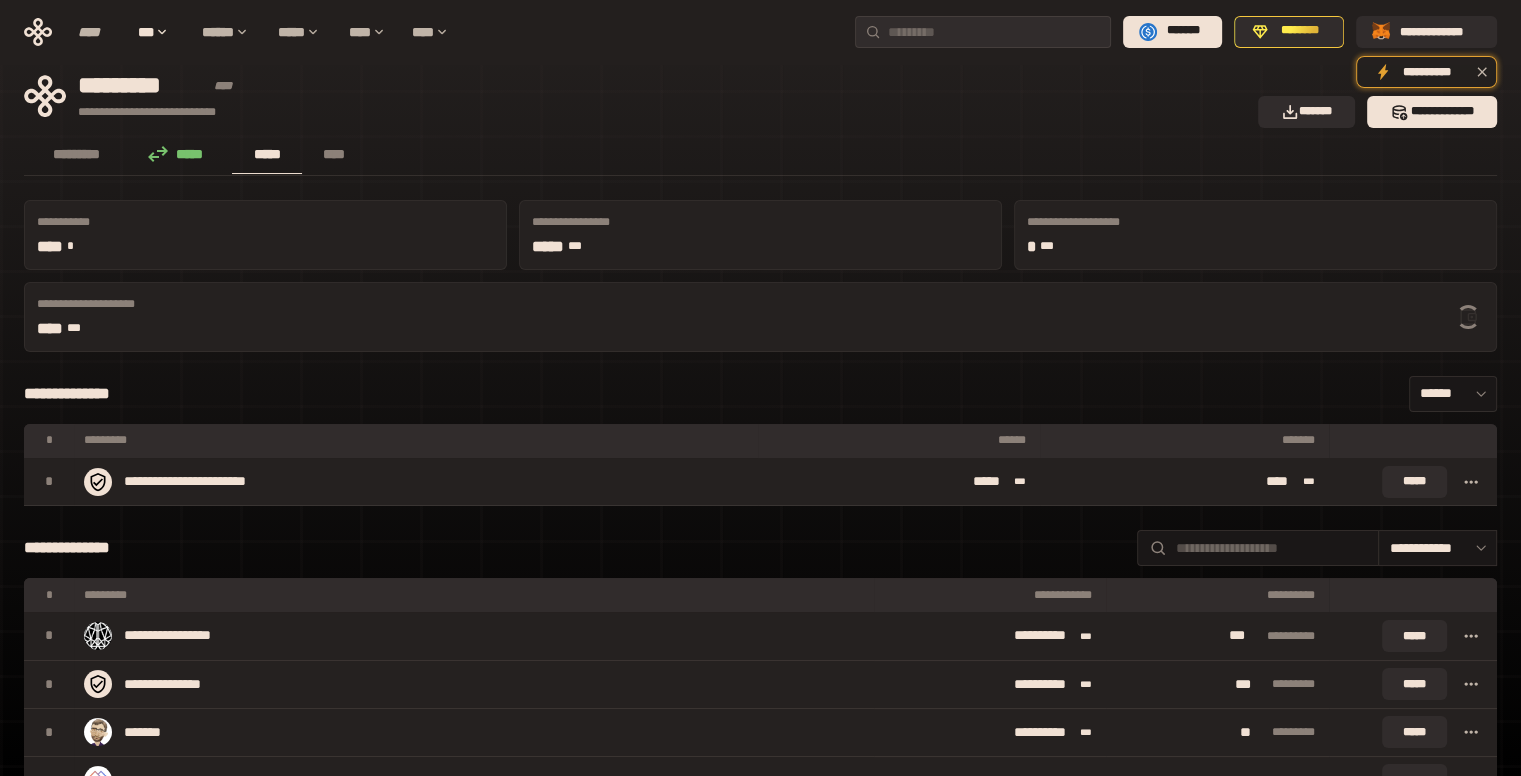 click on "********* ***** ***** ****" at bounding box center [760, 156] 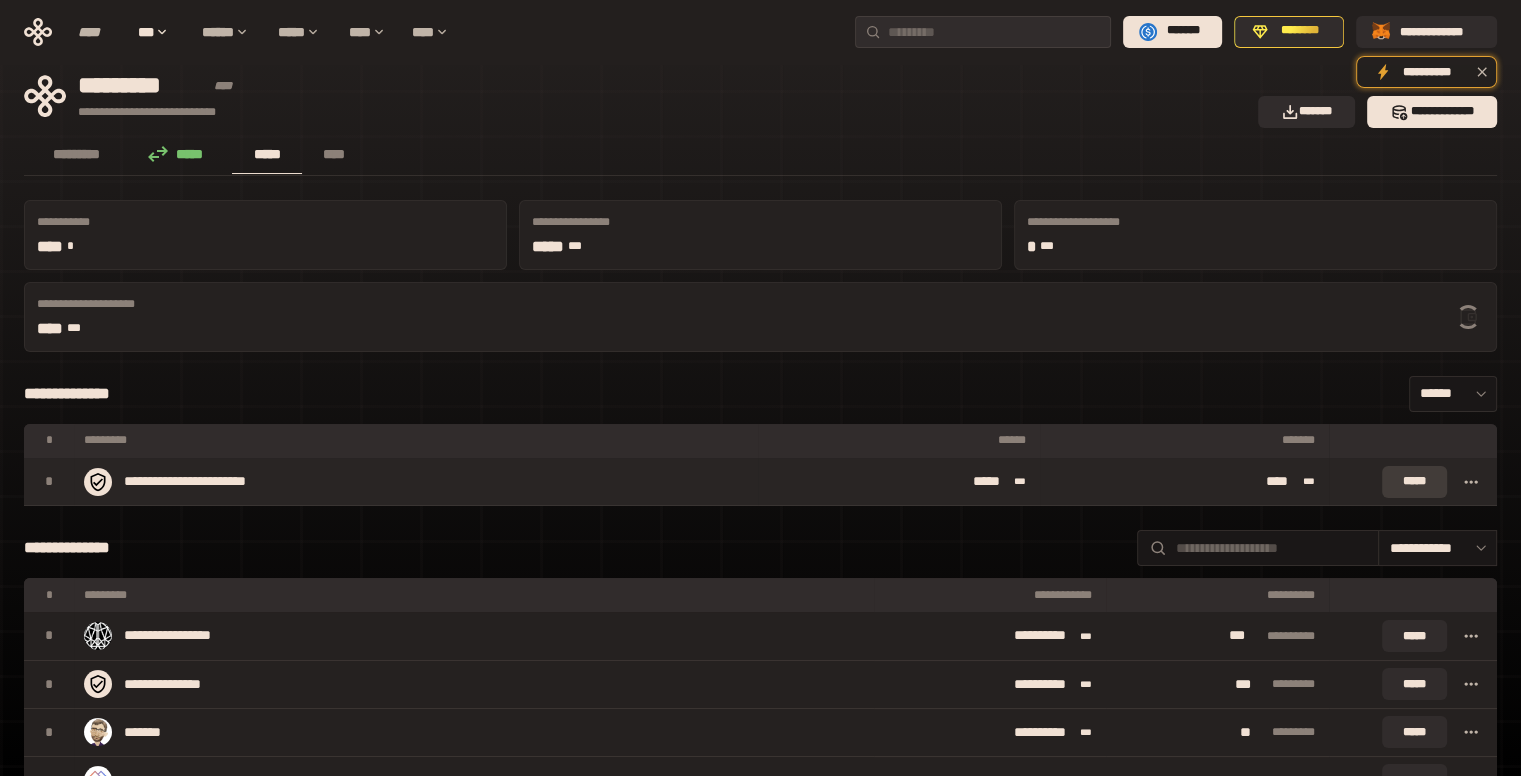 click on "*****" at bounding box center [1414, 482] 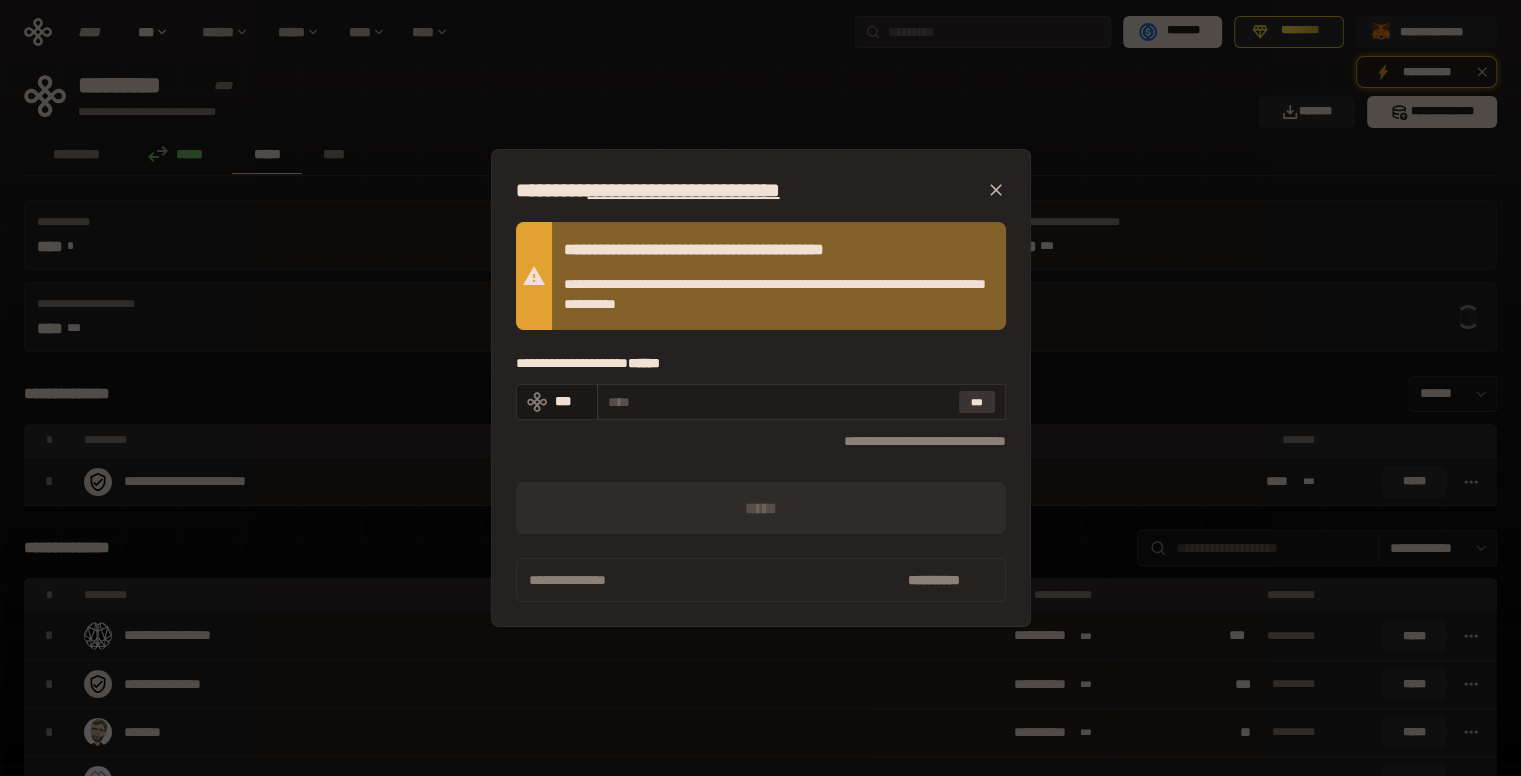click on "***" at bounding box center (976, 402) 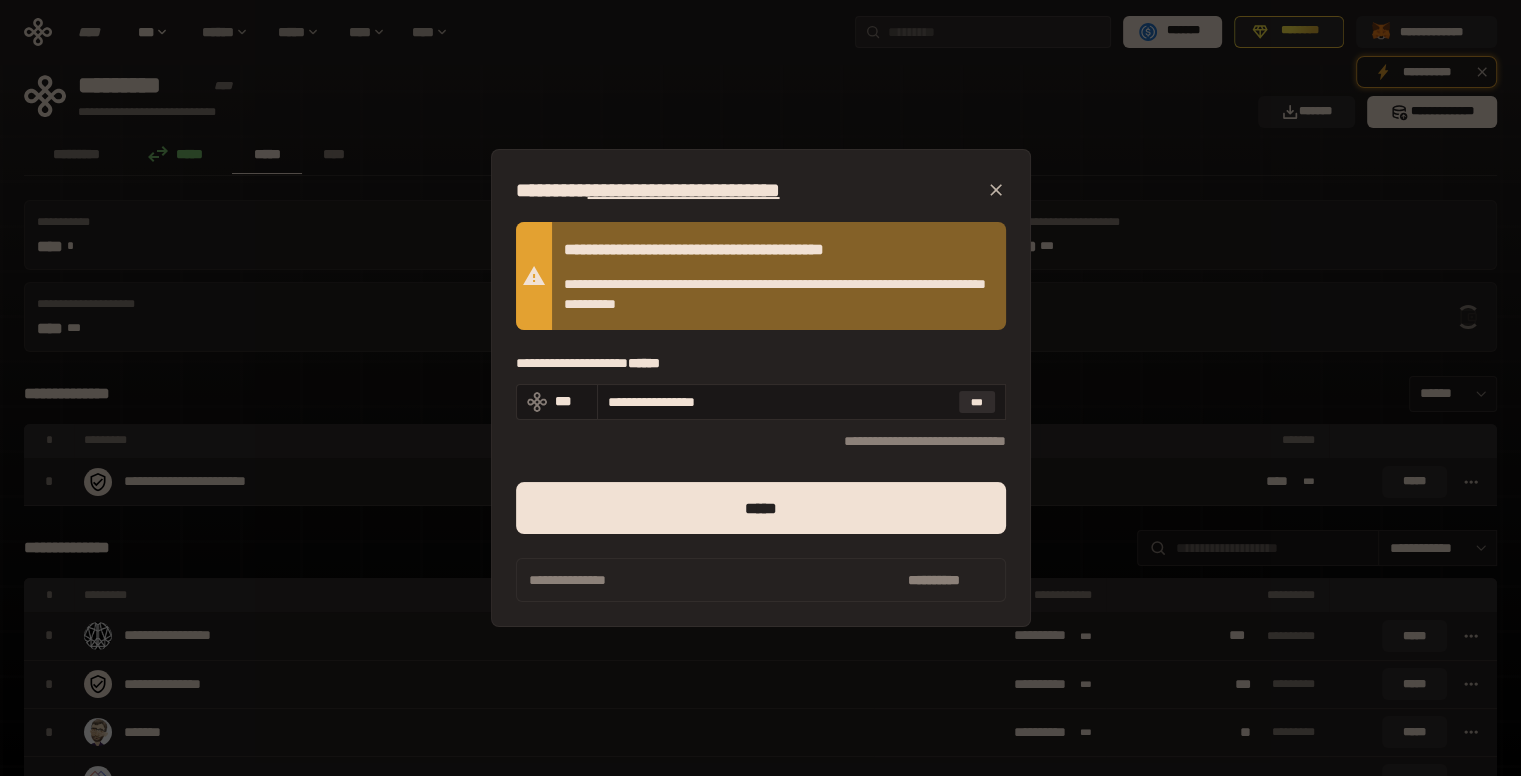 click 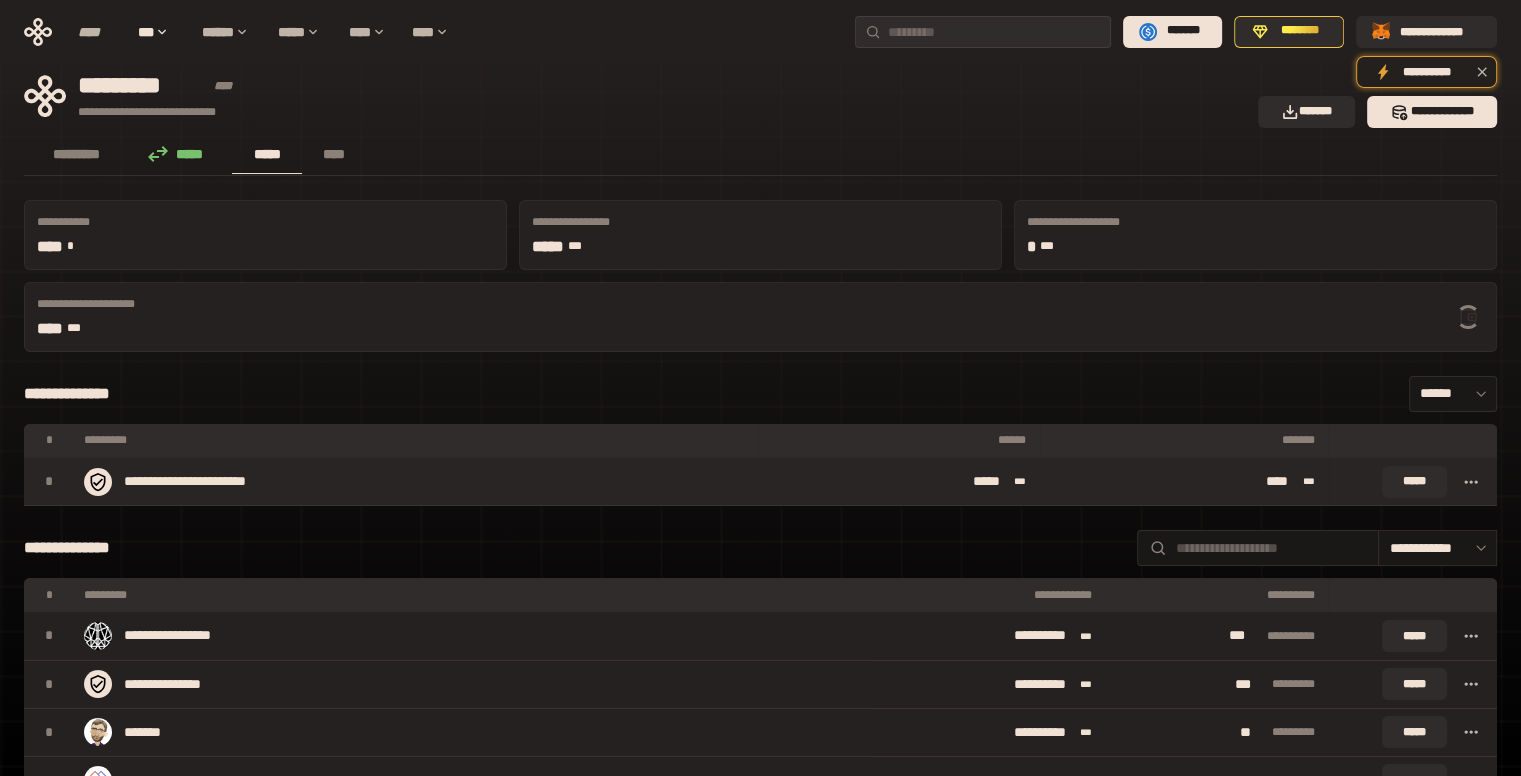click at bounding box center [1471, 482] 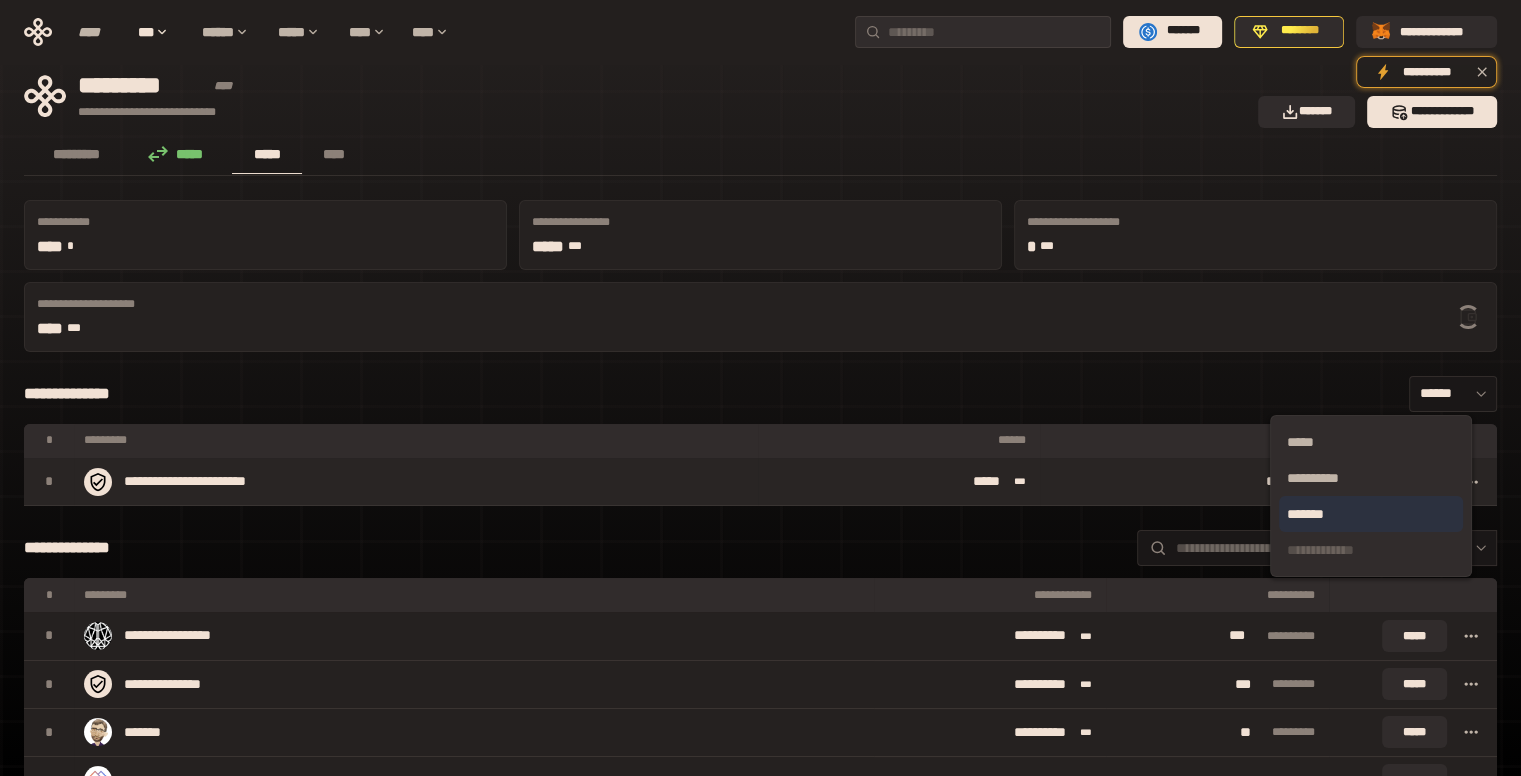 click on "*******" at bounding box center [1371, 514] 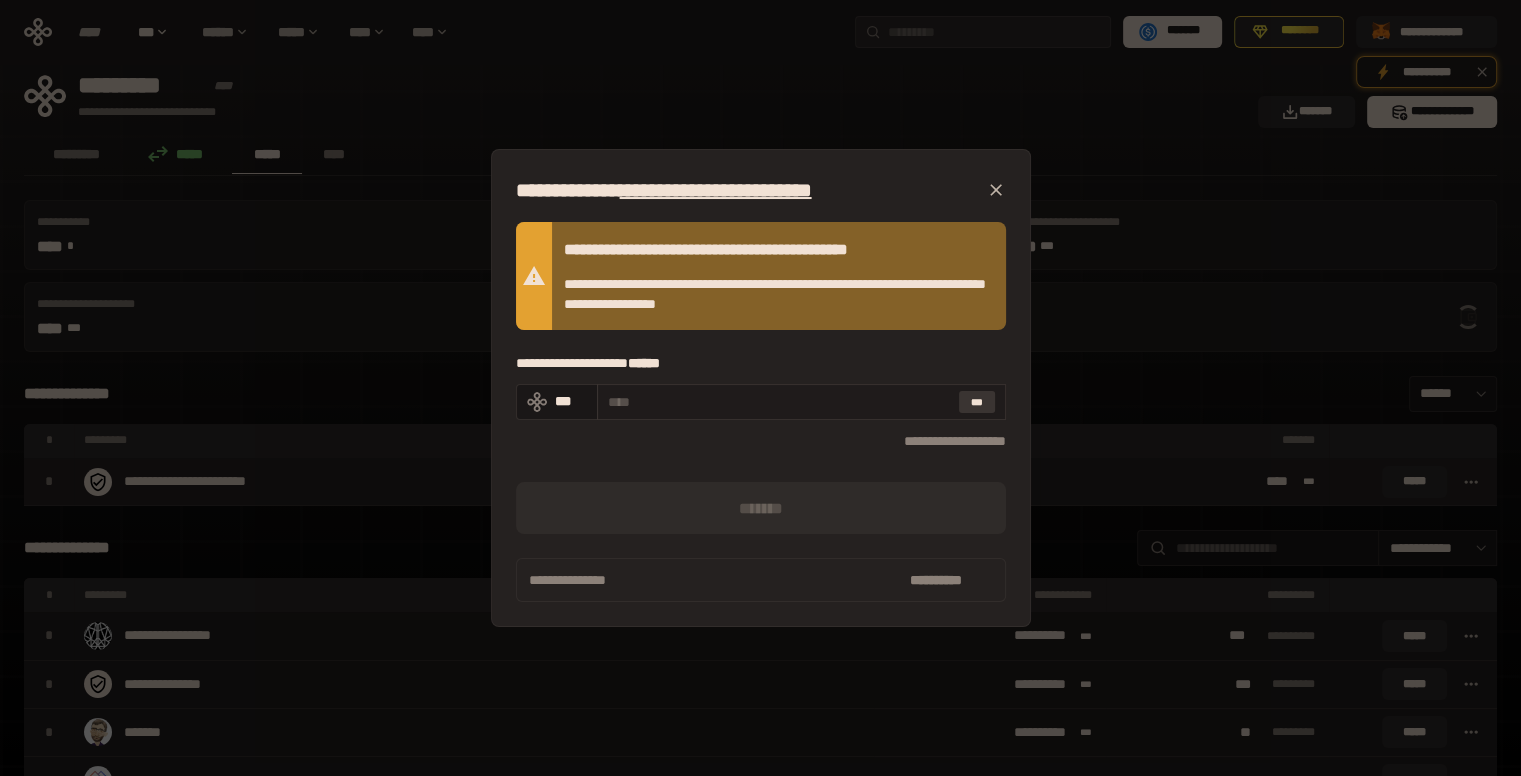 click on "***" at bounding box center (976, 402) 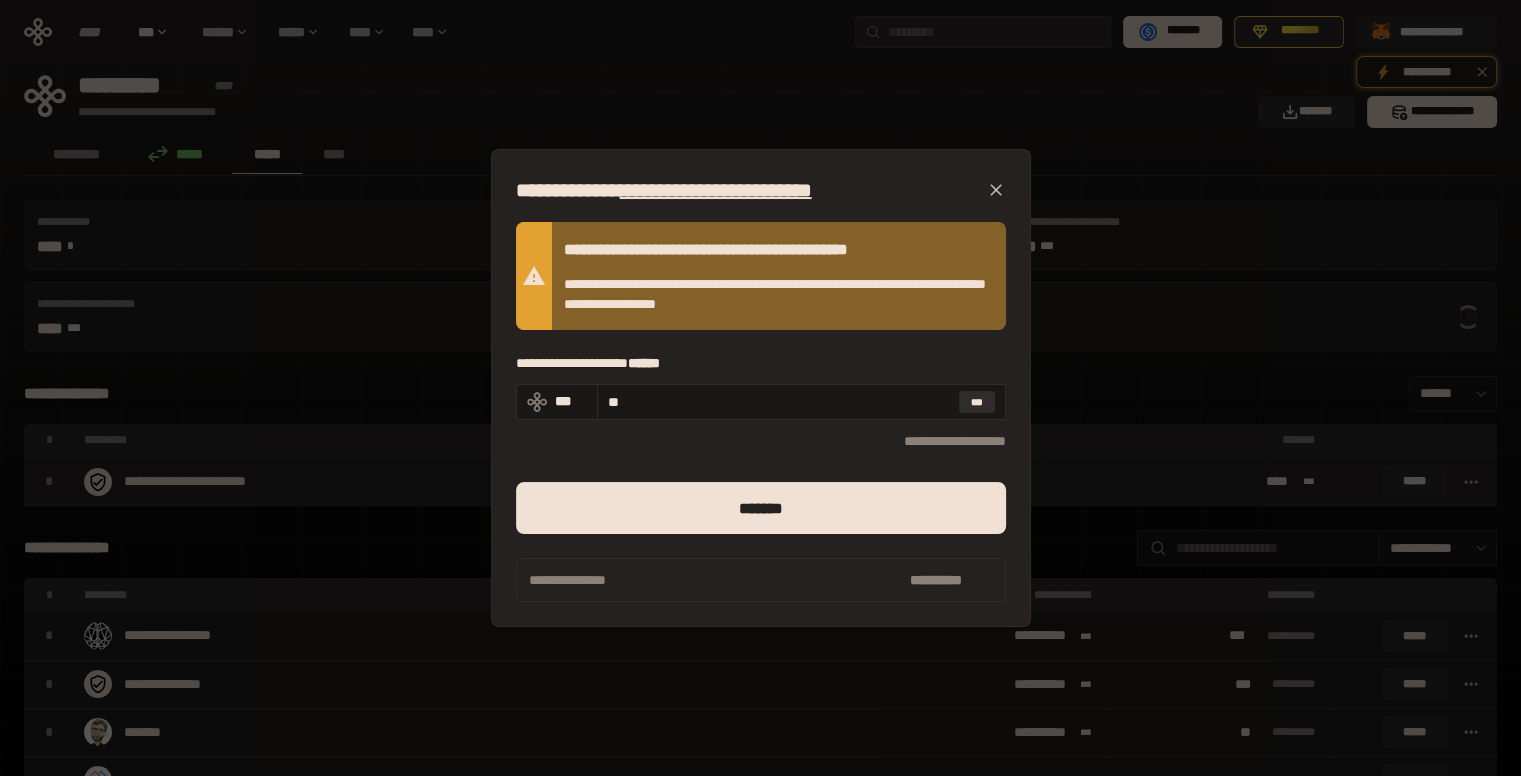 click 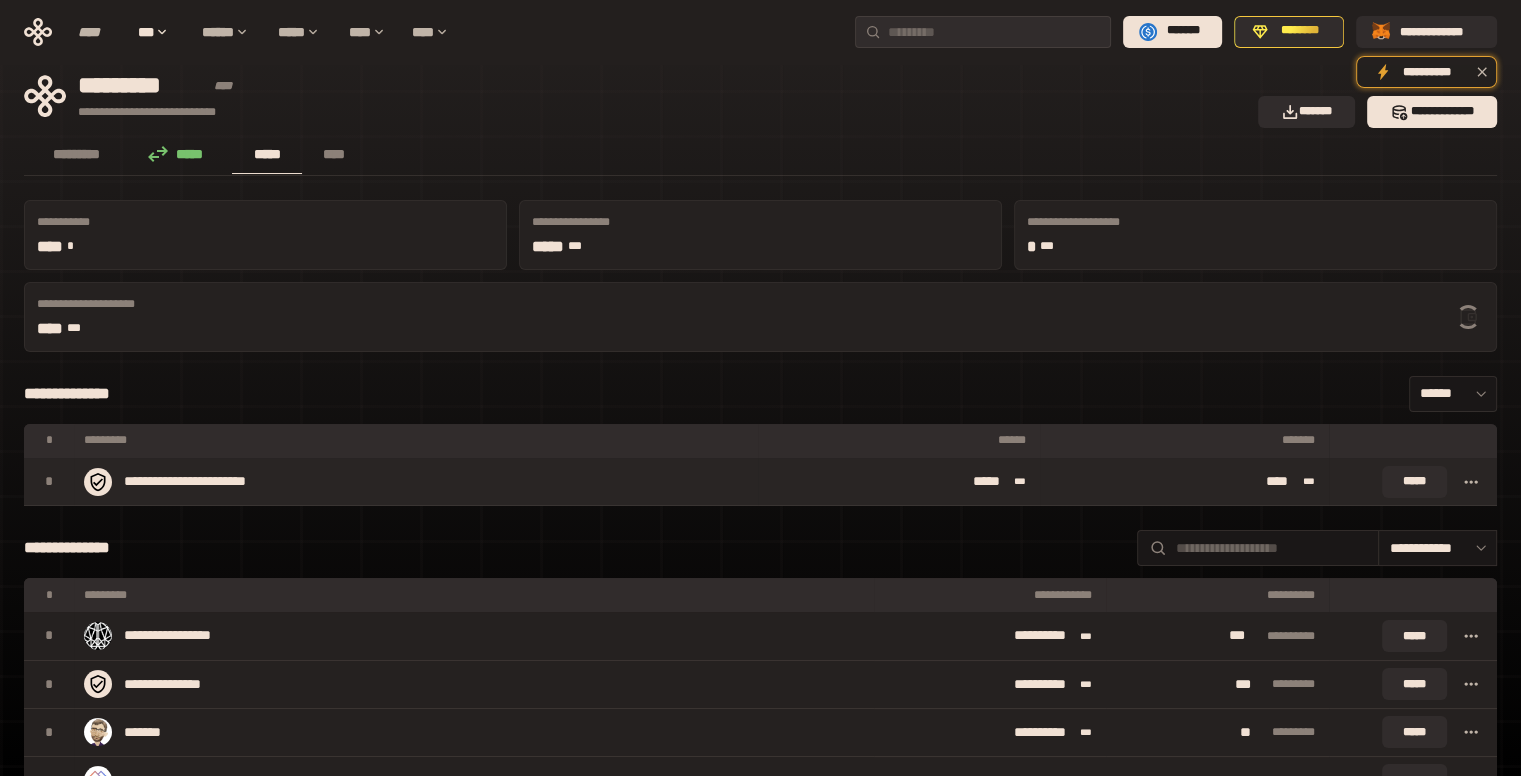 click on "****   ***" at bounding box center (204, 329) 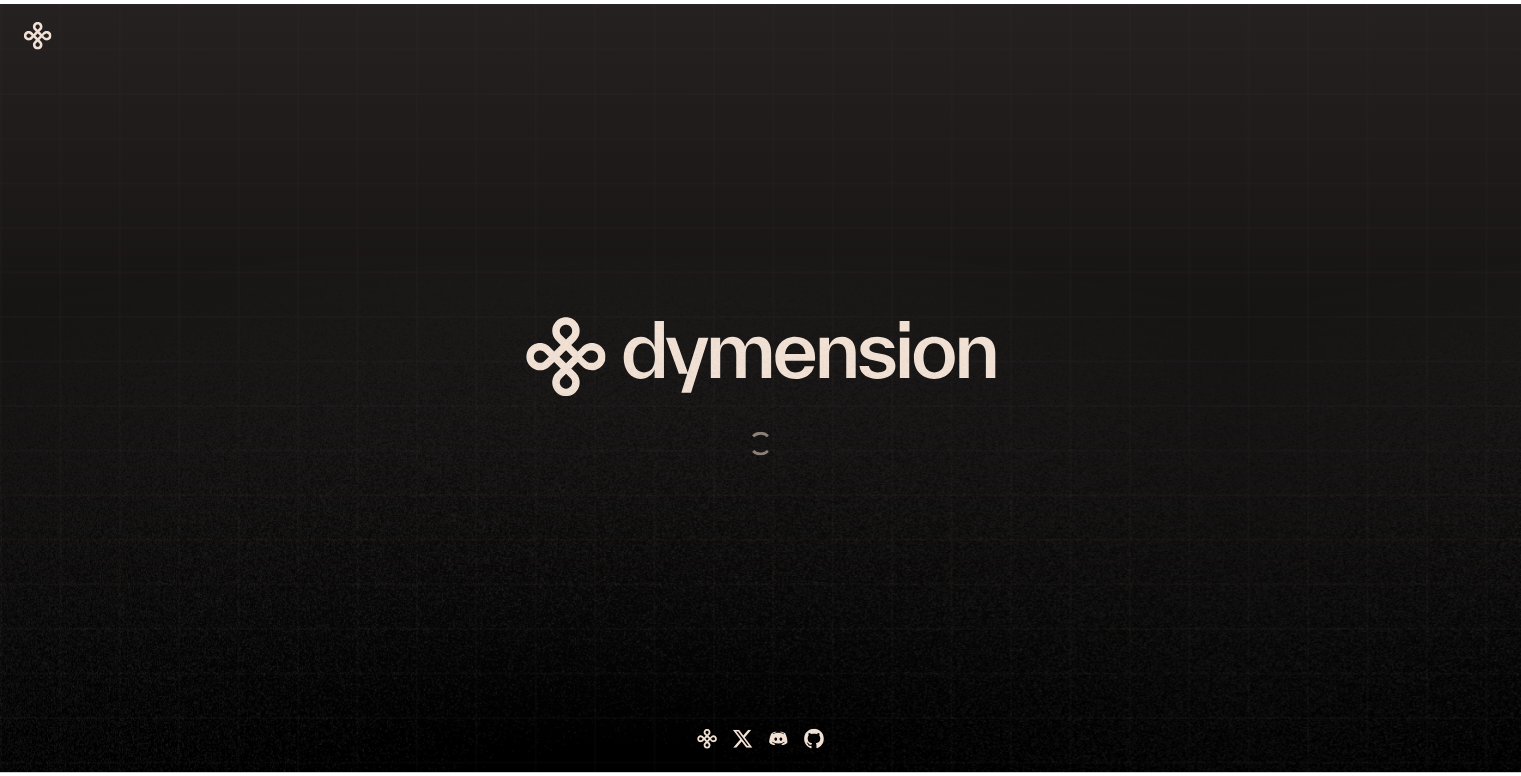 scroll, scrollTop: 0, scrollLeft: 0, axis: both 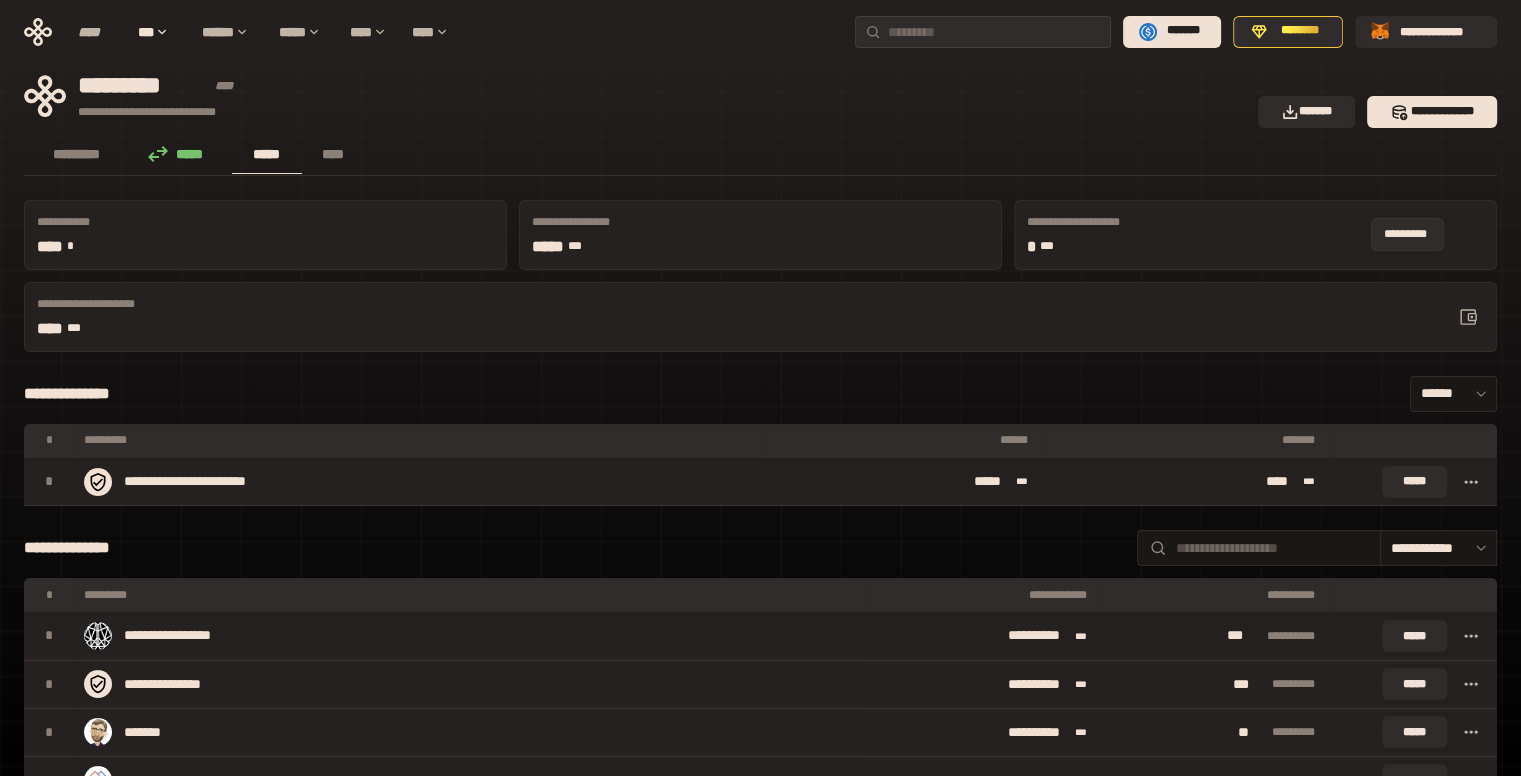 click 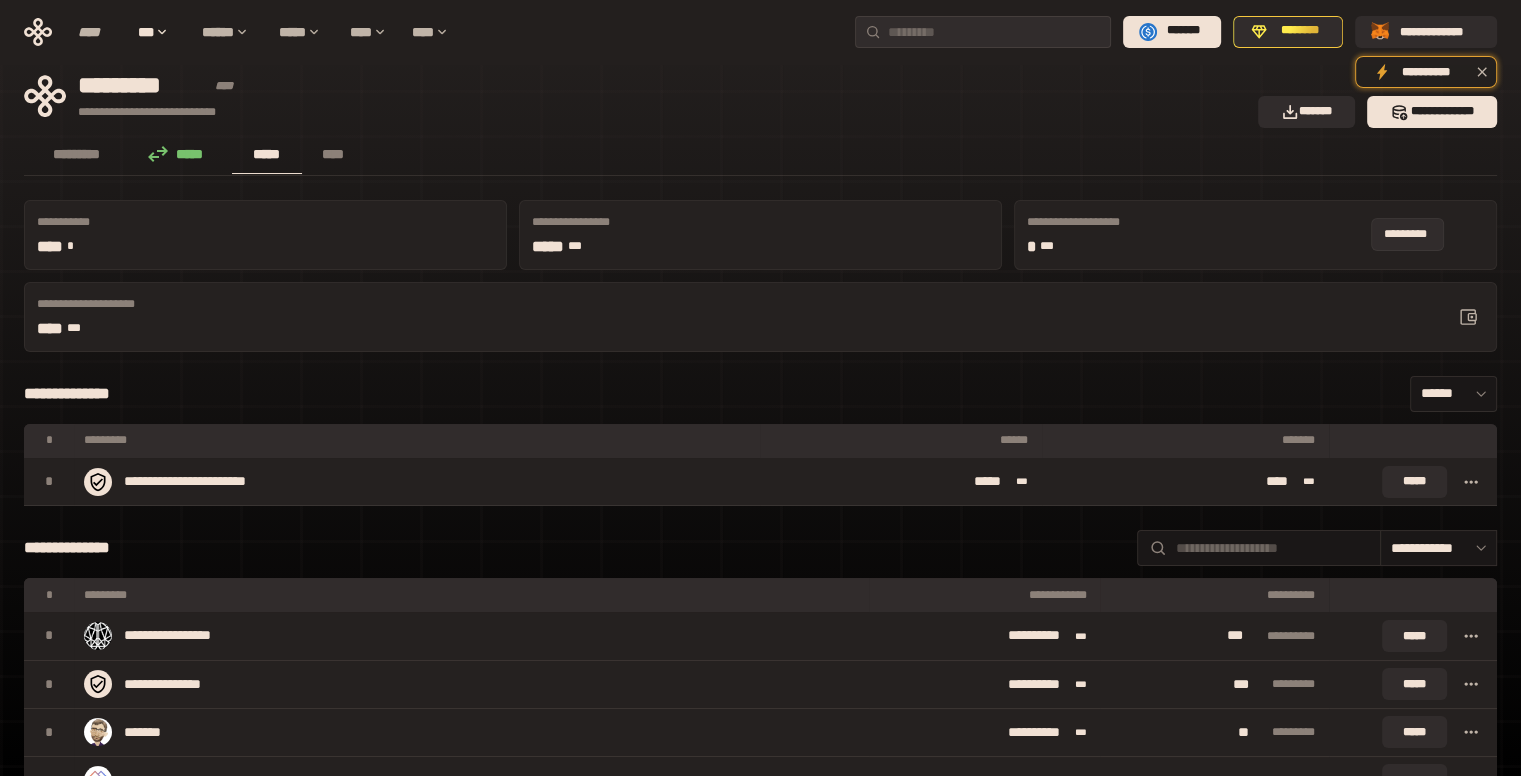 click 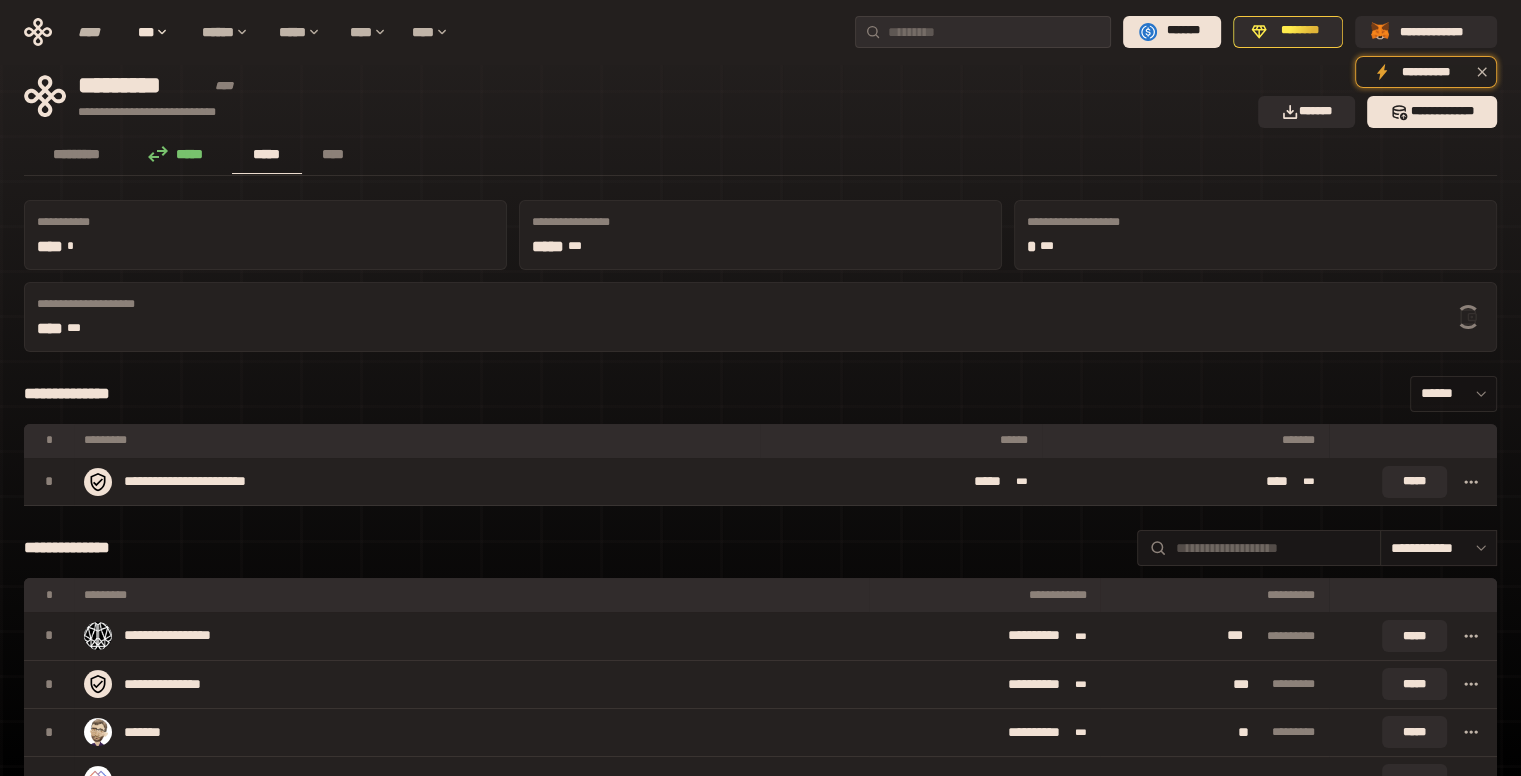 click on "******" at bounding box center (1453, 394) 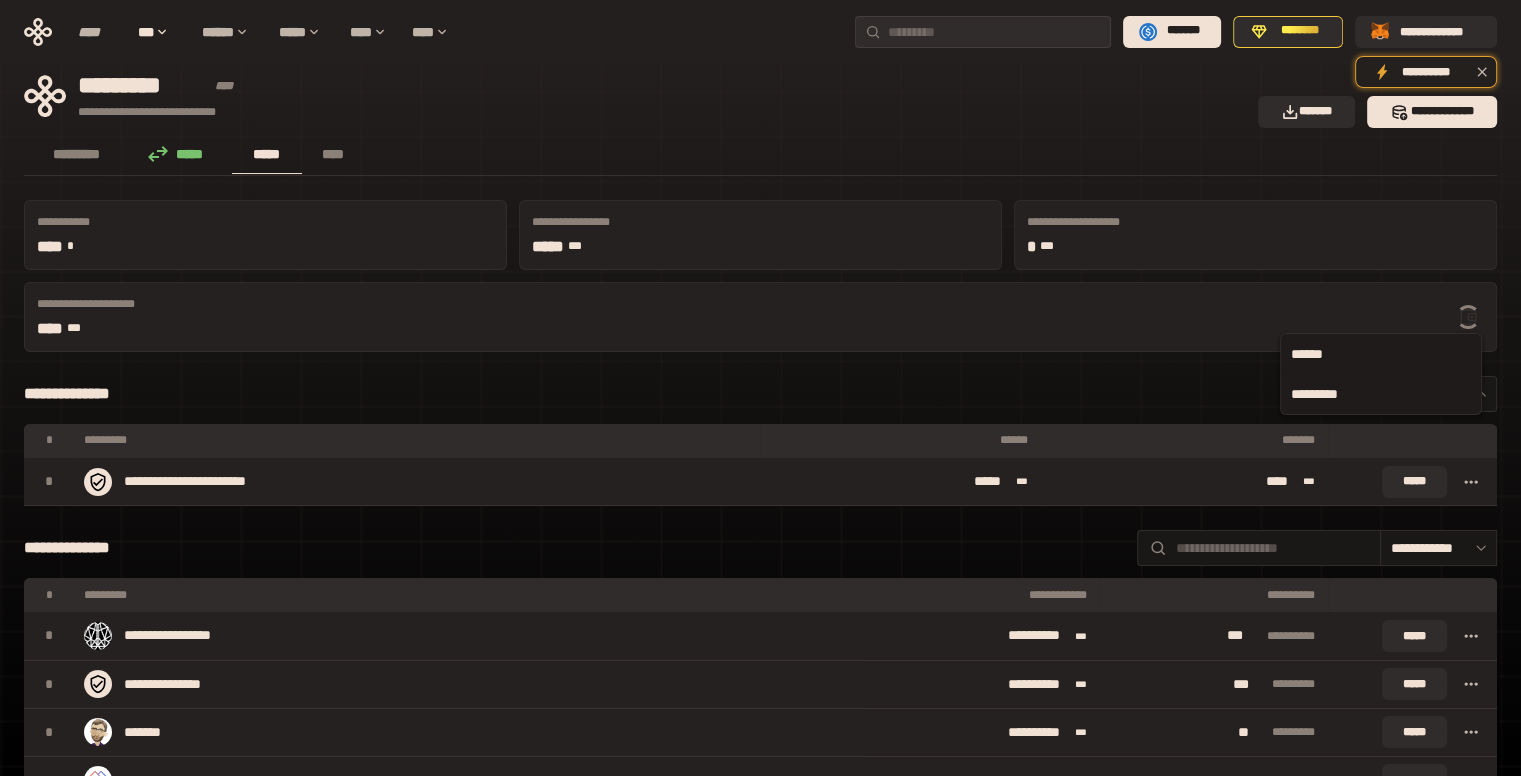 click on "*********" at bounding box center [1381, 394] 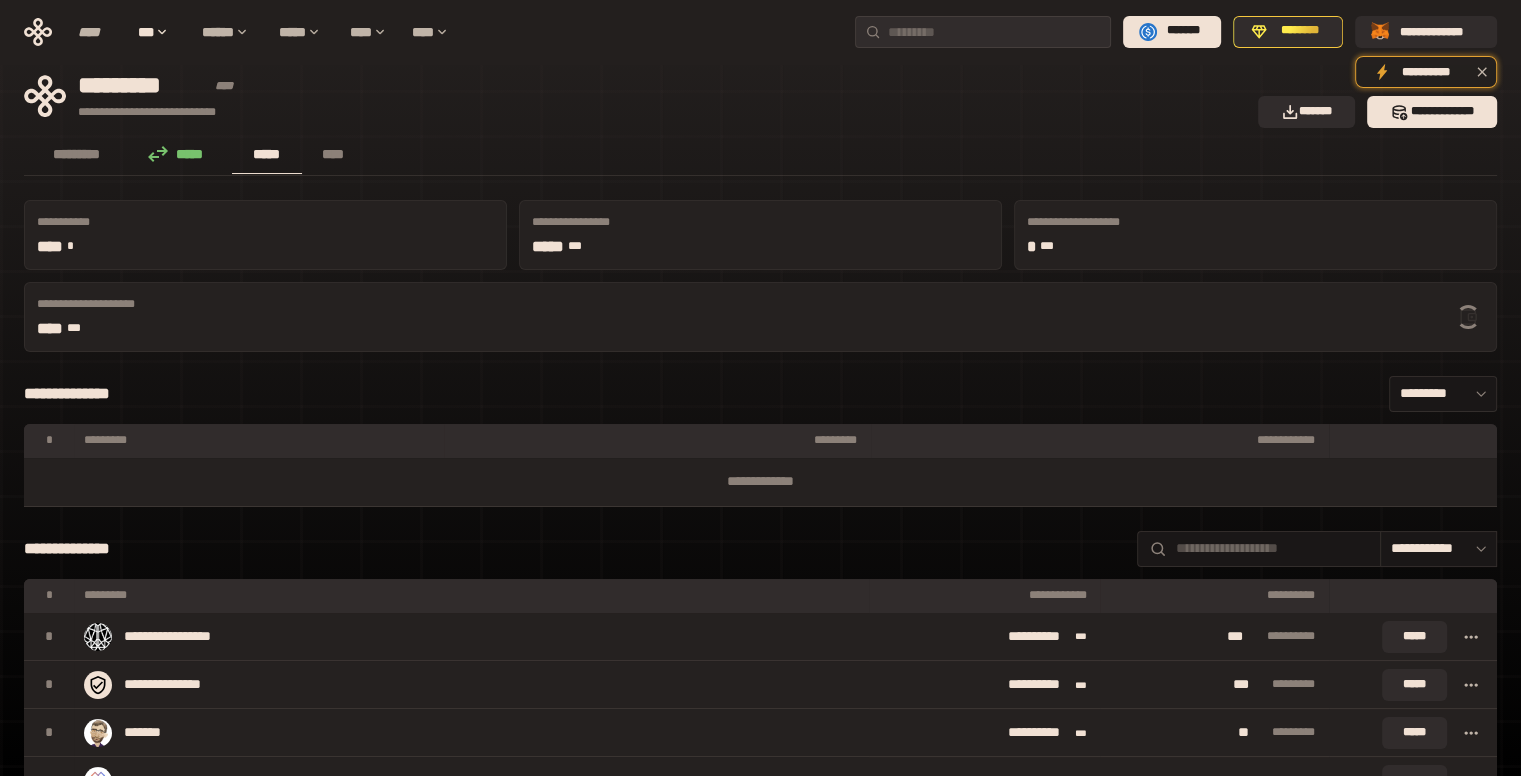 click on "*   ***" at bounding box center [1194, 247] 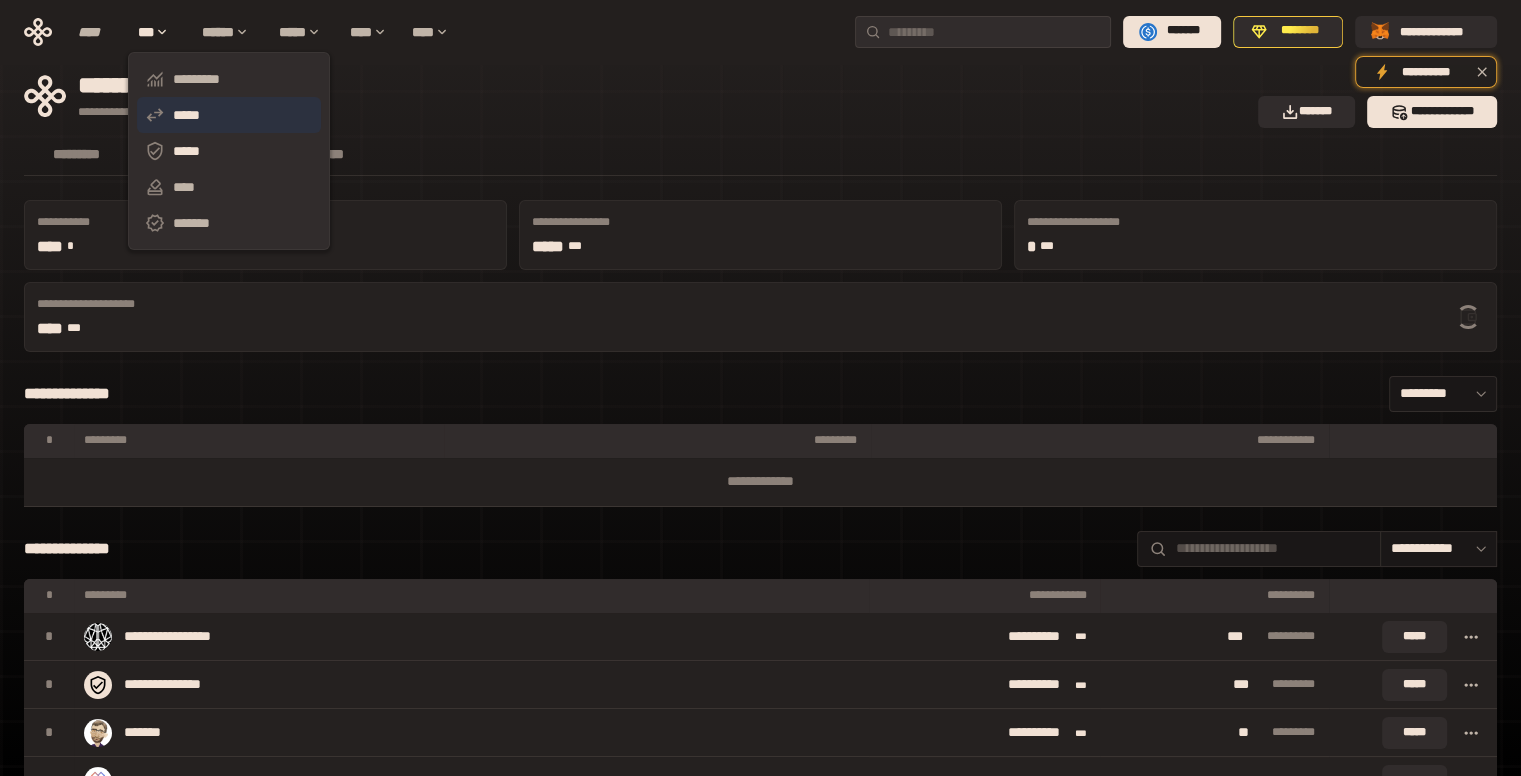 click on "*****" at bounding box center (229, 115) 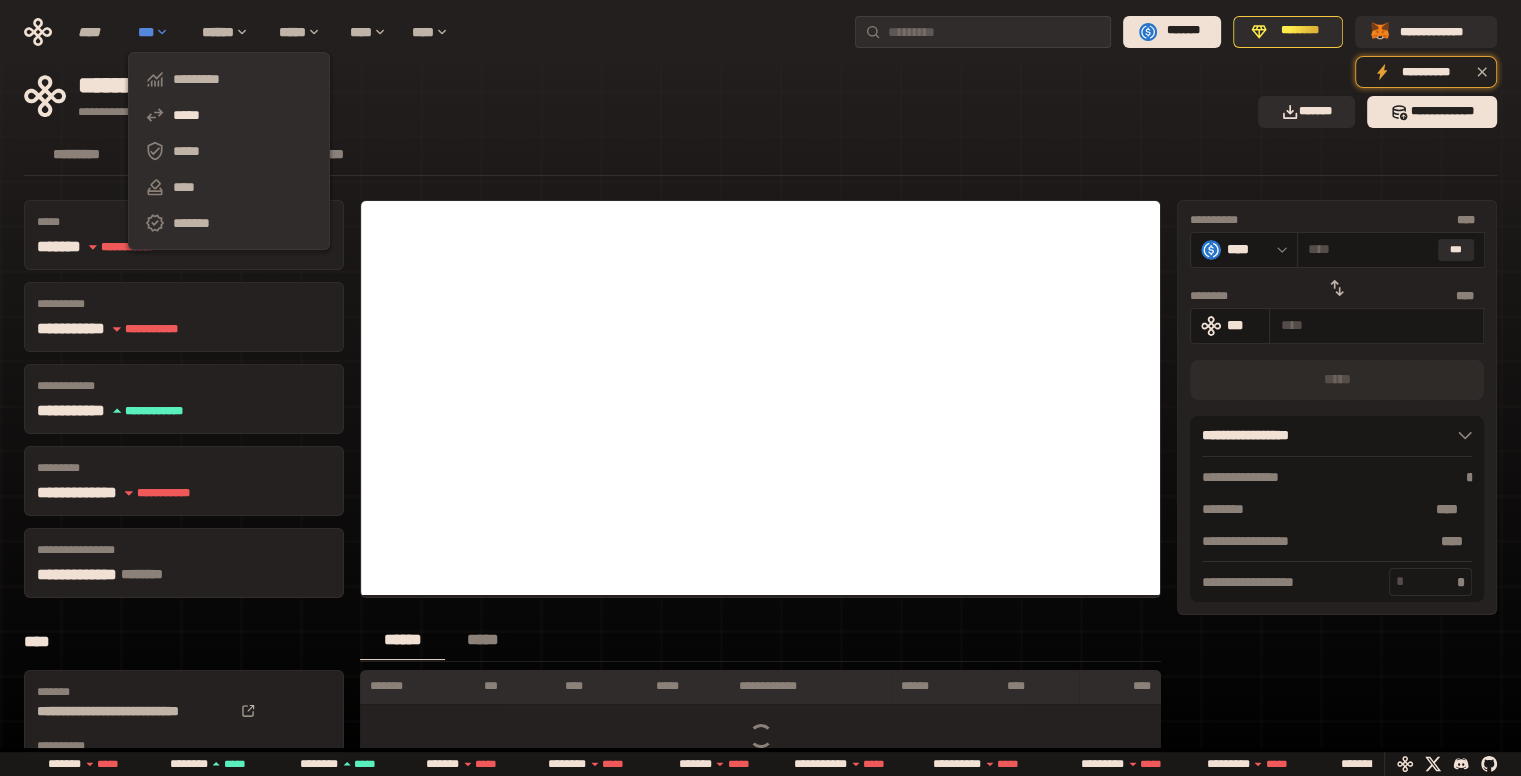 click on "***" at bounding box center [160, 32] 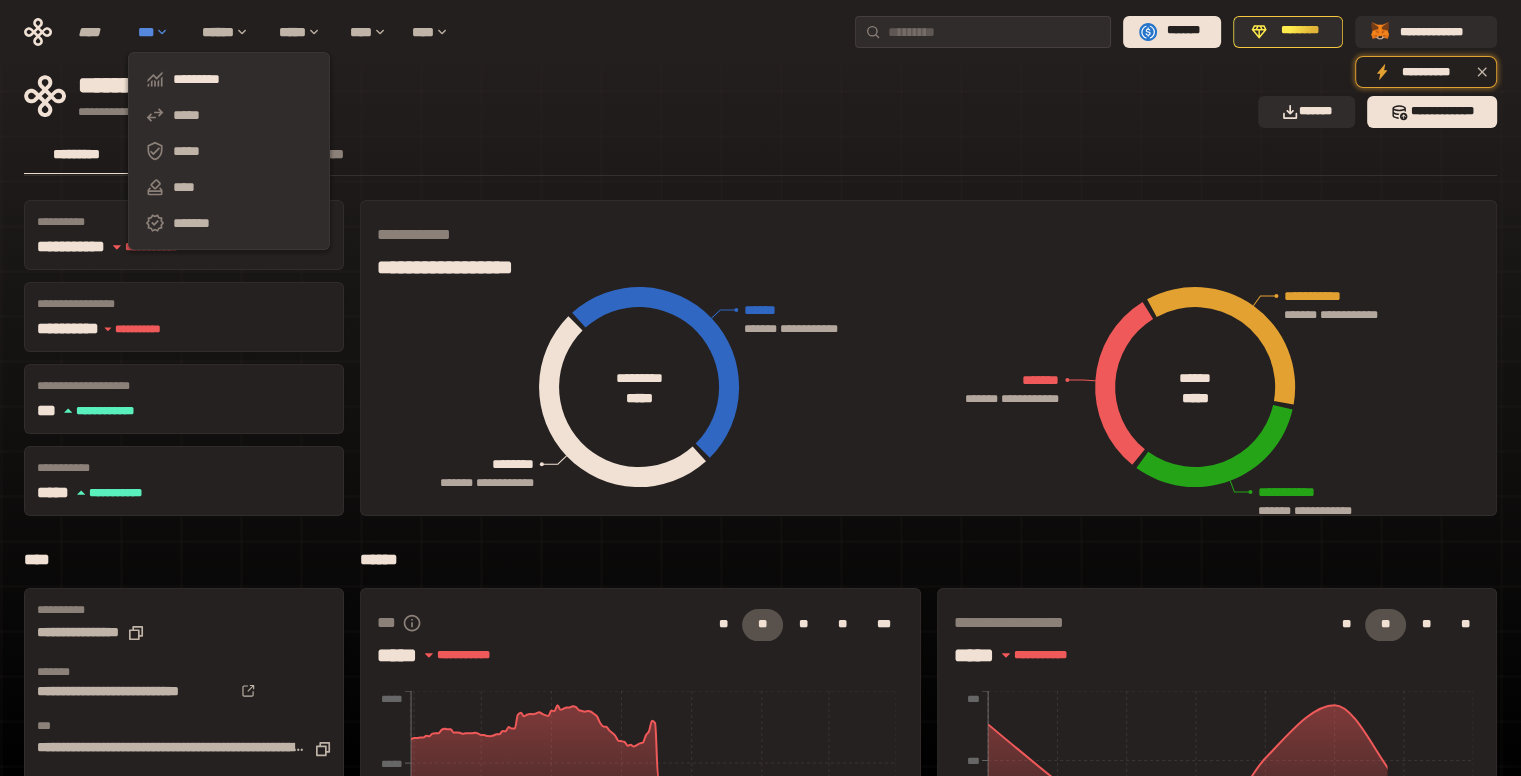 click on "***" at bounding box center (160, 32) 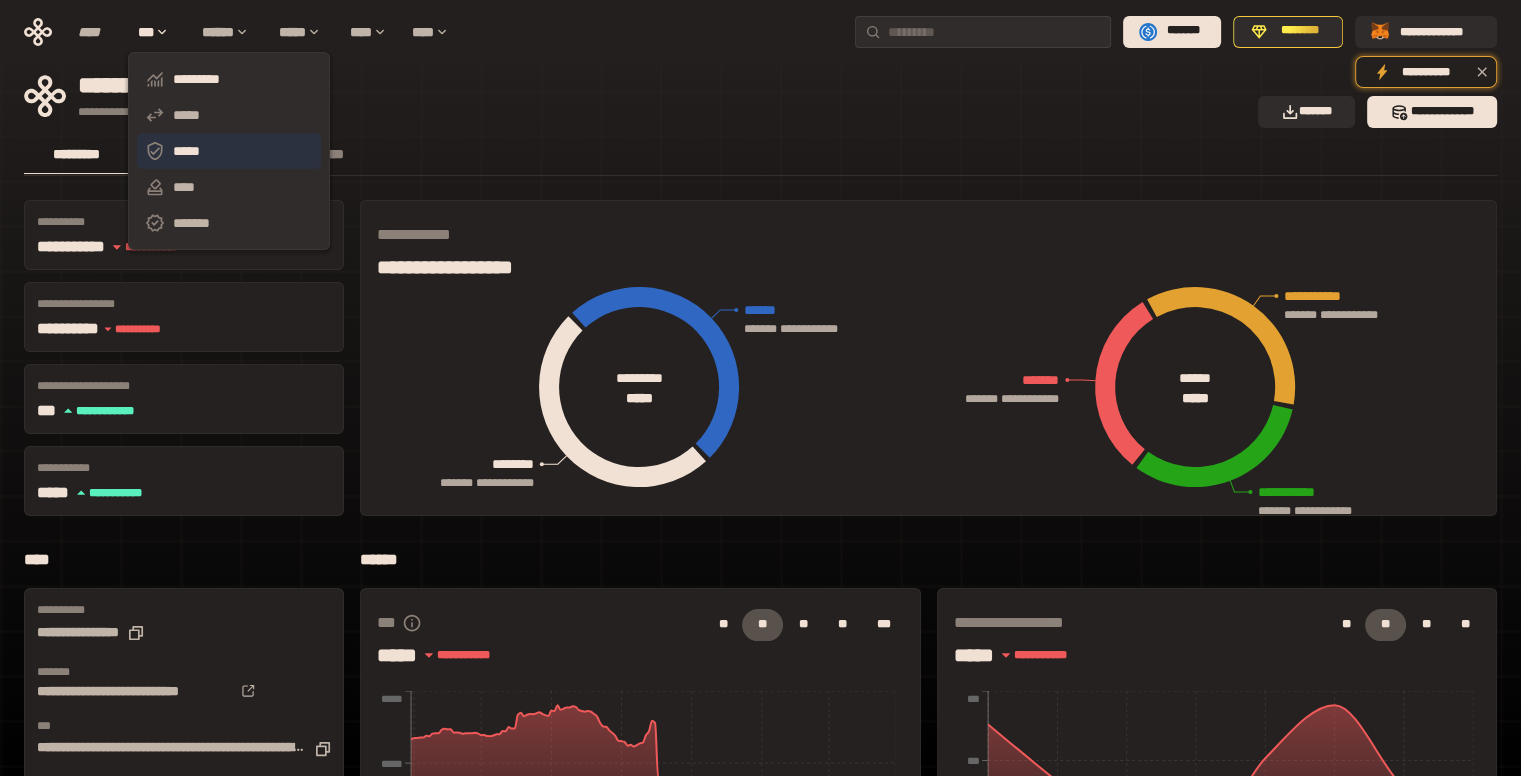 click on "*****" at bounding box center [229, 151] 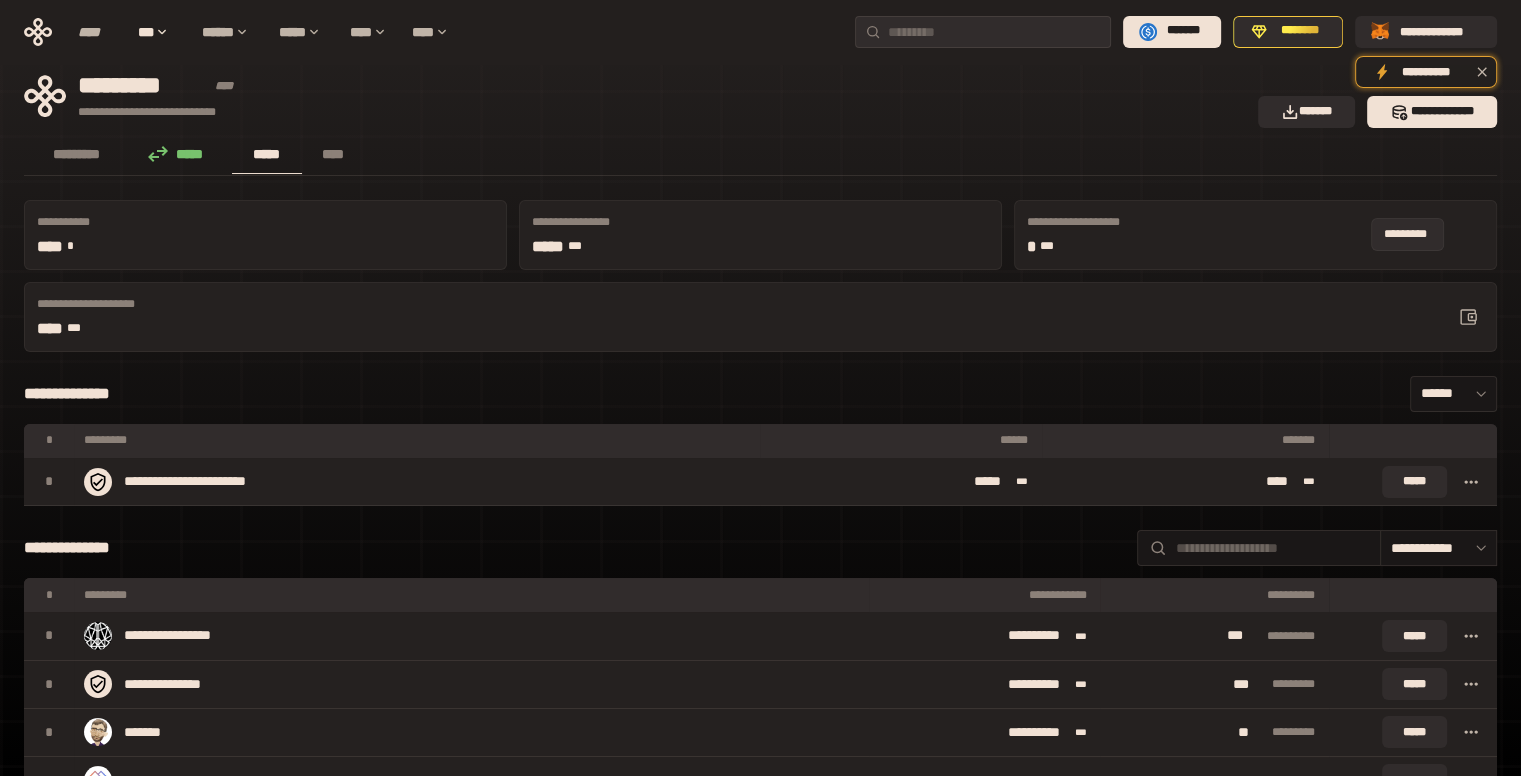 click at bounding box center (1468, 317) 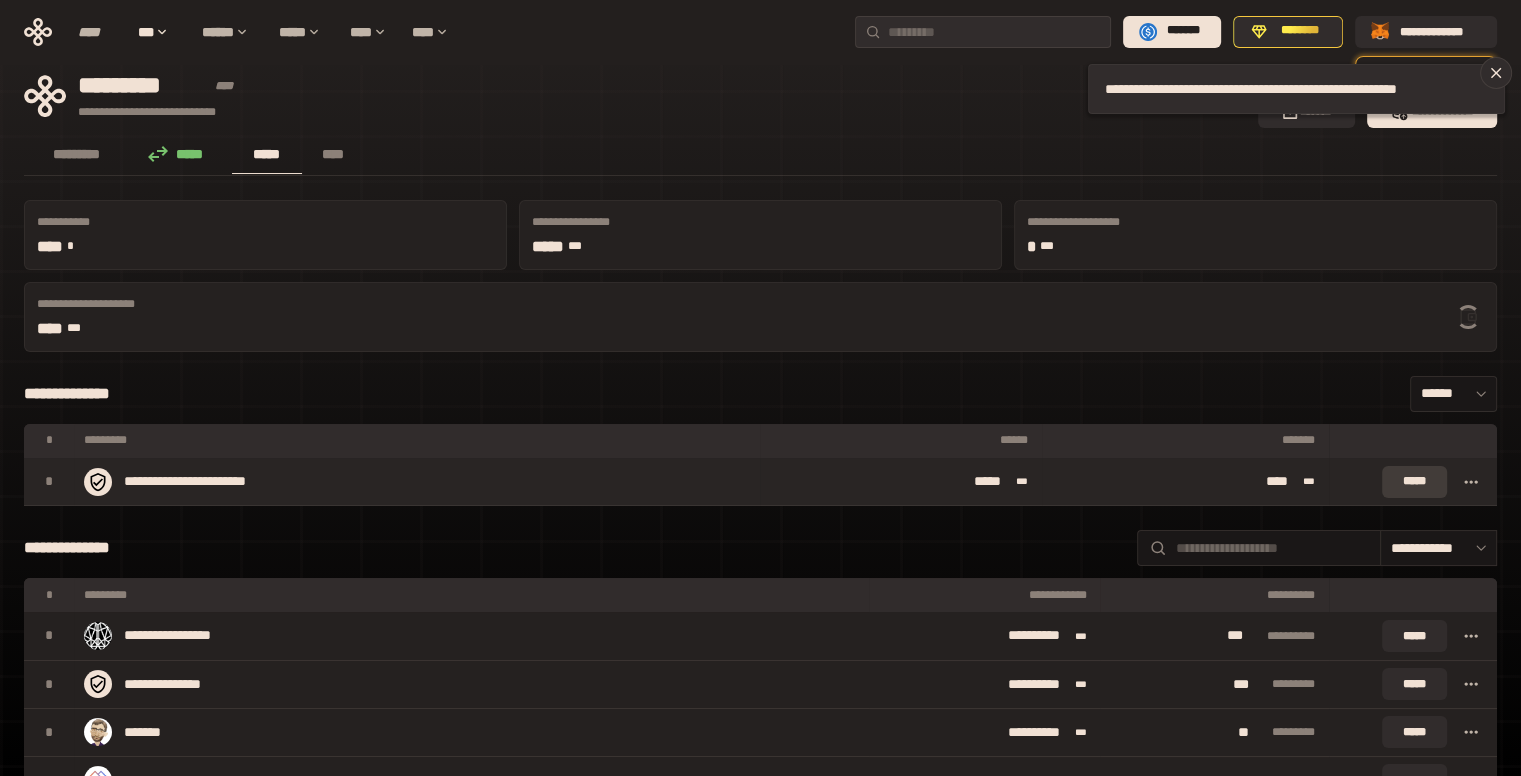 click on "*****" at bounding box center [1414, 482] 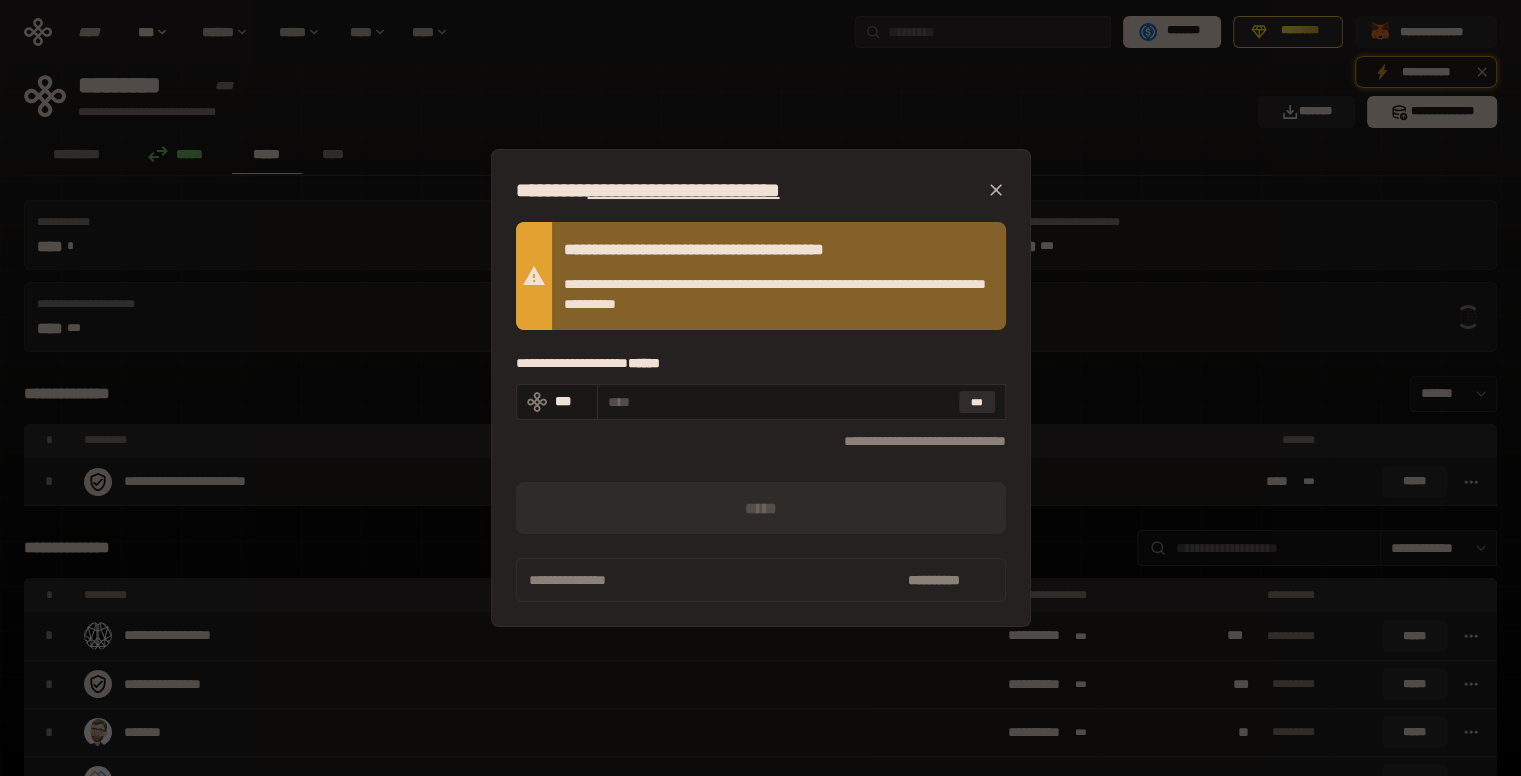 click 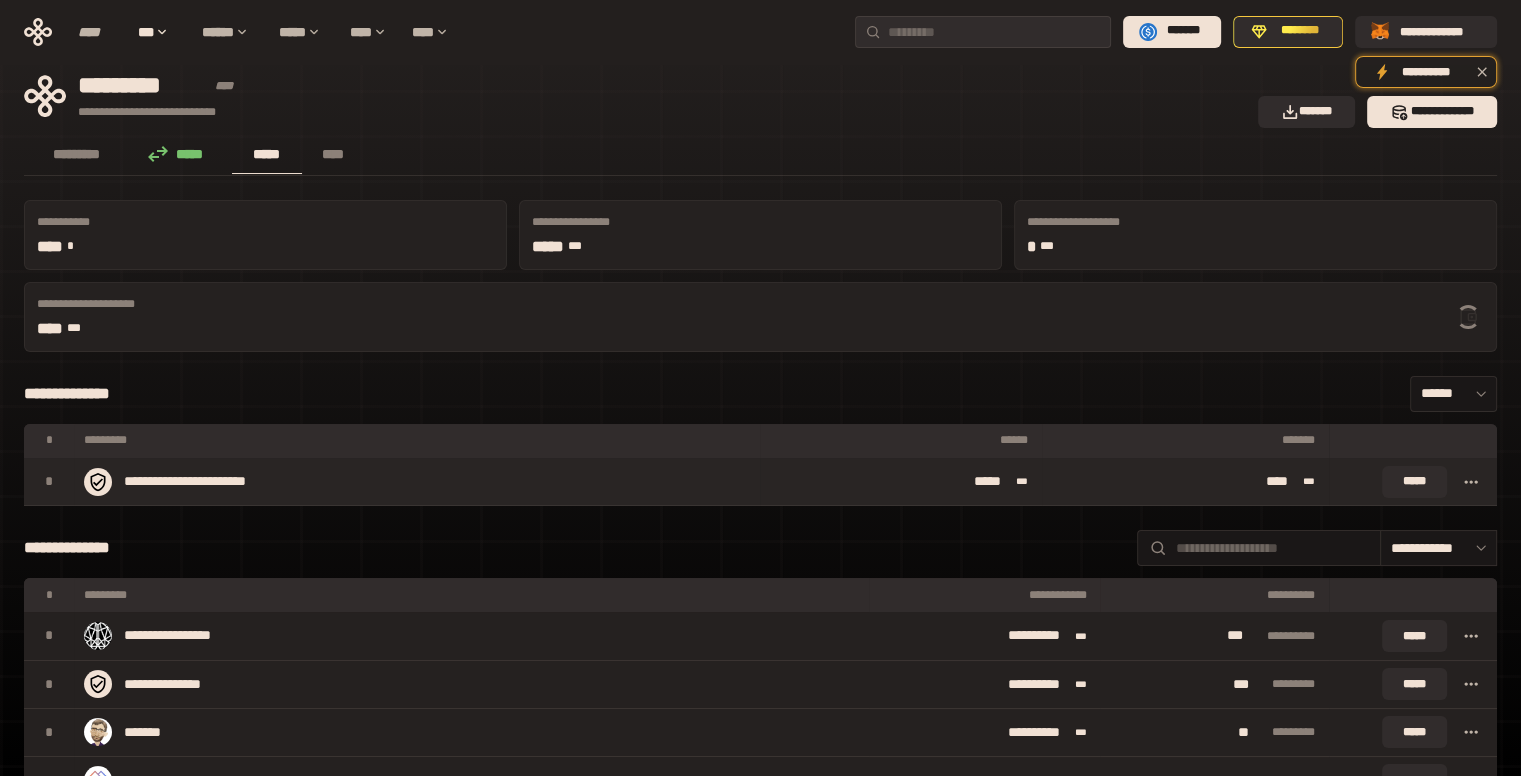 click 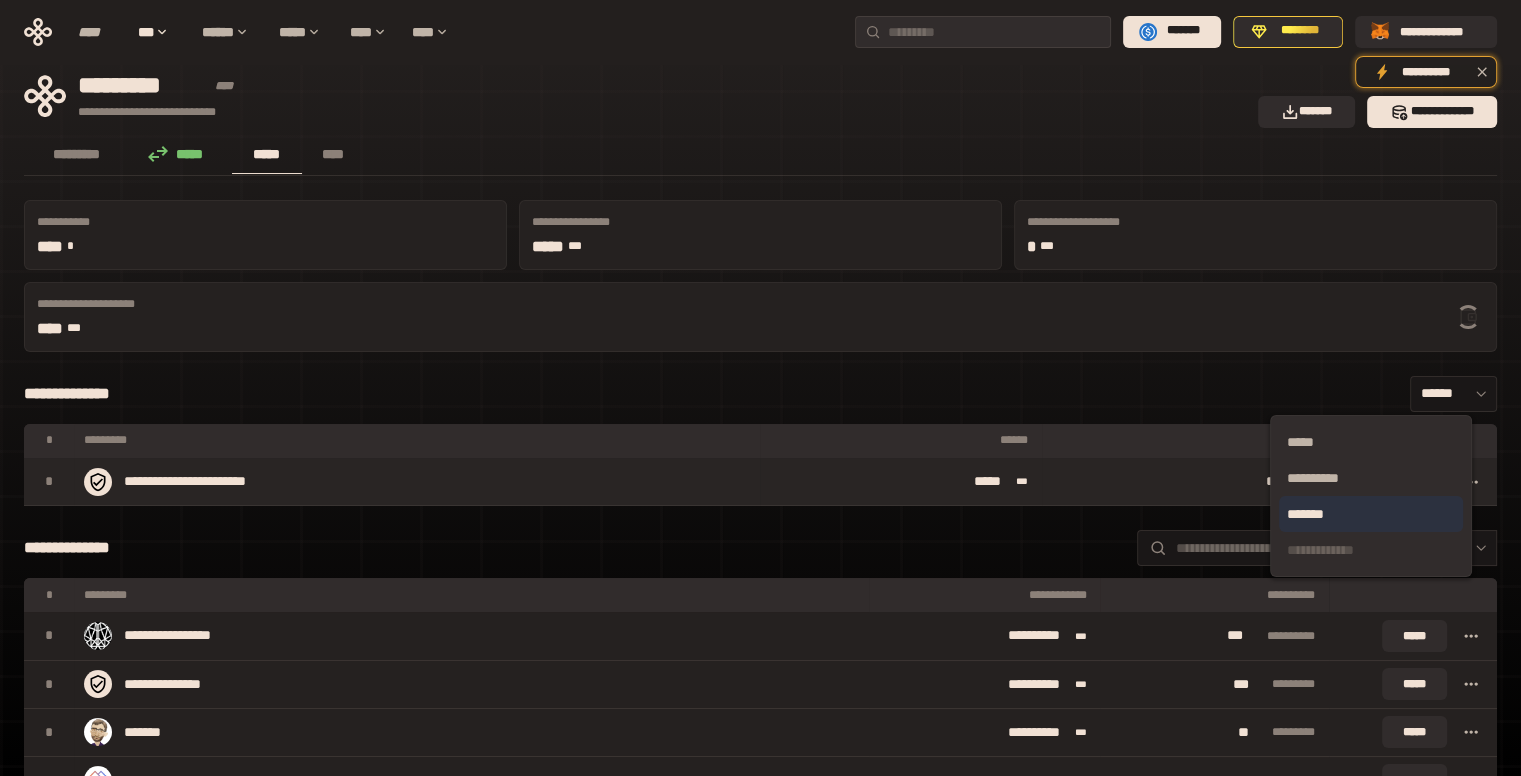 click on "*******" at bounding box center [1371, 514] 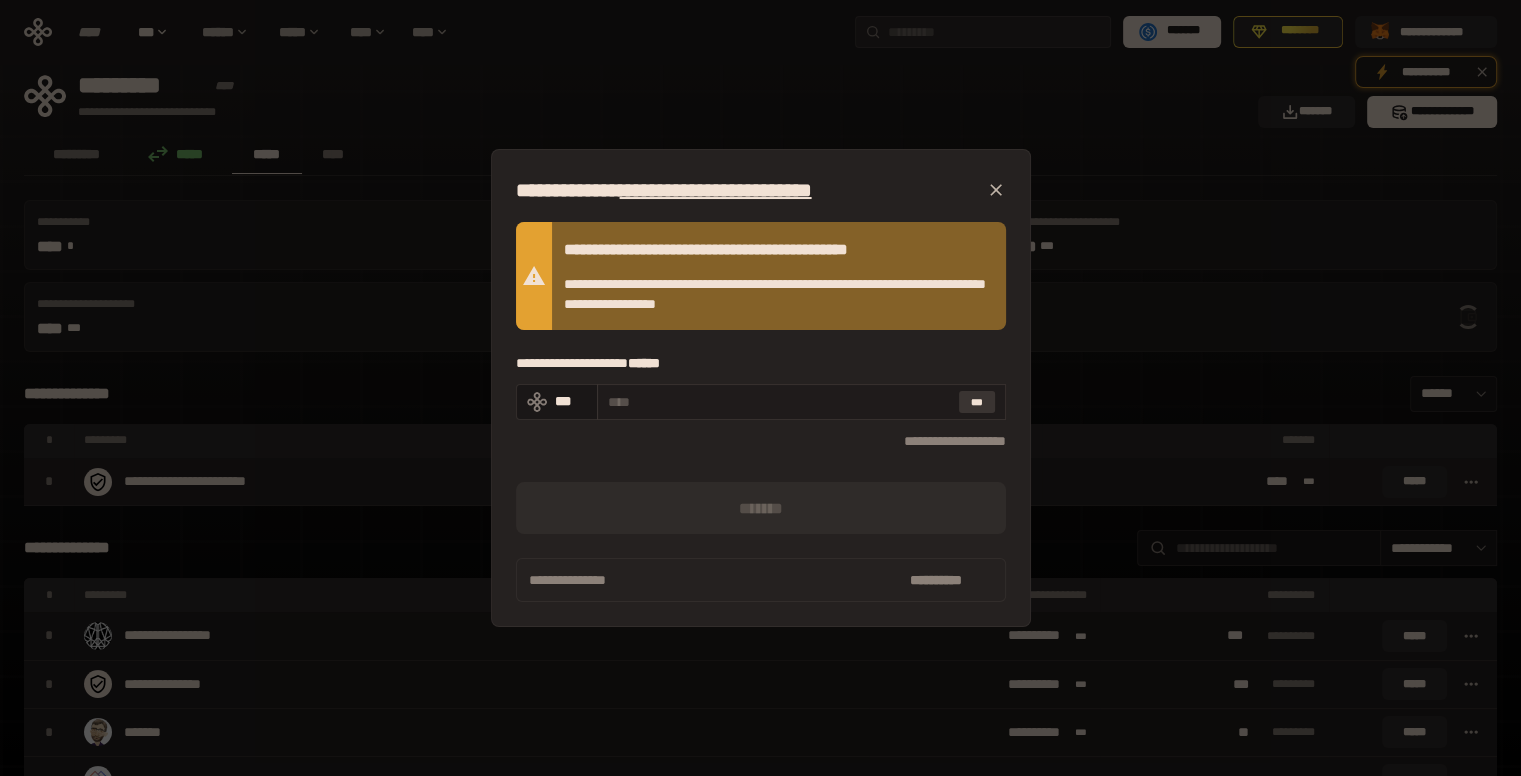 click on "***" at bounding box center (977, 402) 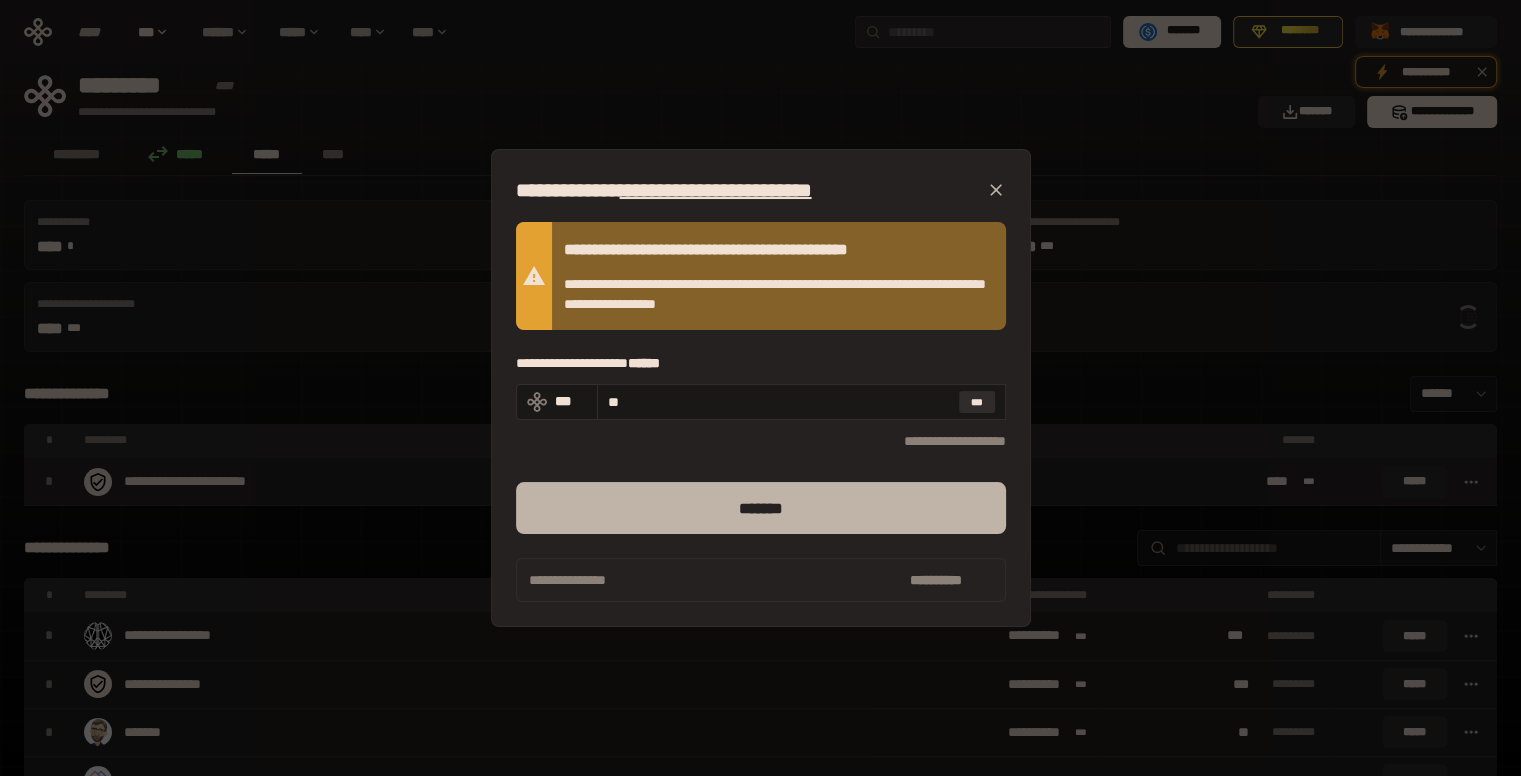 click on "*******" at bounding box center [761, 508] 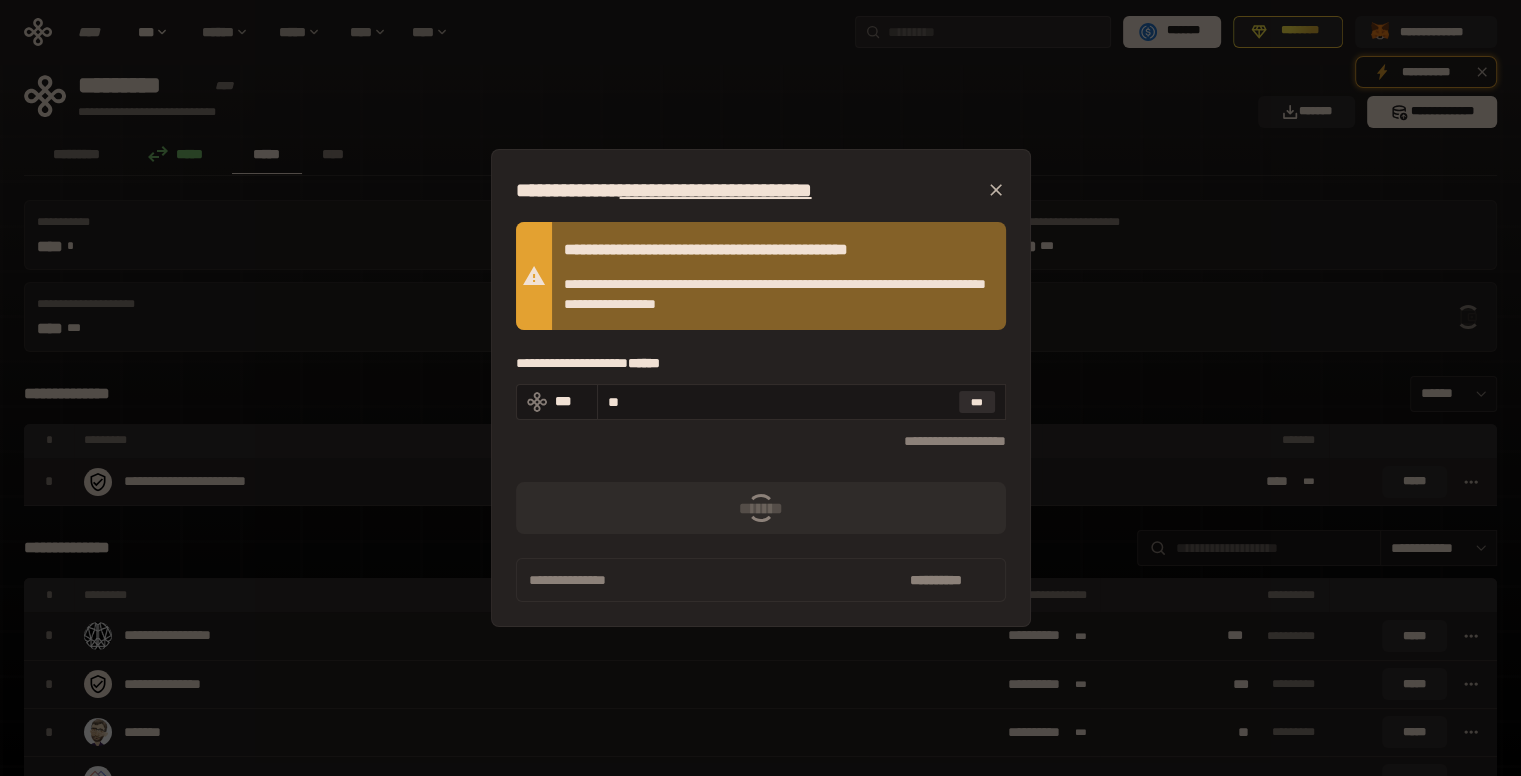click on "**********" at bounding box center [760, 388] 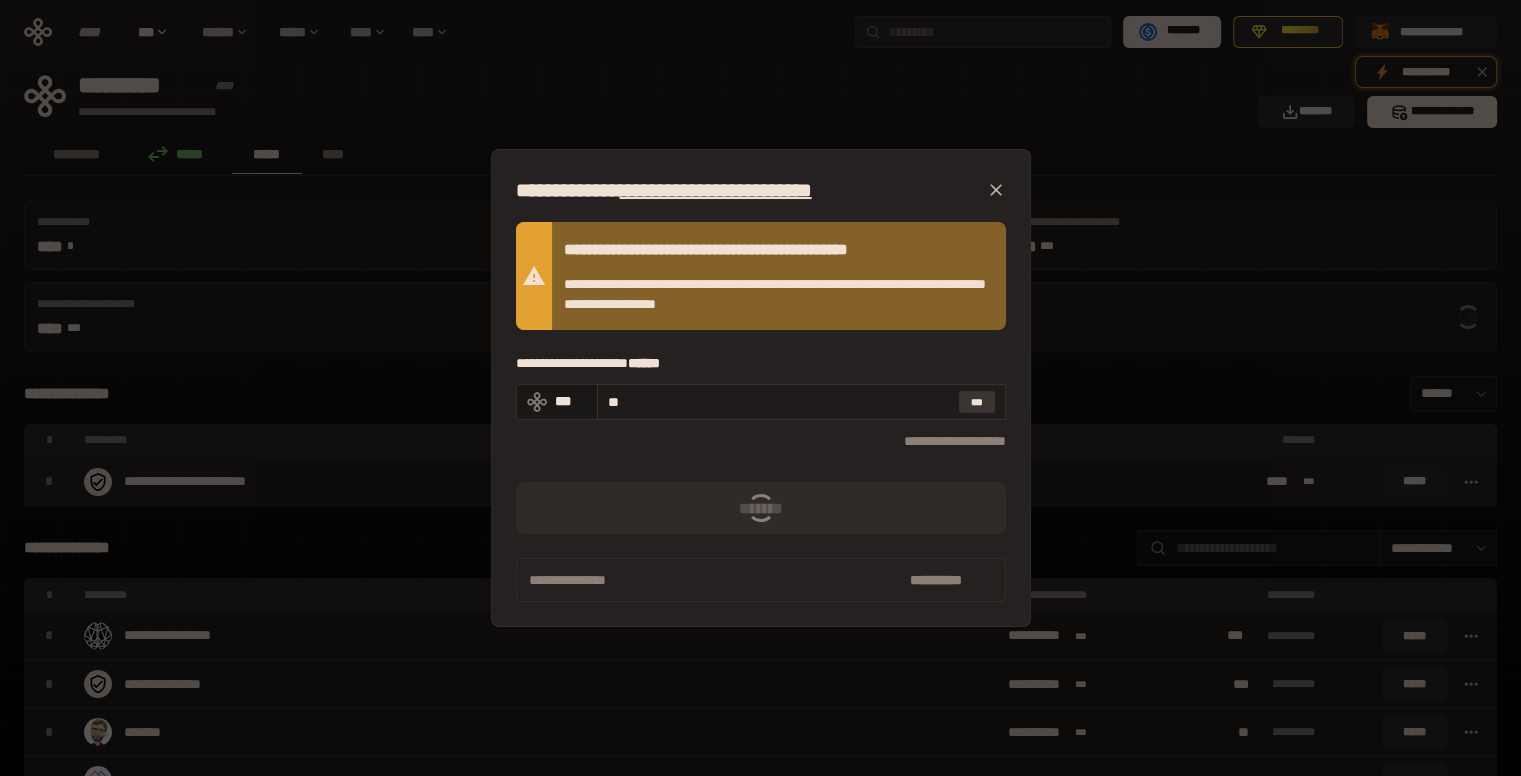 click on "***" at bounding box center [977, 402] 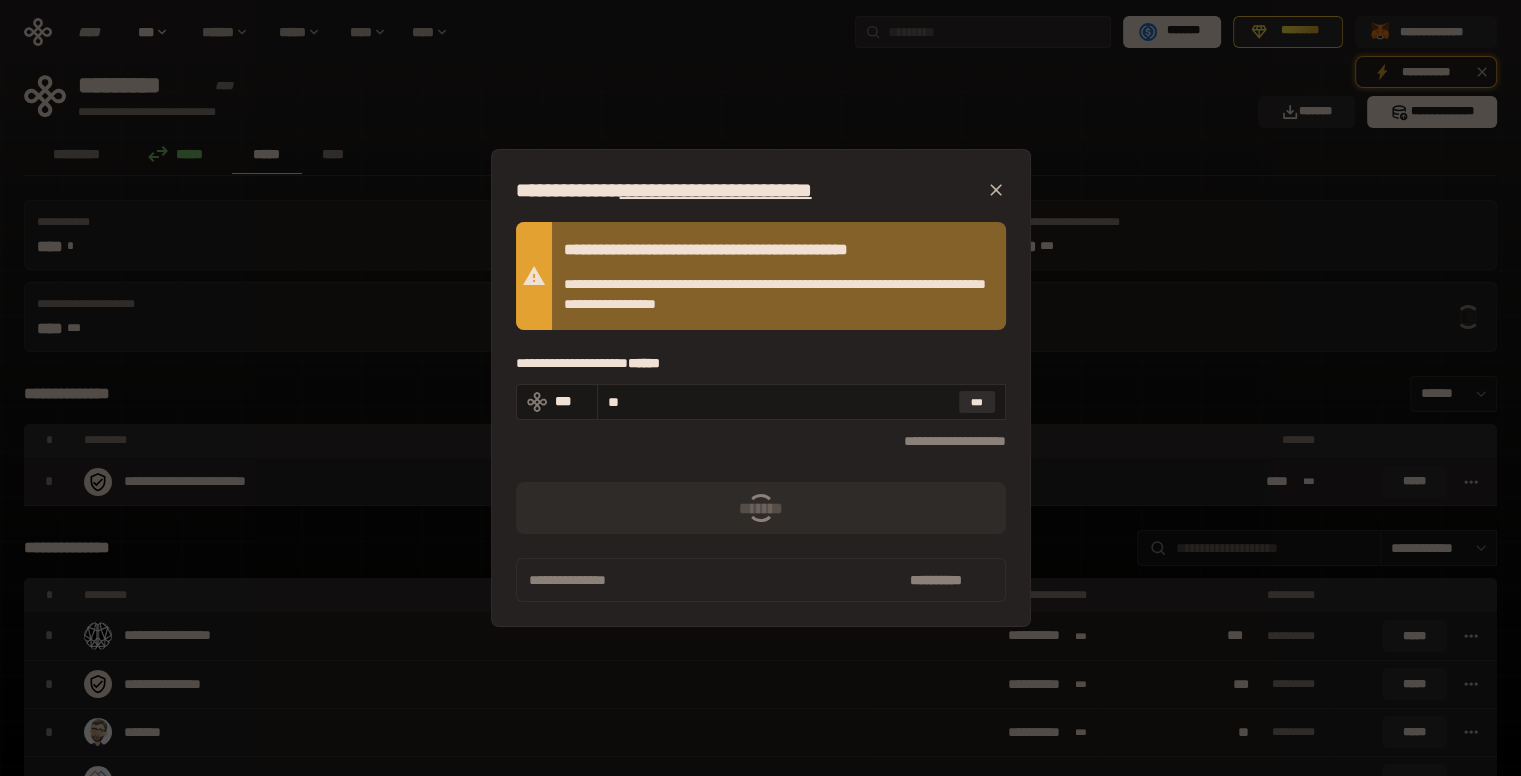 click 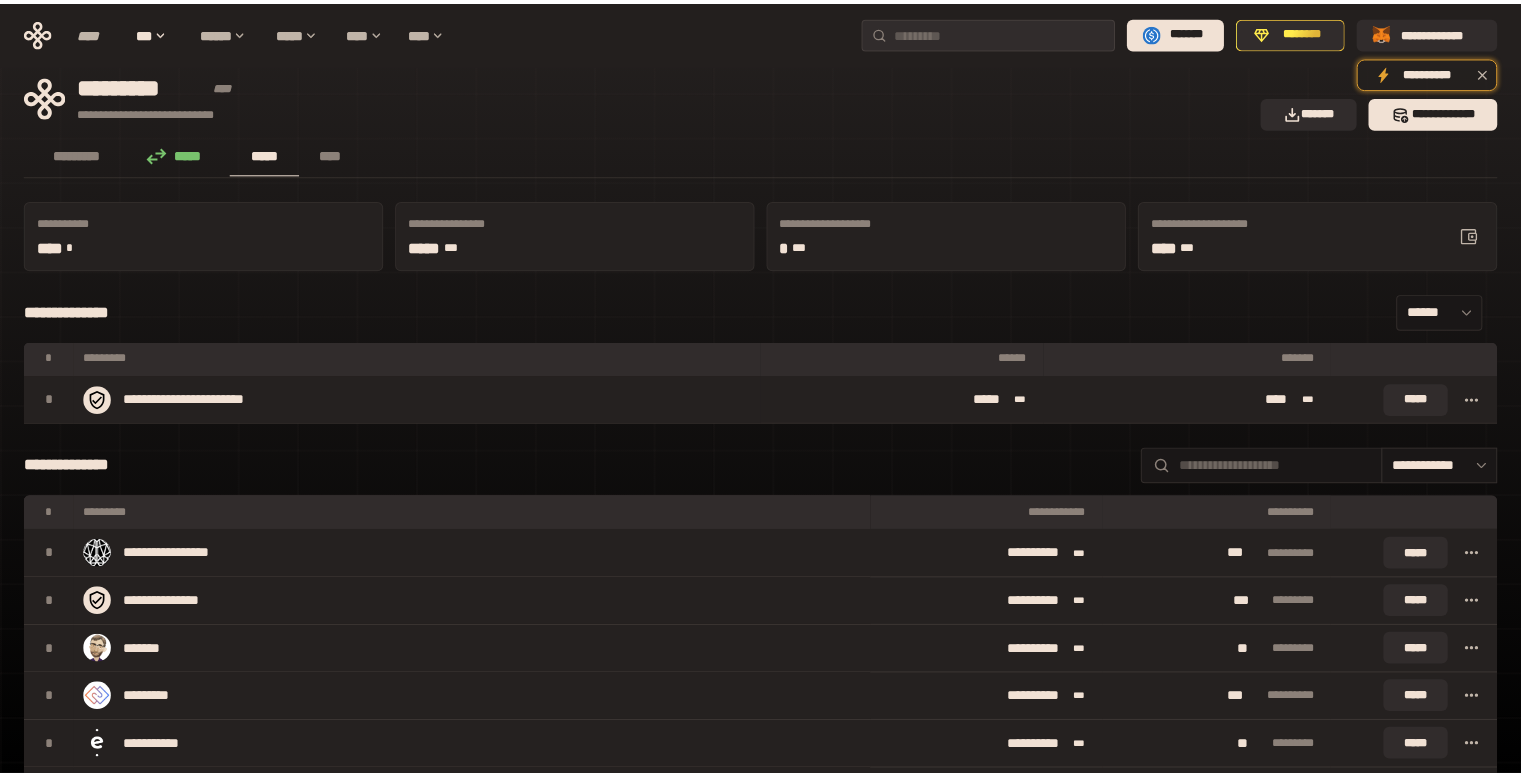 scroll, scrollTop: 0, scrollLeft: 0, axis: both 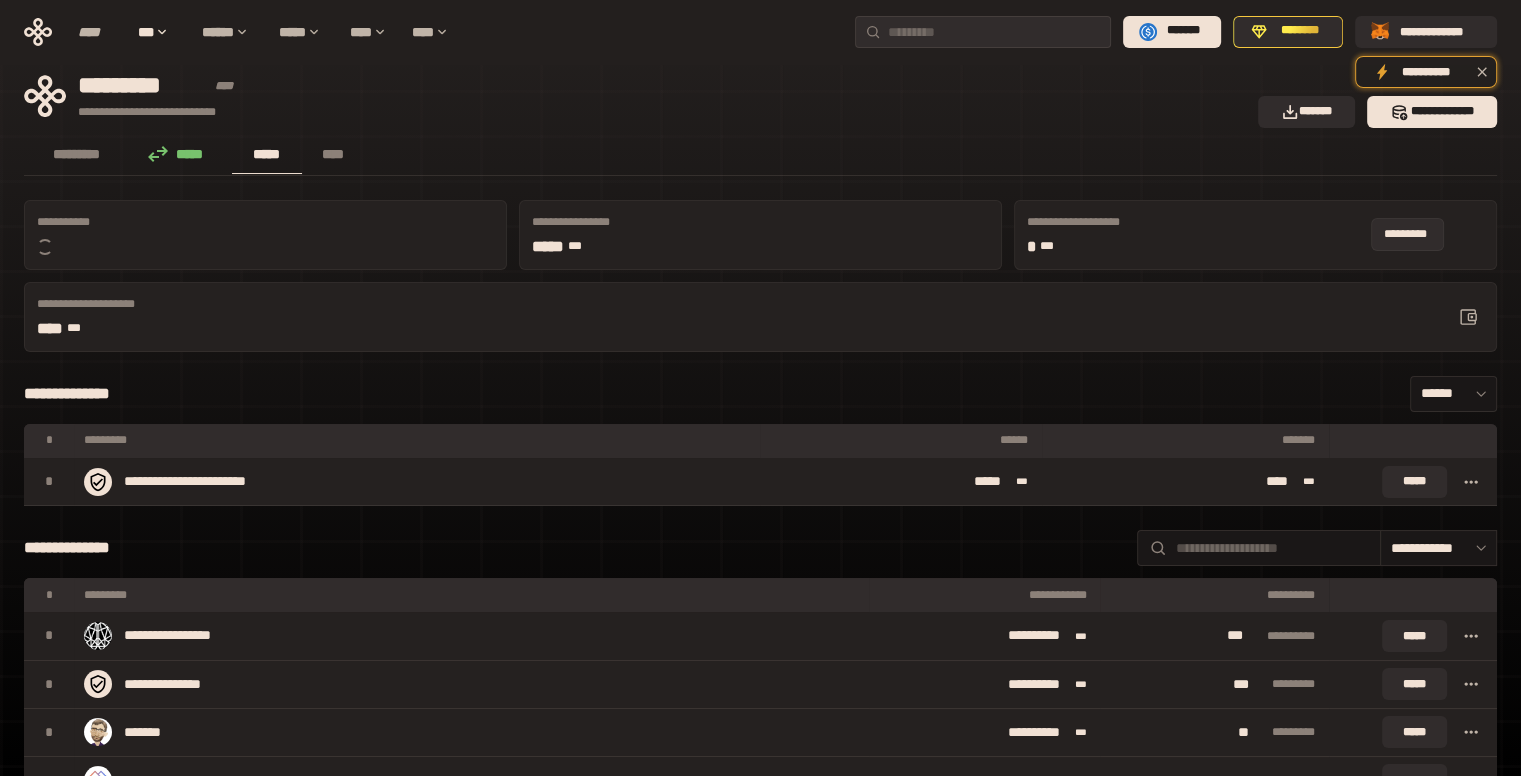 click 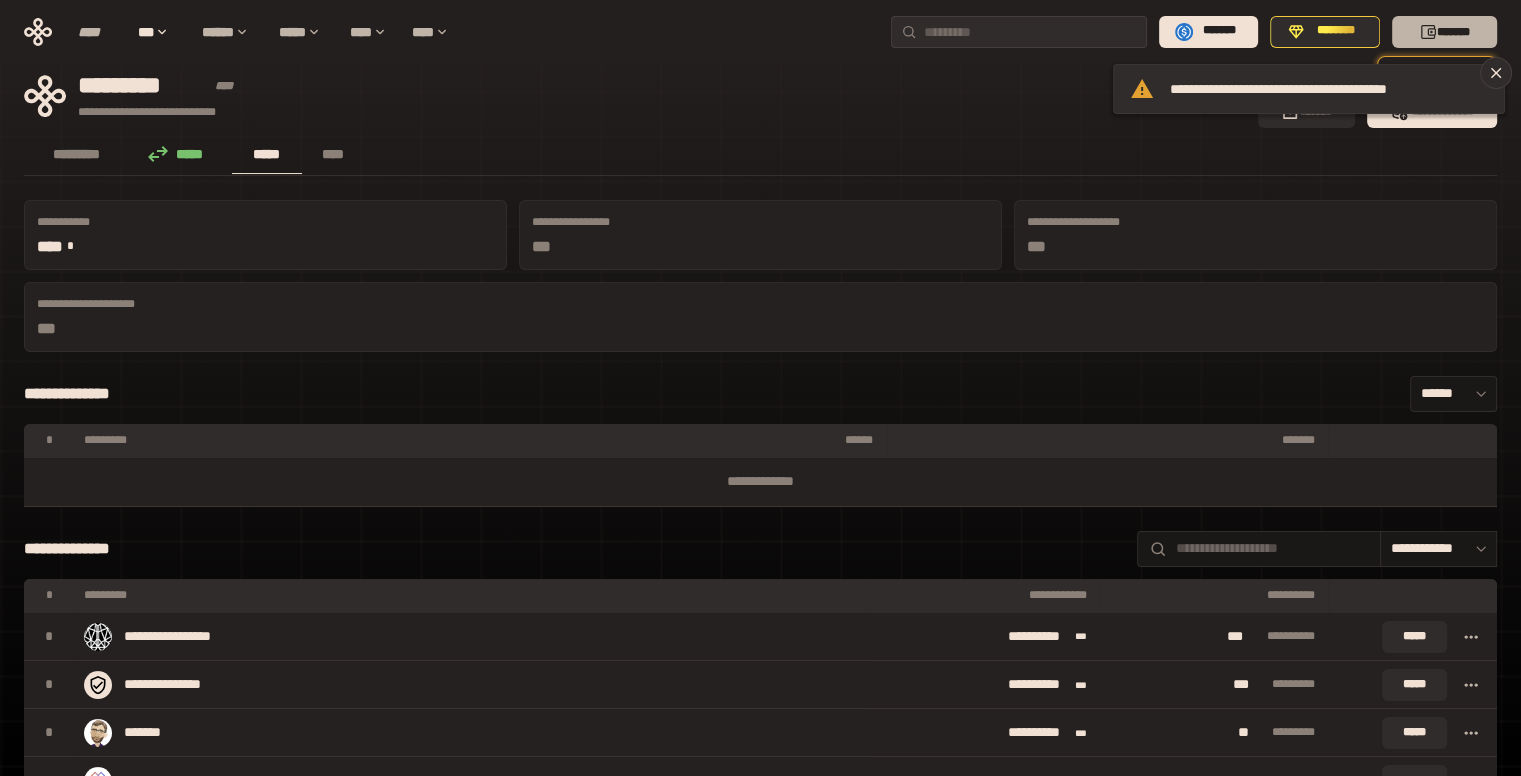 click on "*******" at bounding box center [1444, 32] 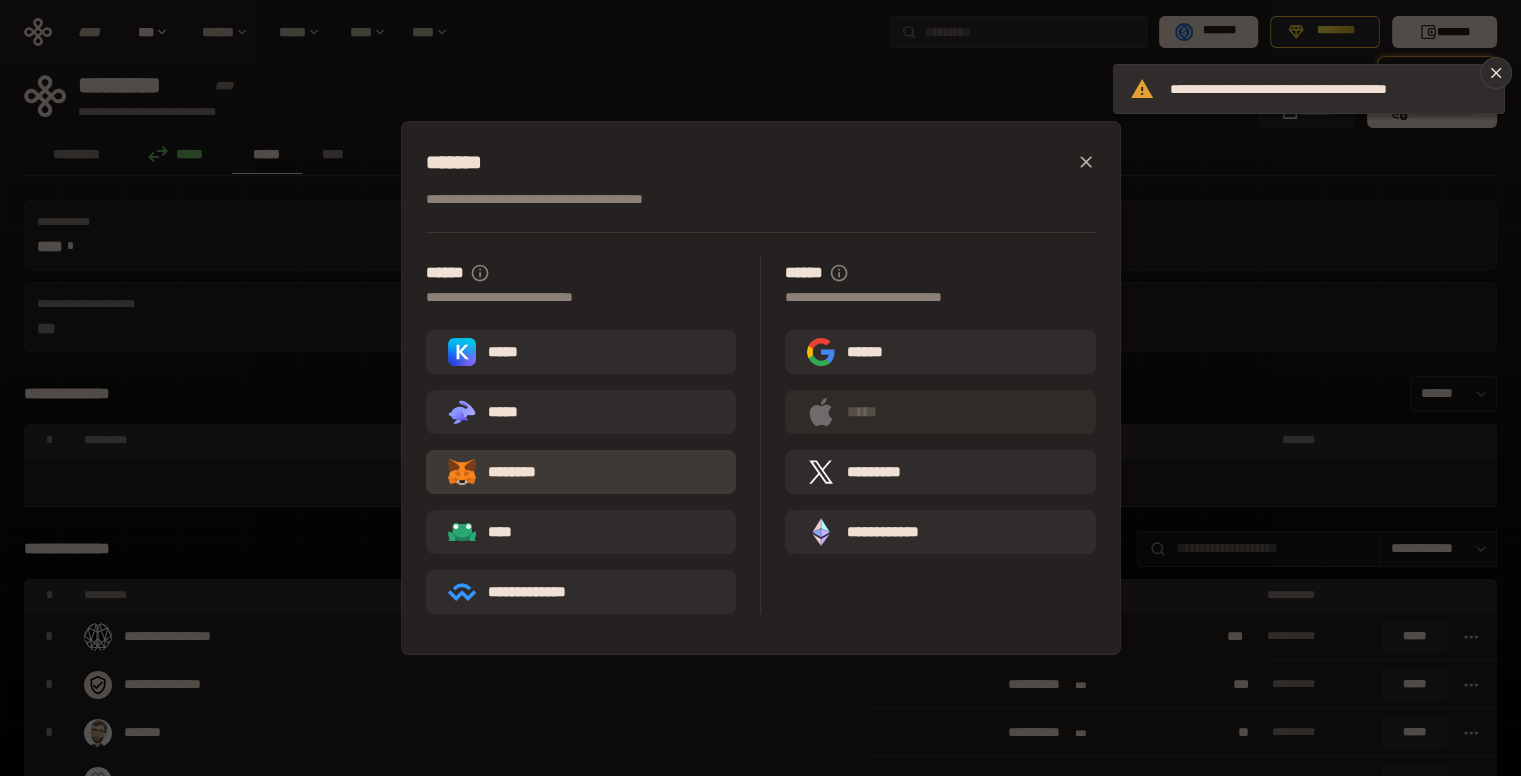 click on "********" at bounding box center (506, 472) 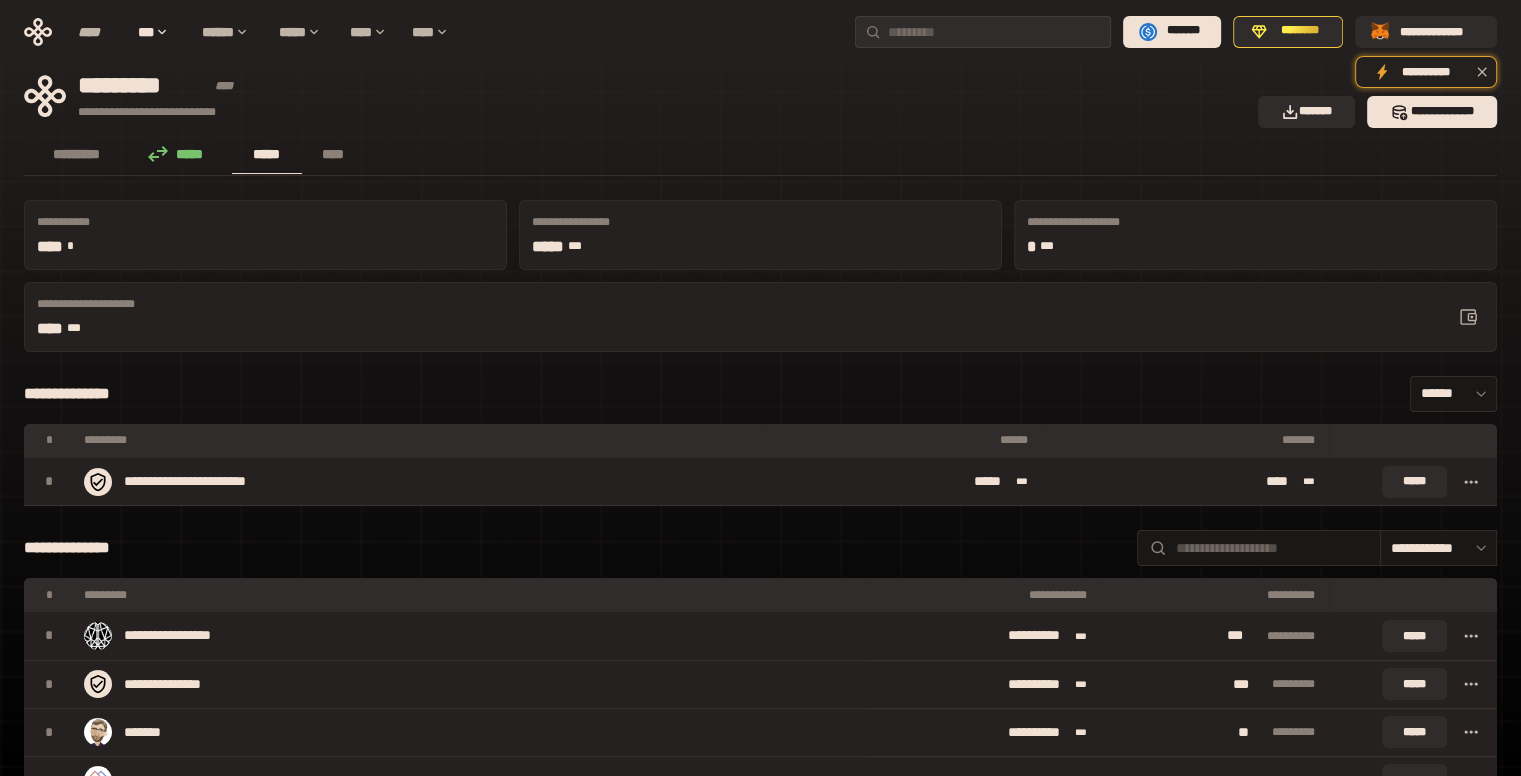 click on "********* ***** ***** ****" at bounding box center (760, 156) 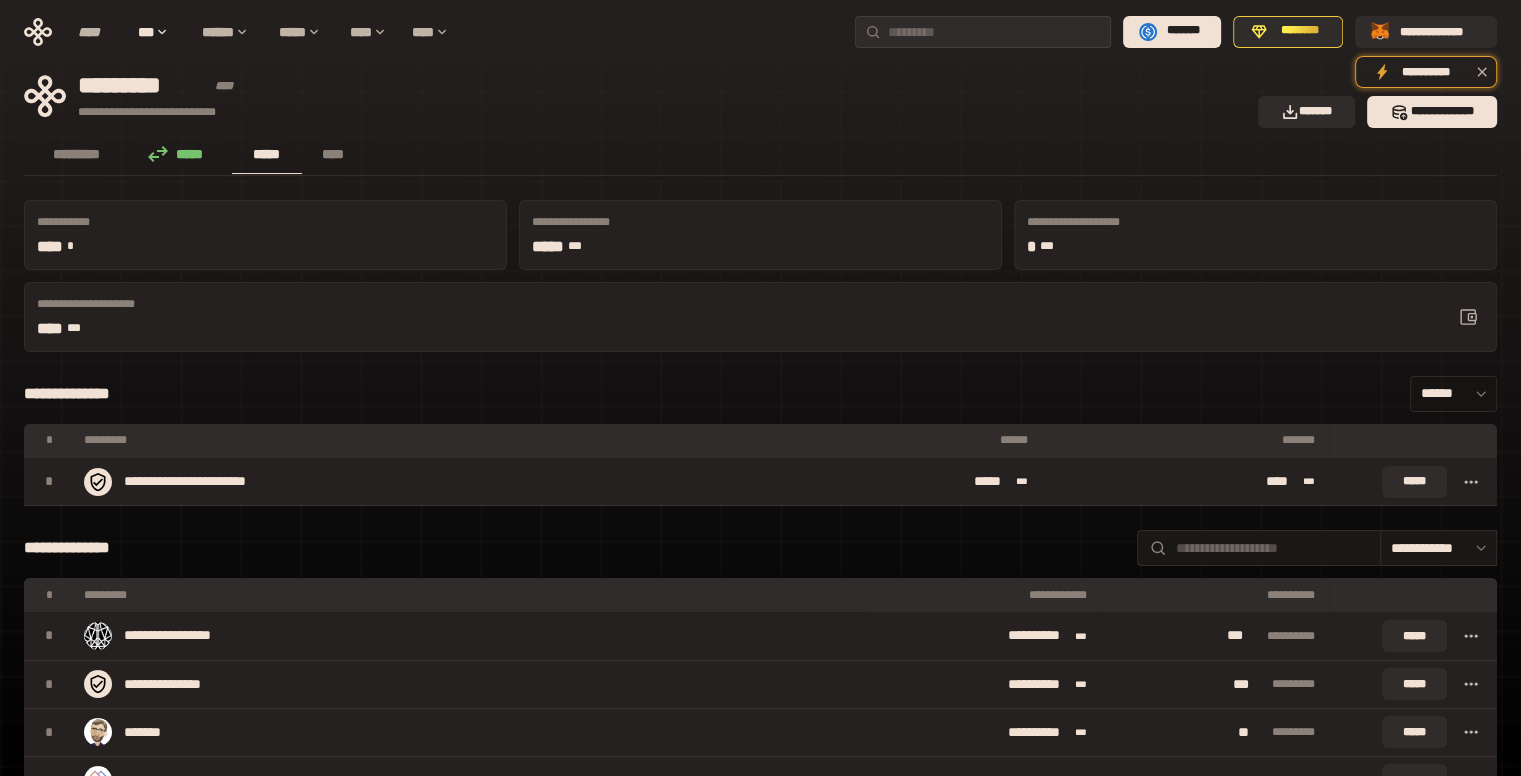 click on "******" at bounding box center [1453, 394] 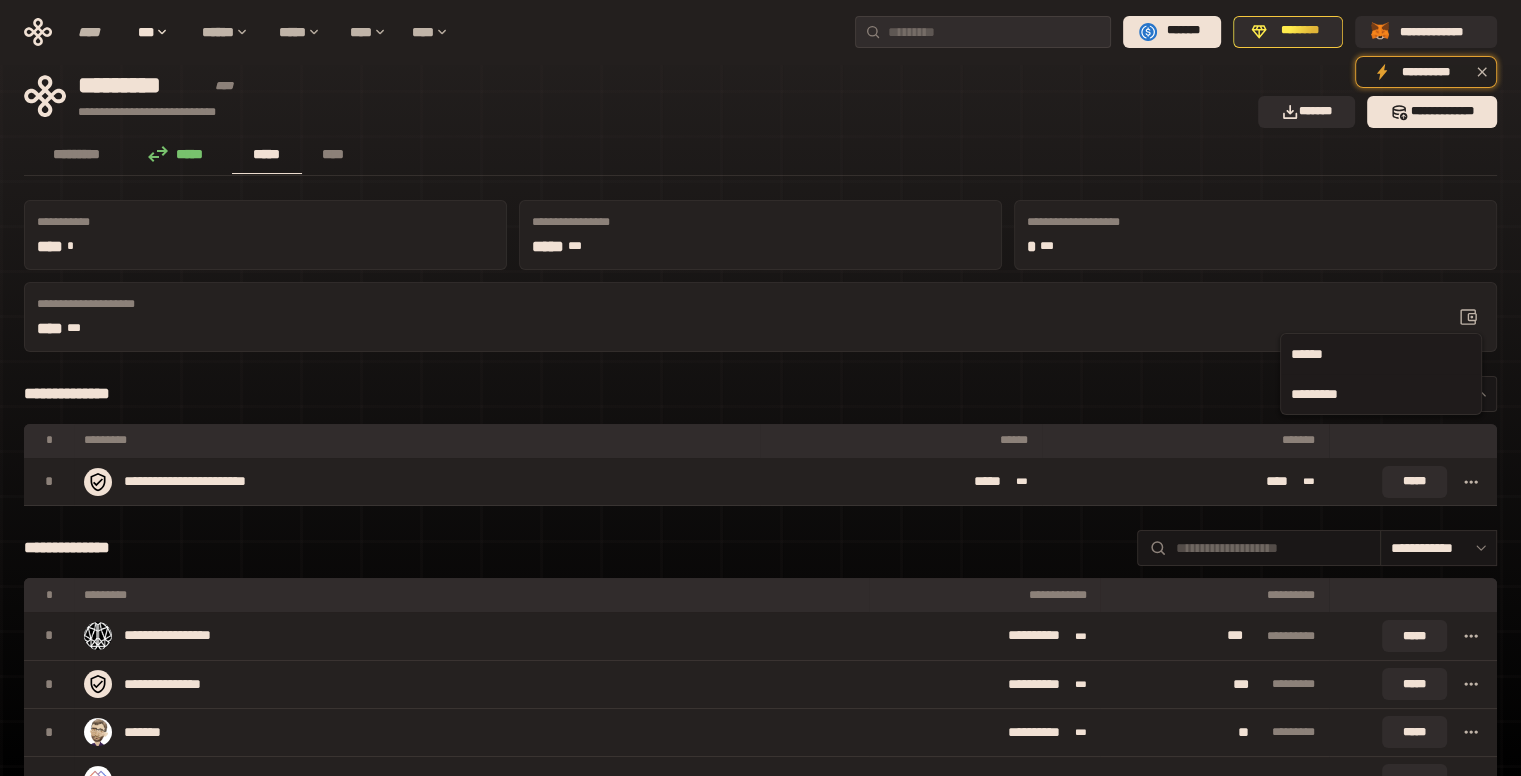 click on "*********" at bounding box center [1381, 394] 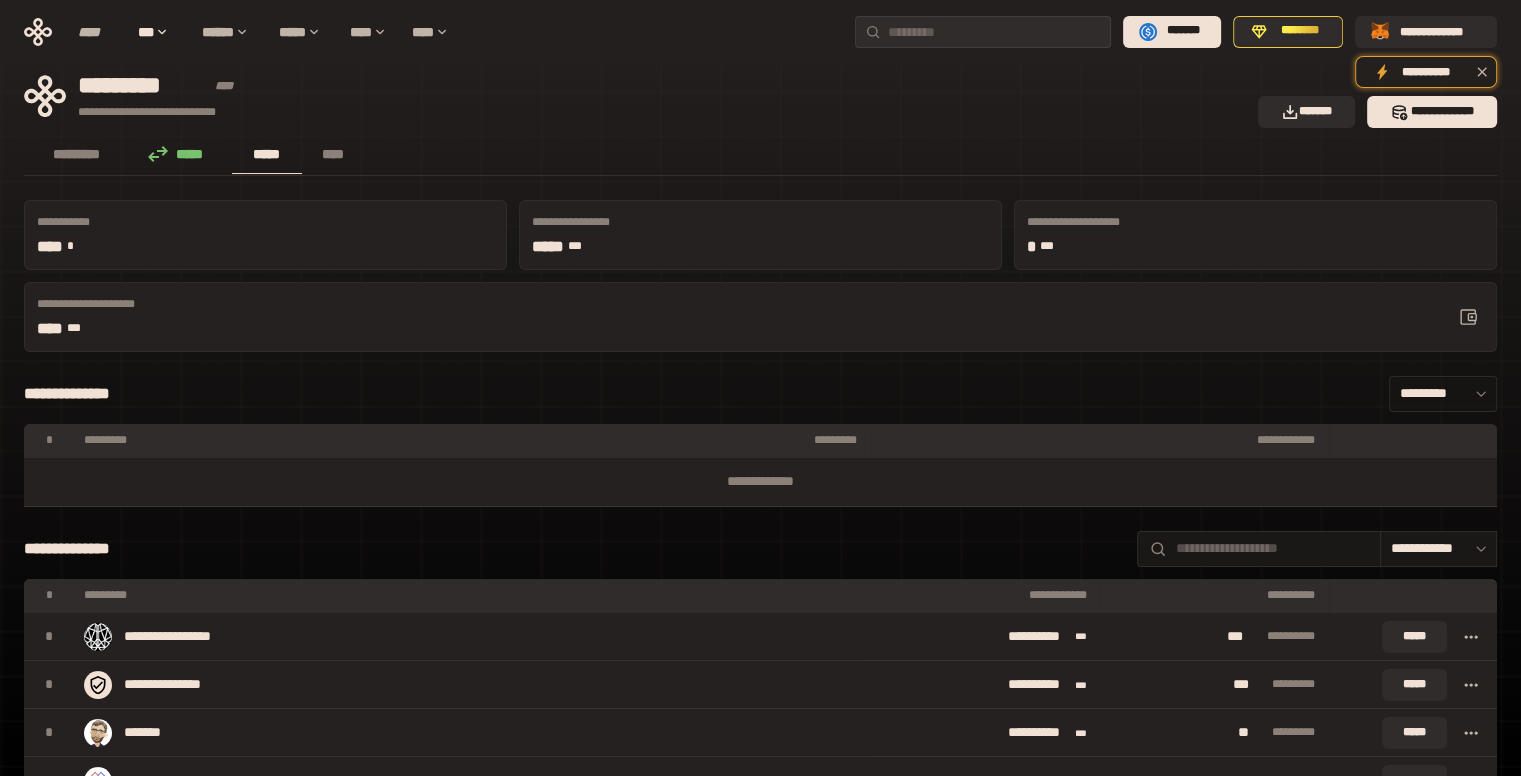 click on "*********" at bounding box center (1443, 394) 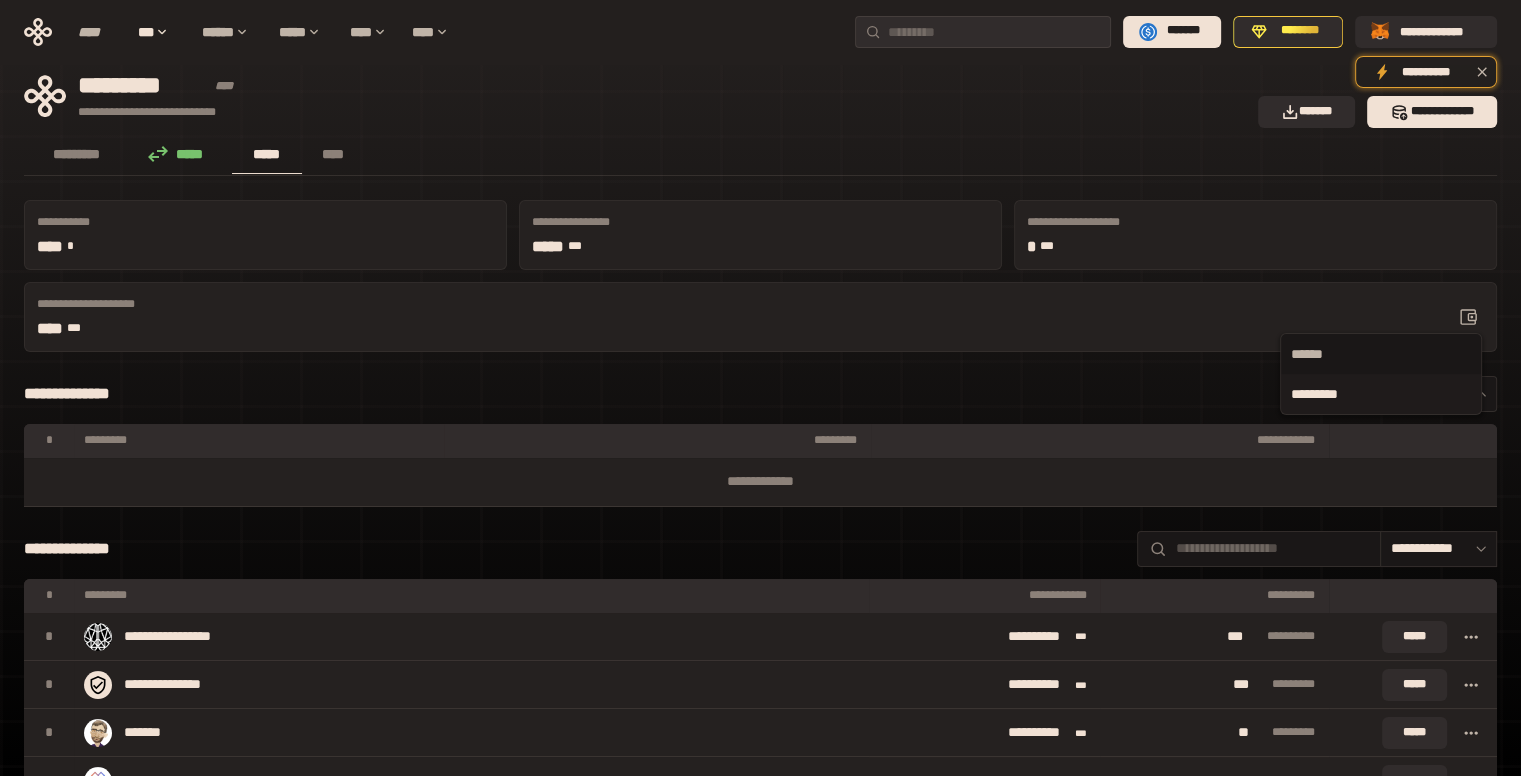 click on "*********" at bounding box center [1381, 394] 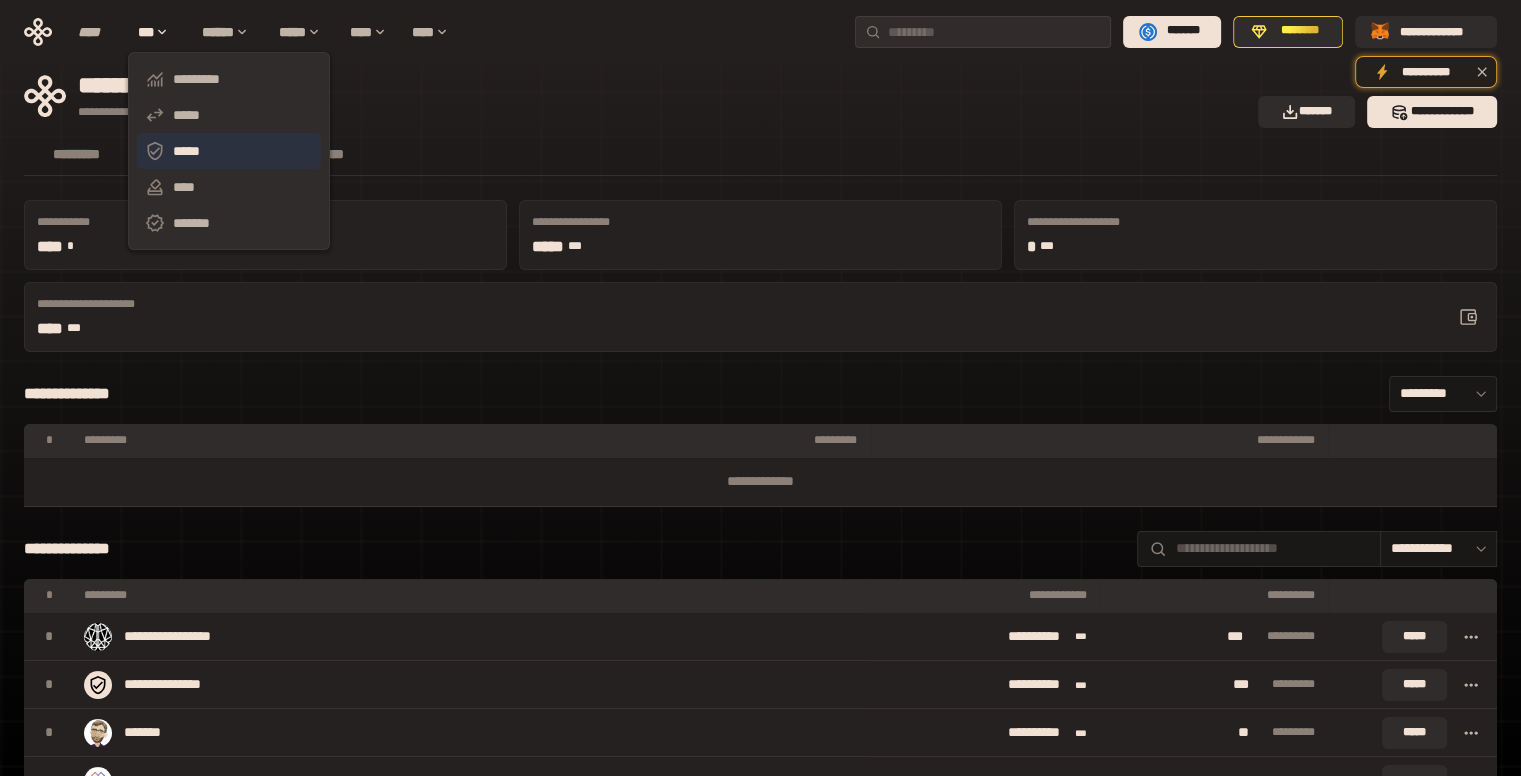 click on "*****" at bounding box center (229, 151) 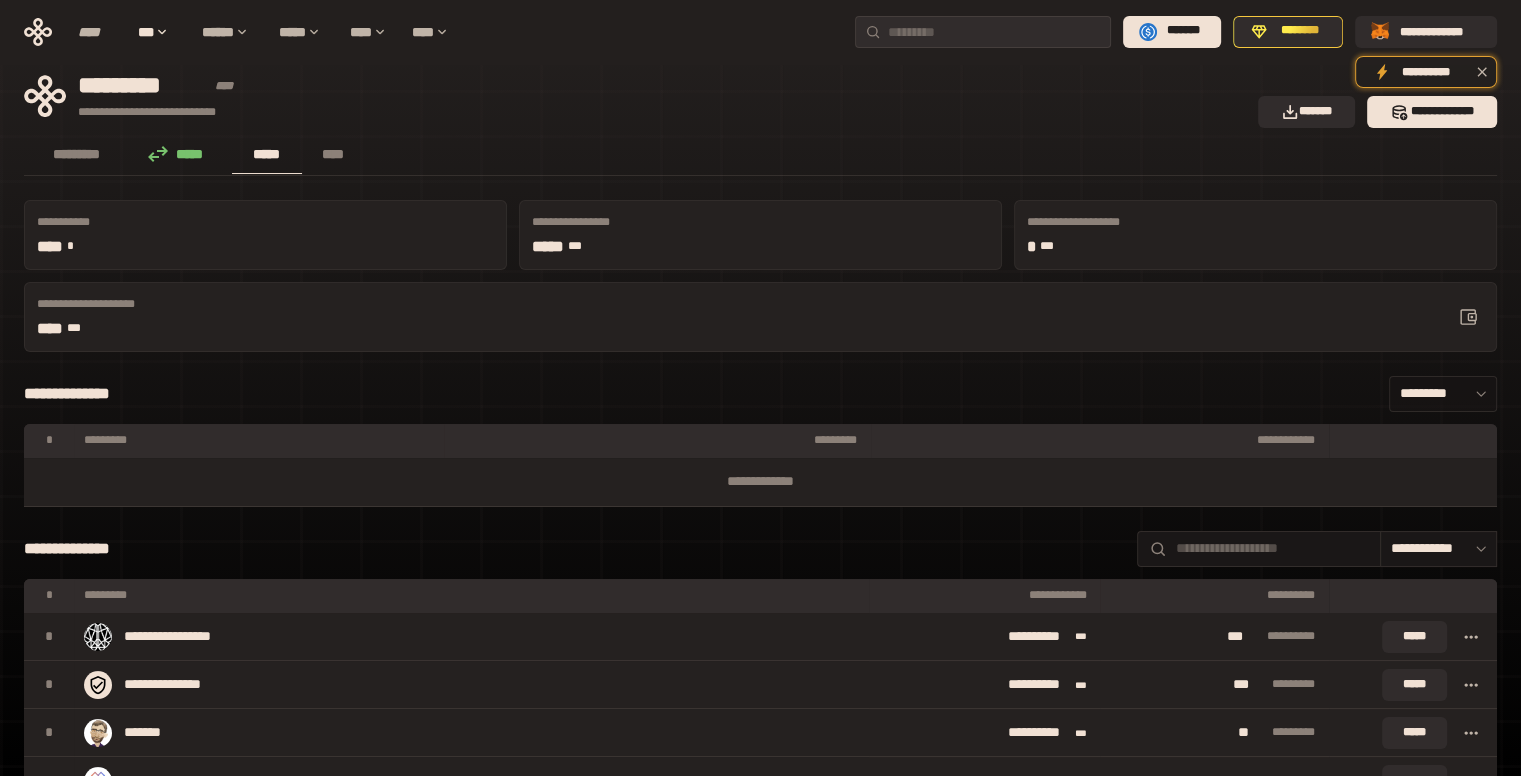 click on "*********" at bounding box center [1443, 394] 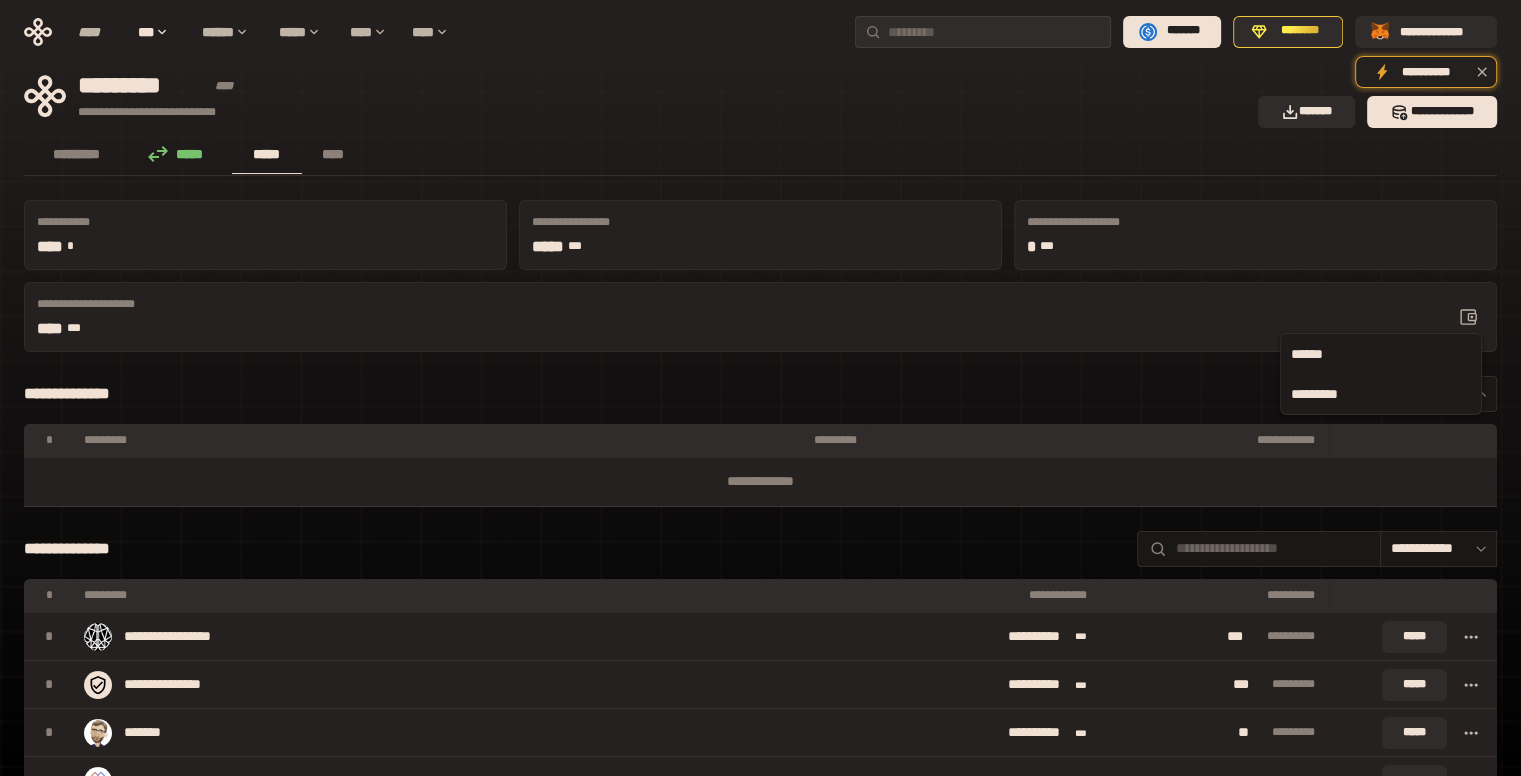 click on "******" at bounding box center (1381, 354) 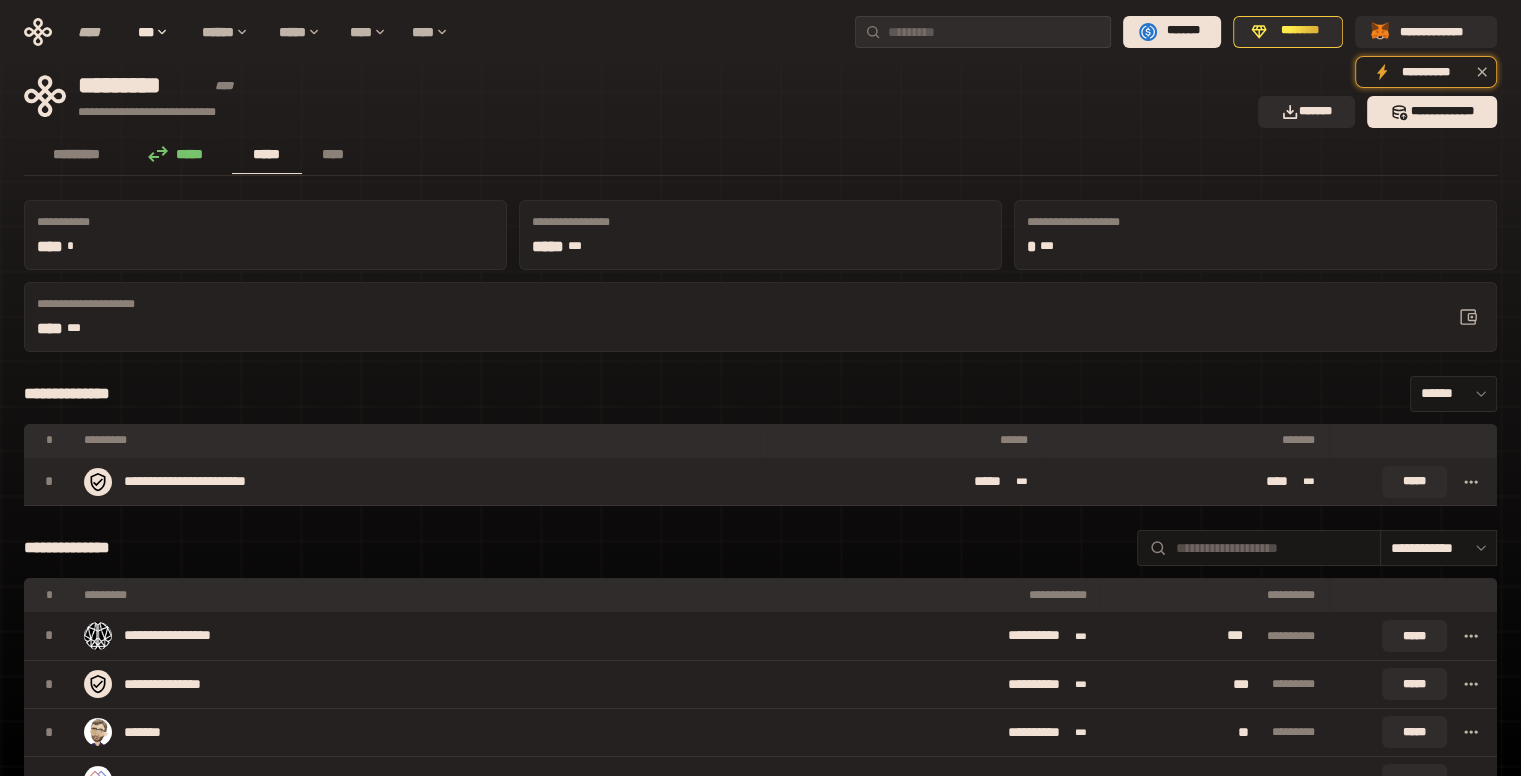 click 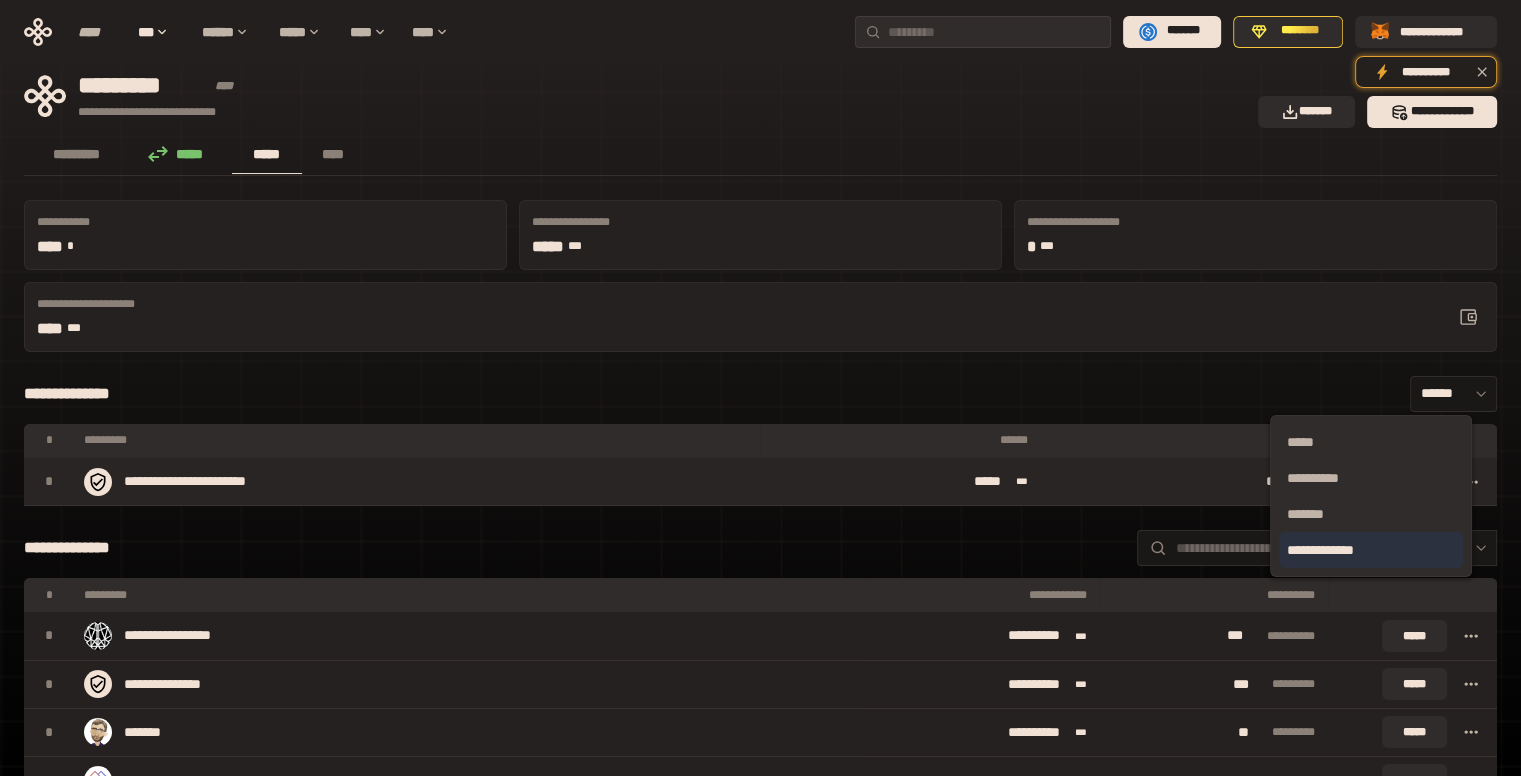 click on "**********" at bounding box center [1371, 550] 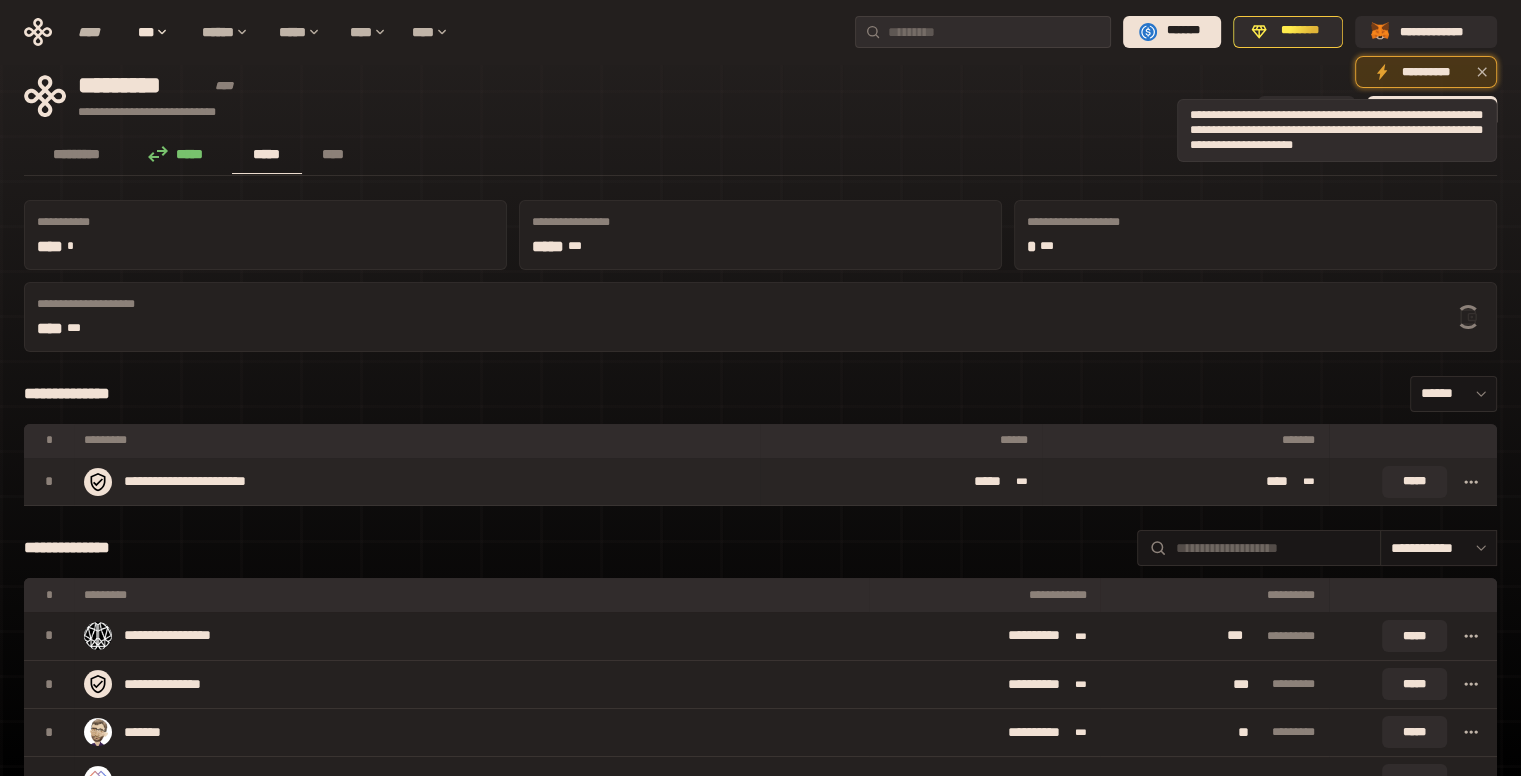 click on "**********" at bounding box center (1426, 75) 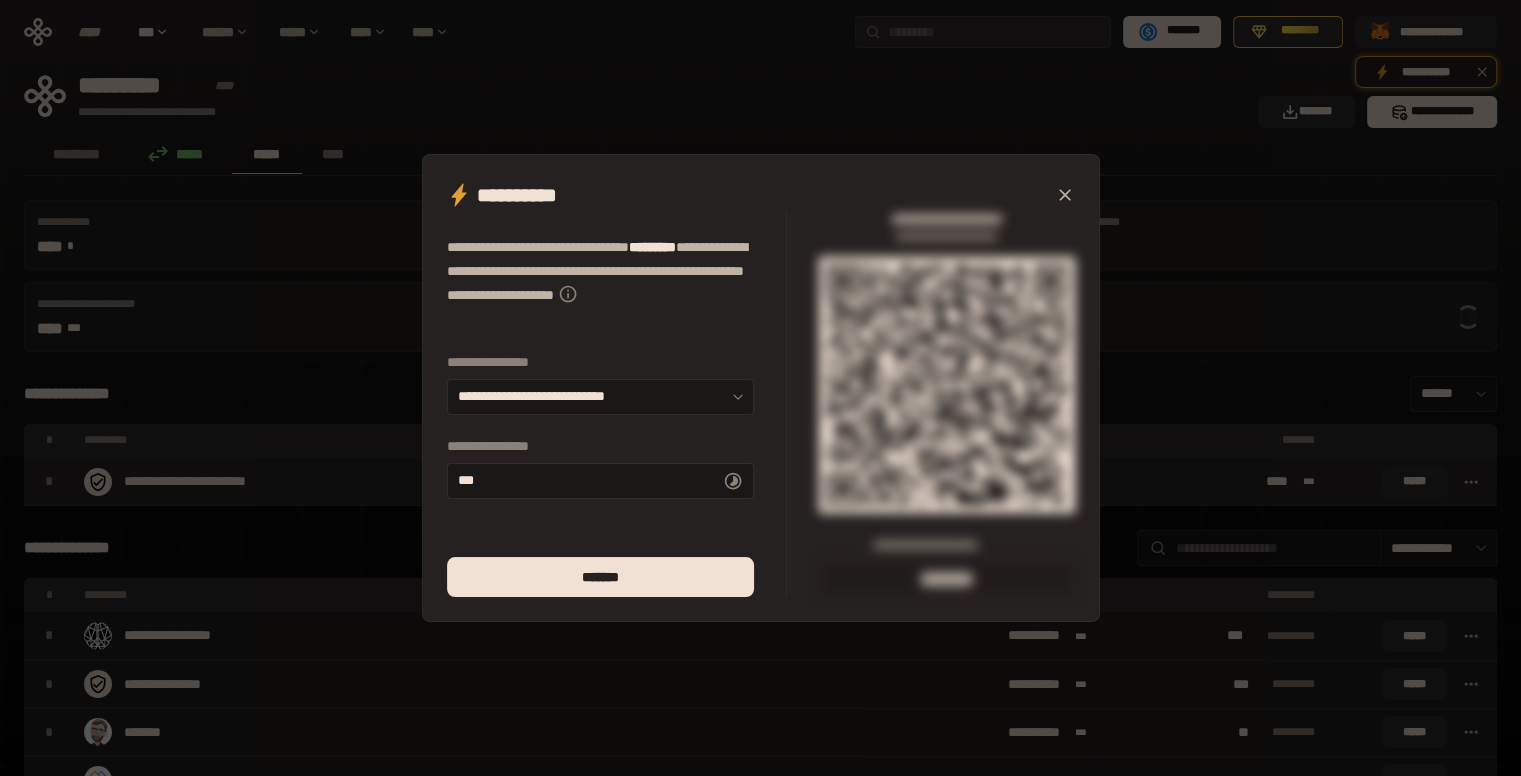 click 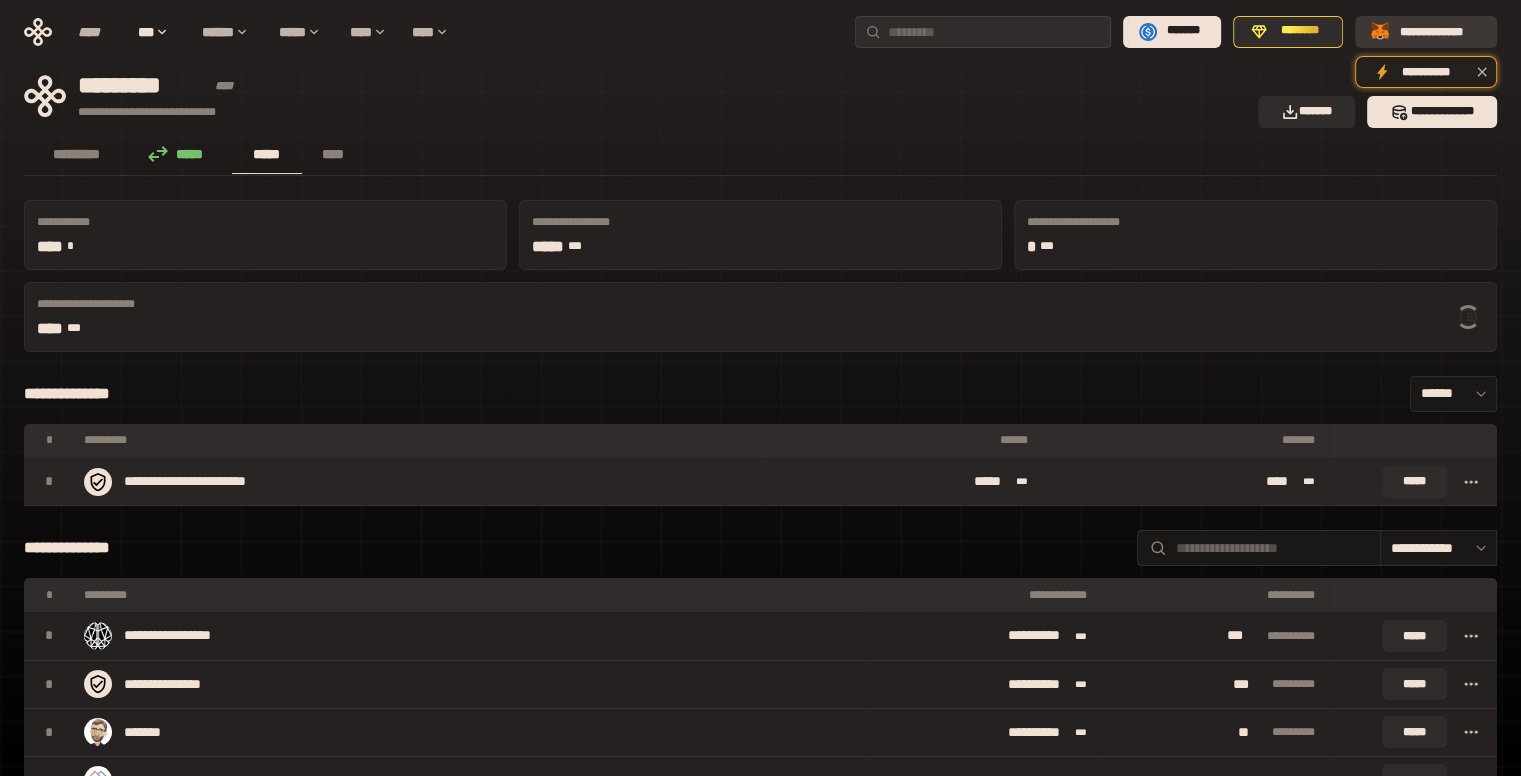 click at bounding box center [1381, 32] 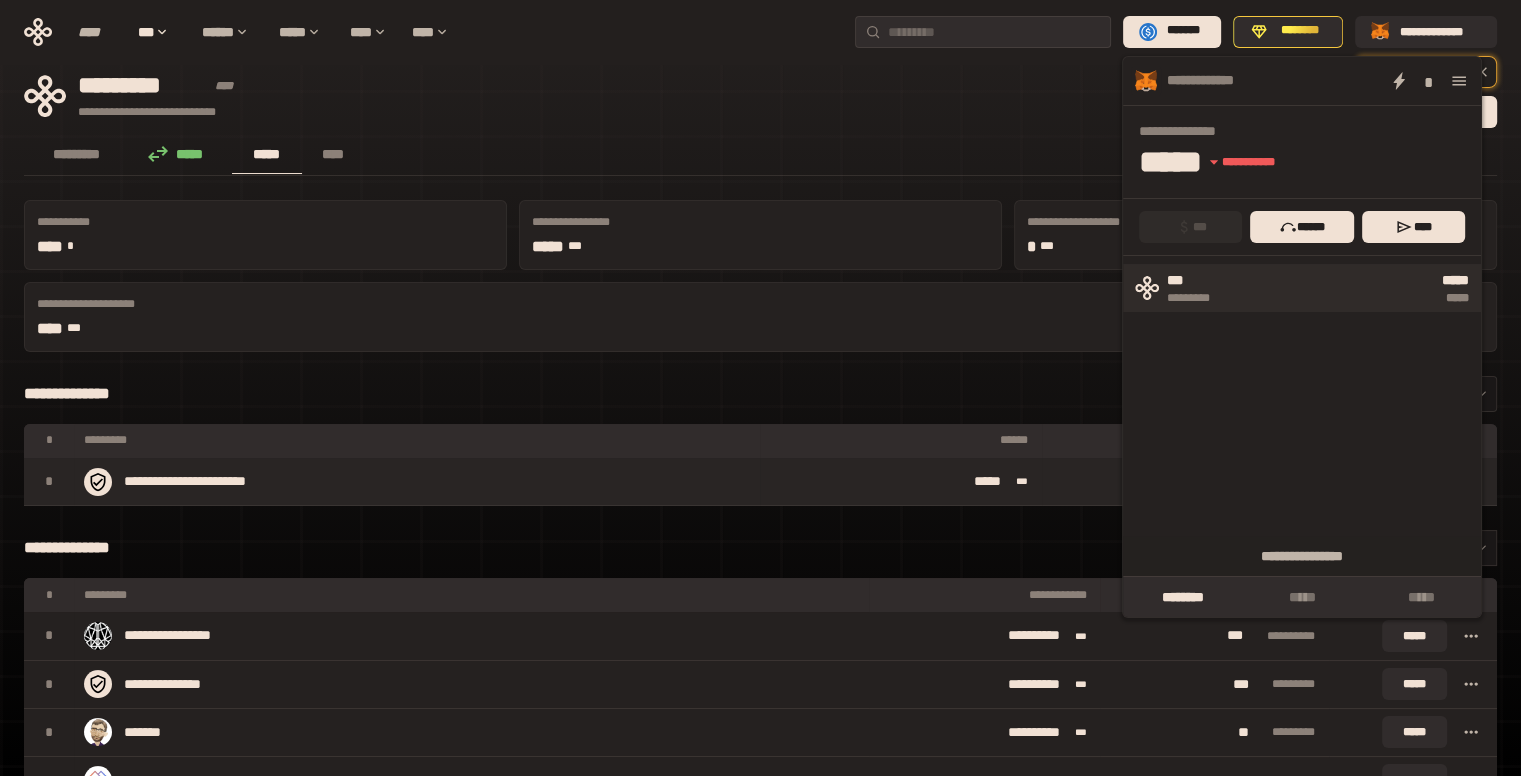 click on "***** *****" at bounding box center [1353, 288] 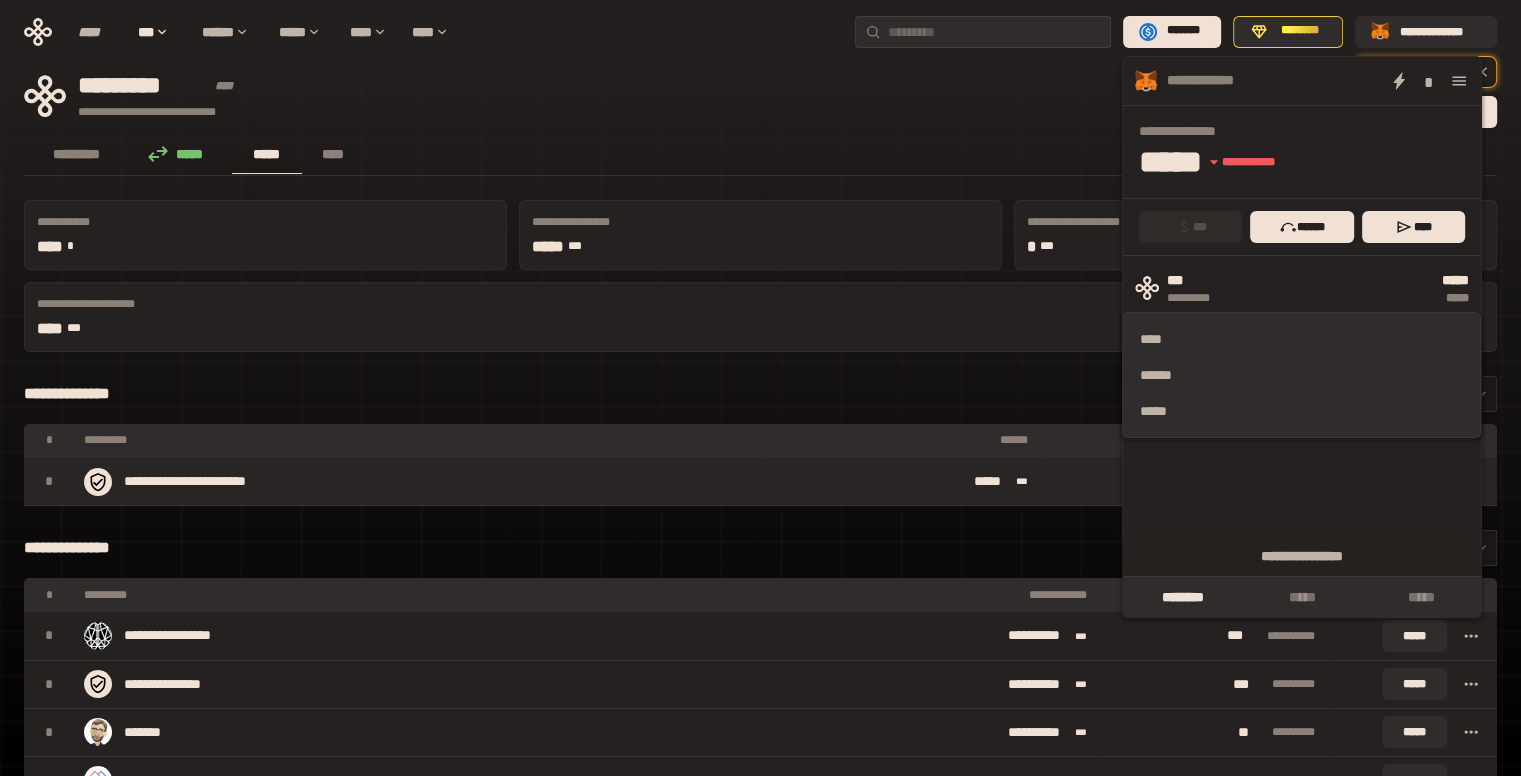 click on "********* ***** ***** ****" at bounding box center [760, 156] 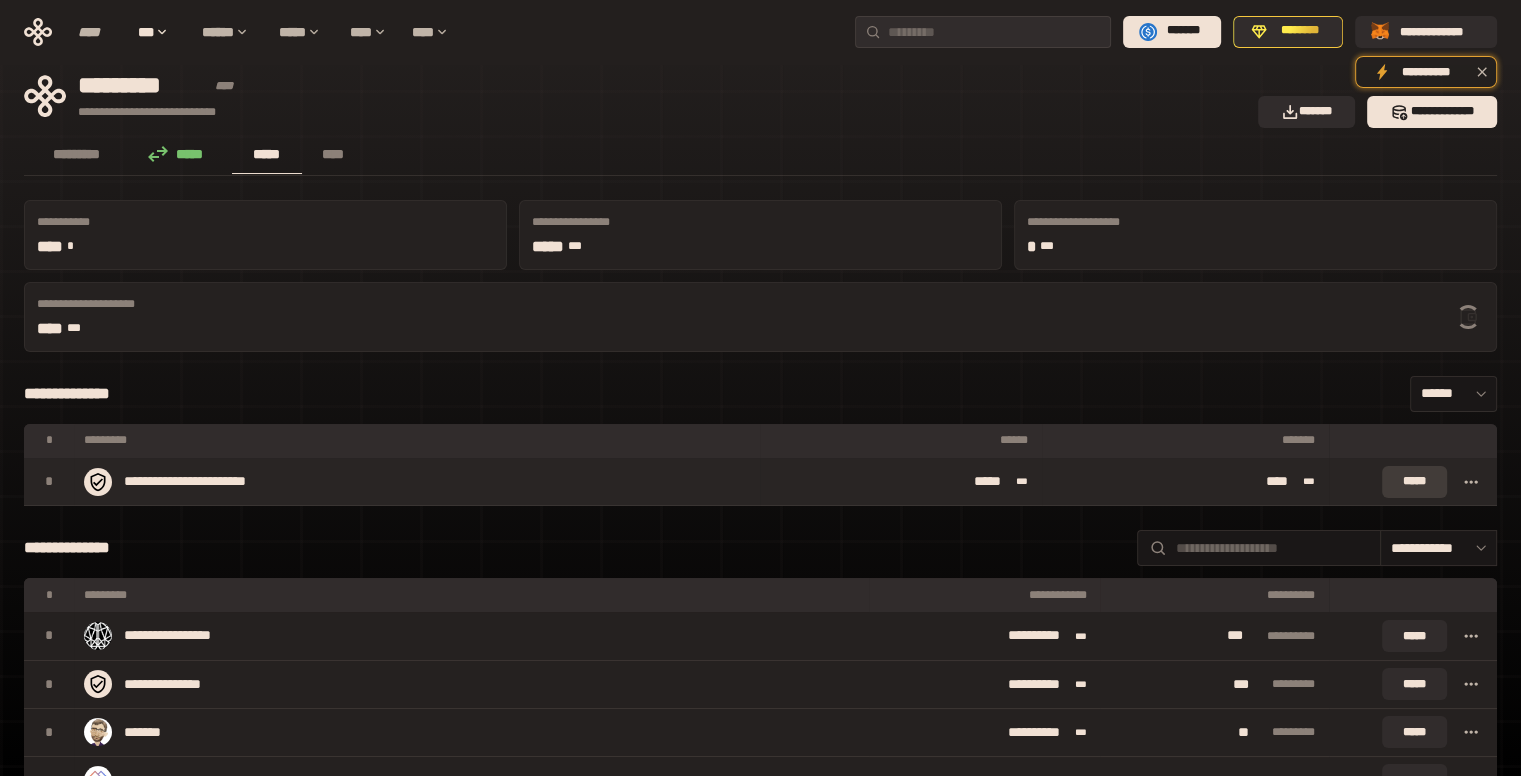 click on "*****" at bounding box center [1413, 482] 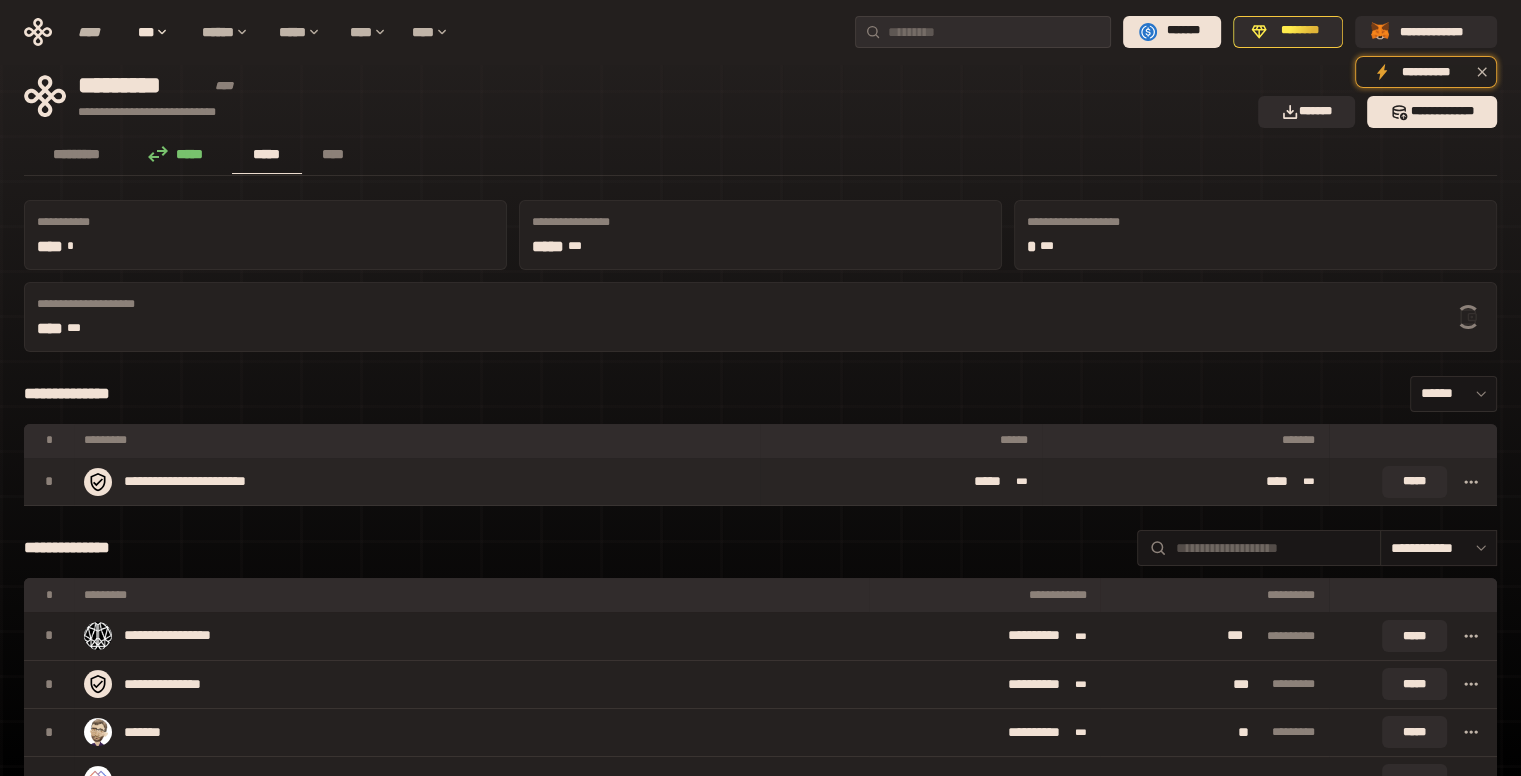 click 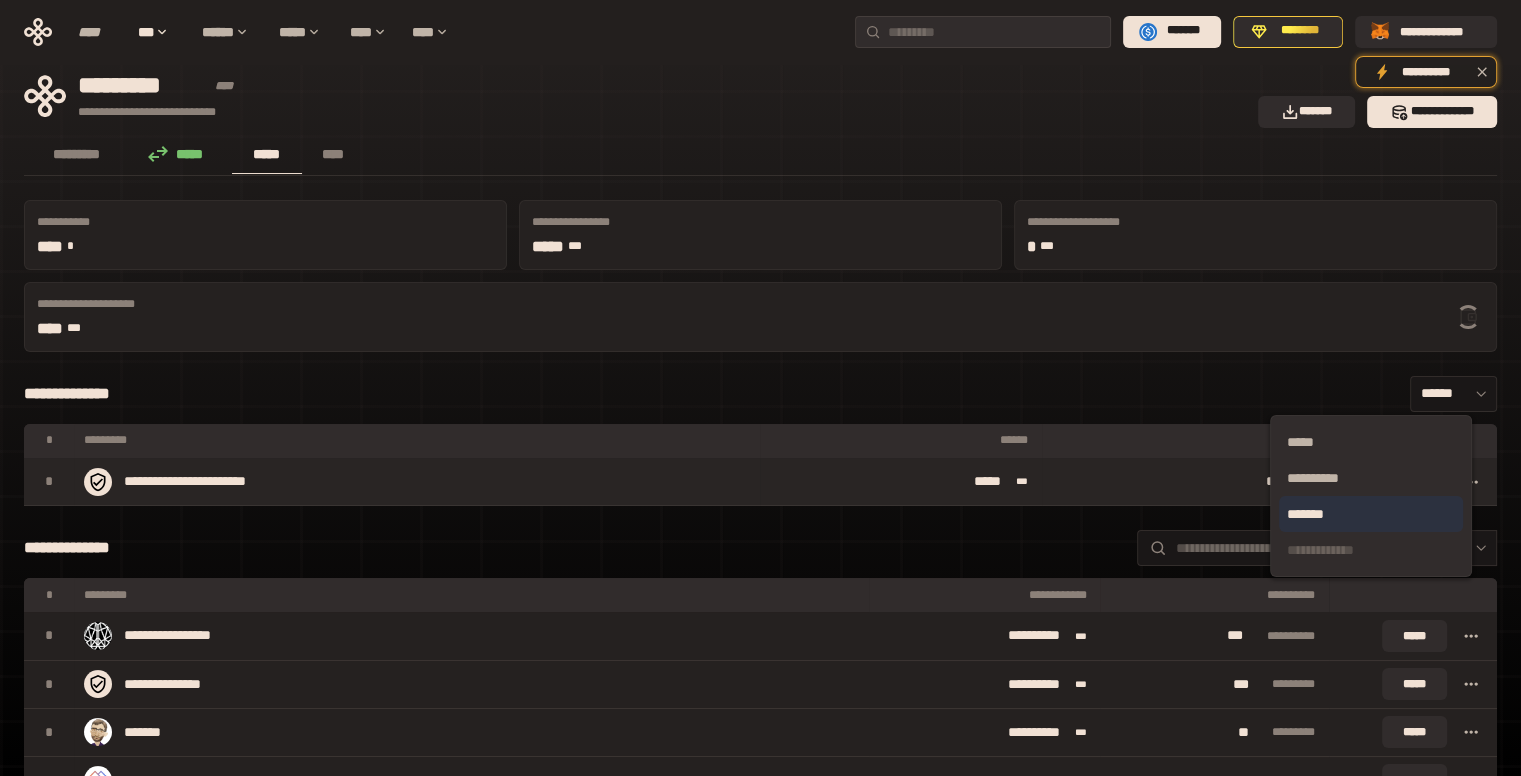 click on "*******" at bounding box center (1371, 514) 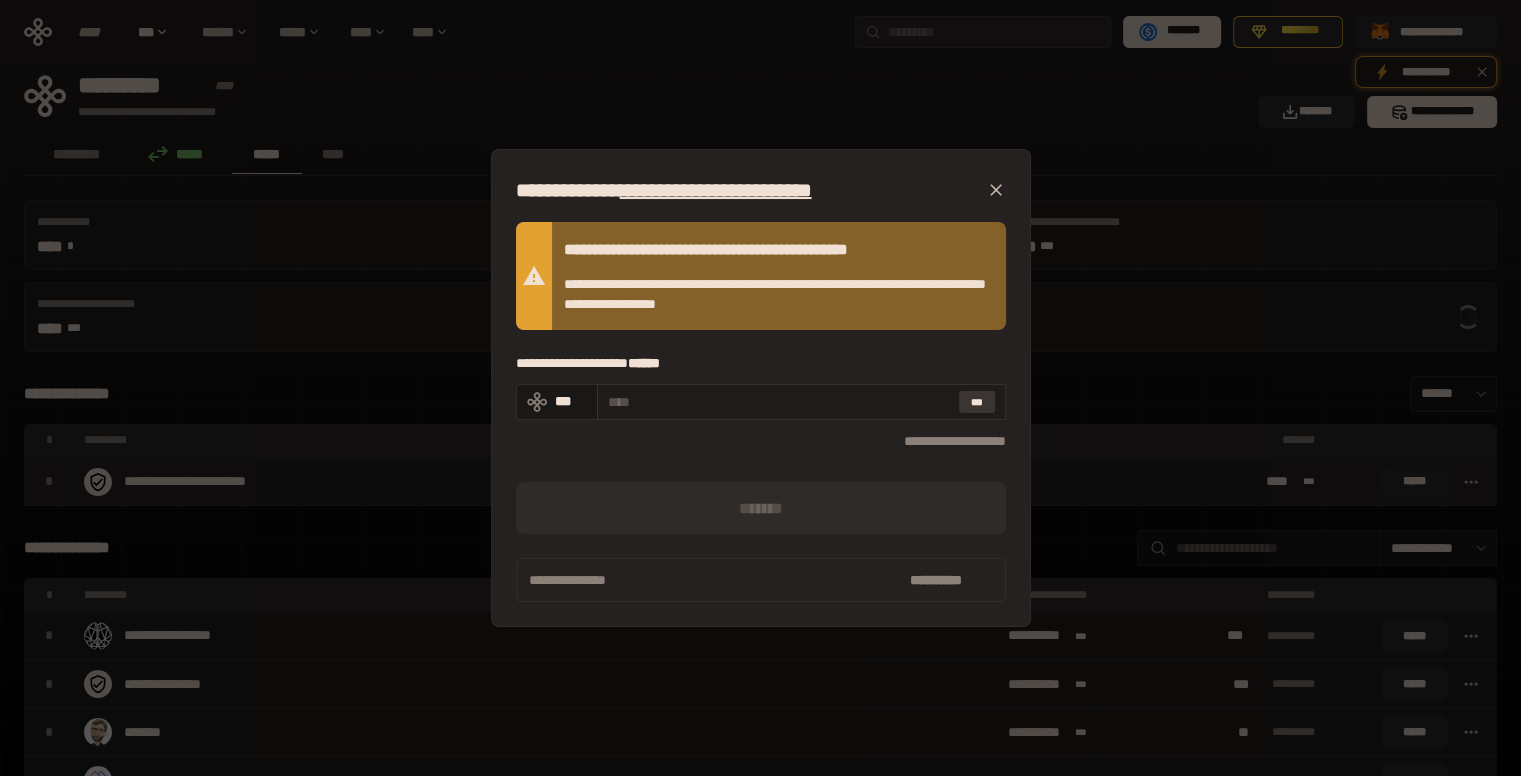 click on "***" at bounding box center [977, 402] 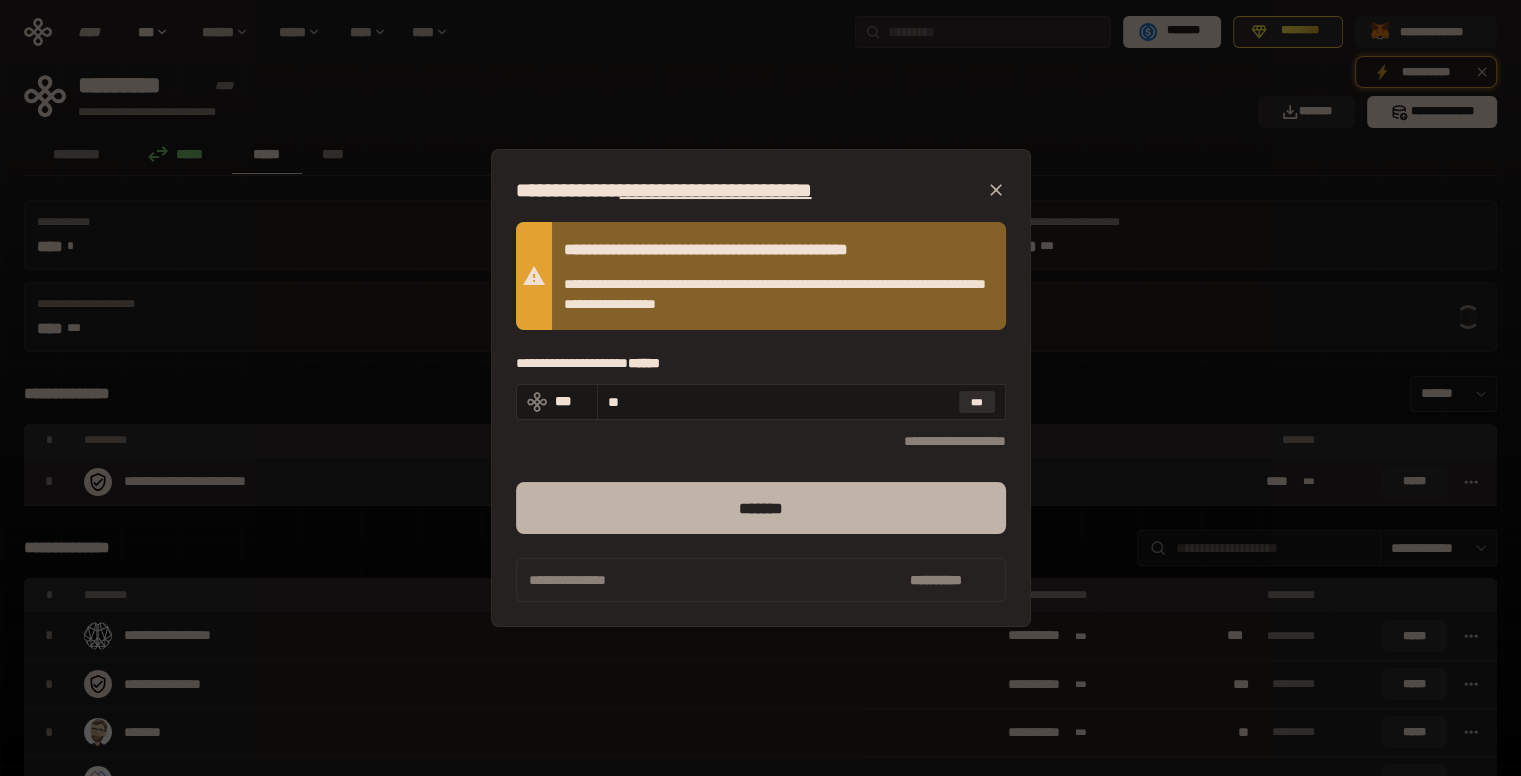click on "*******" at bounding box center [761, 508] 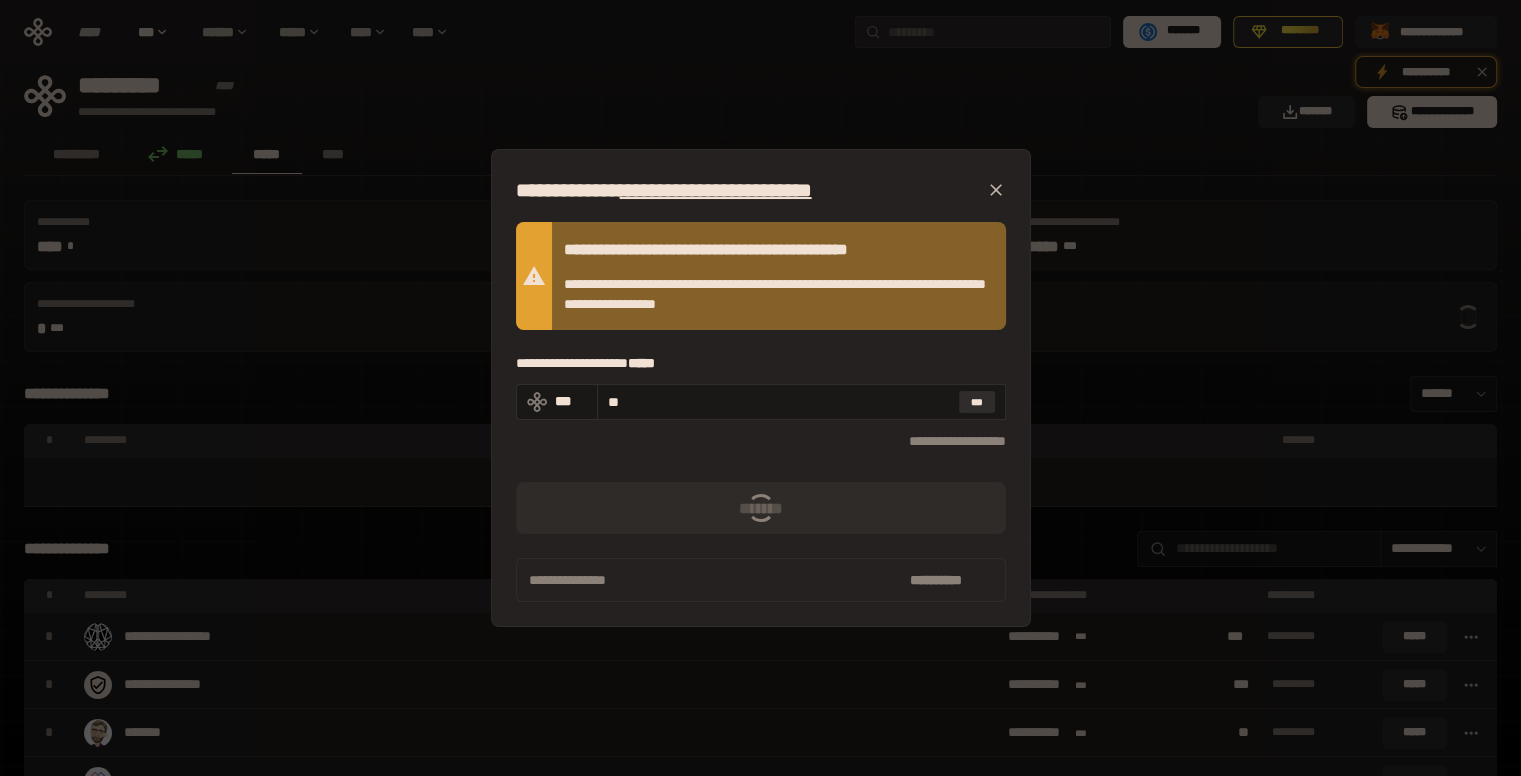 click 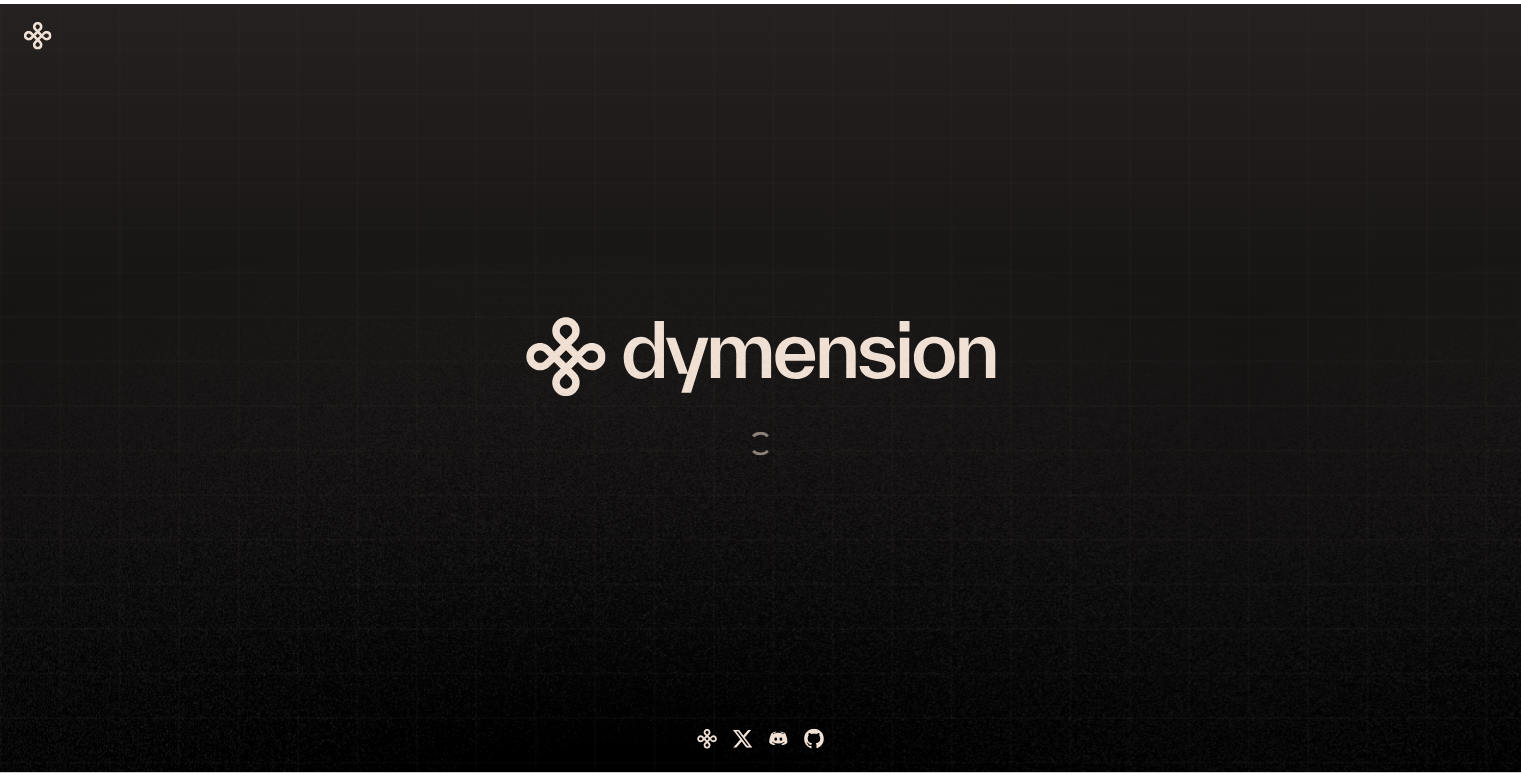 scroll, scrollTop: 0, scrollLeft: 0, axis: both 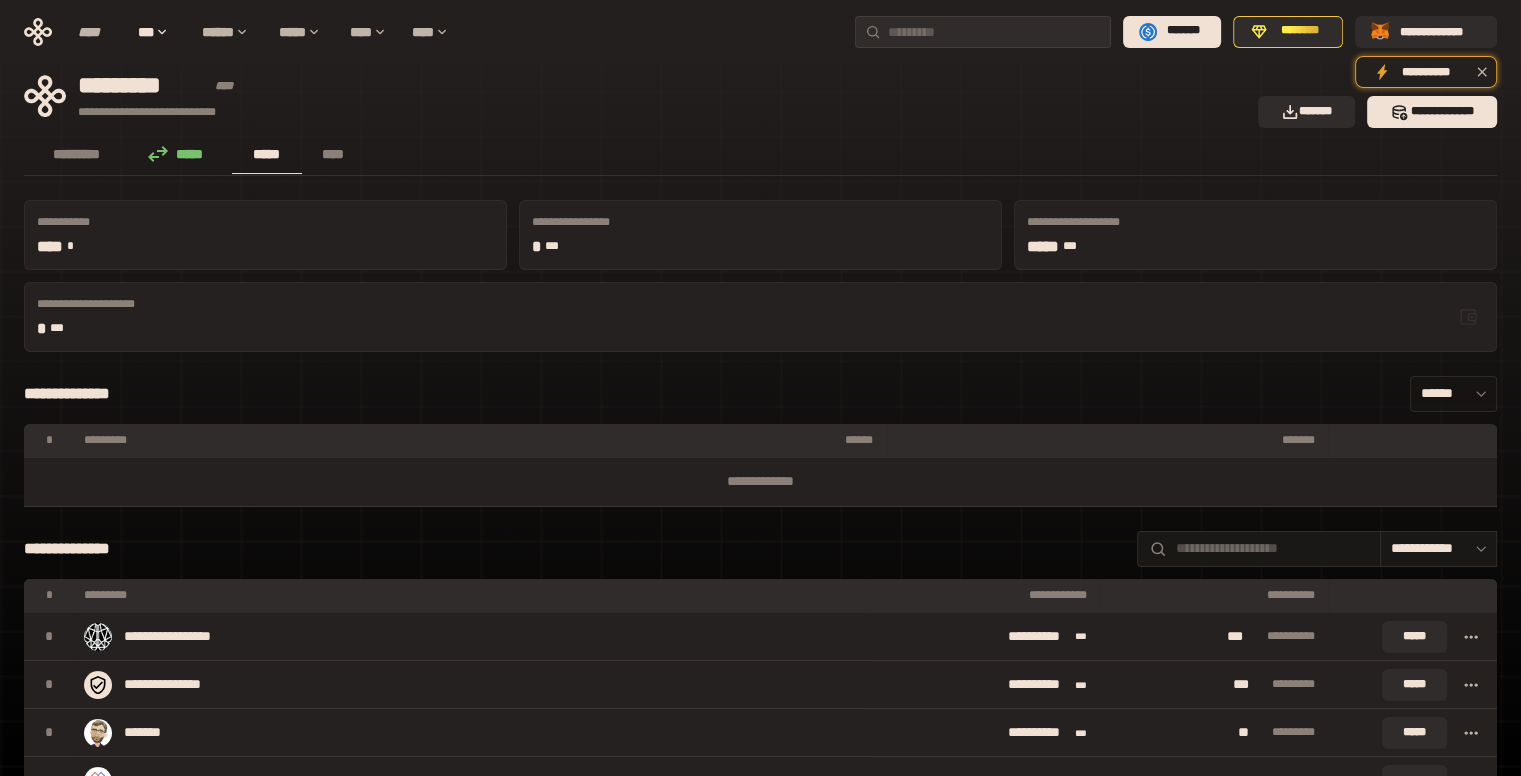 click on "******" at bounding box center (1453, 394) 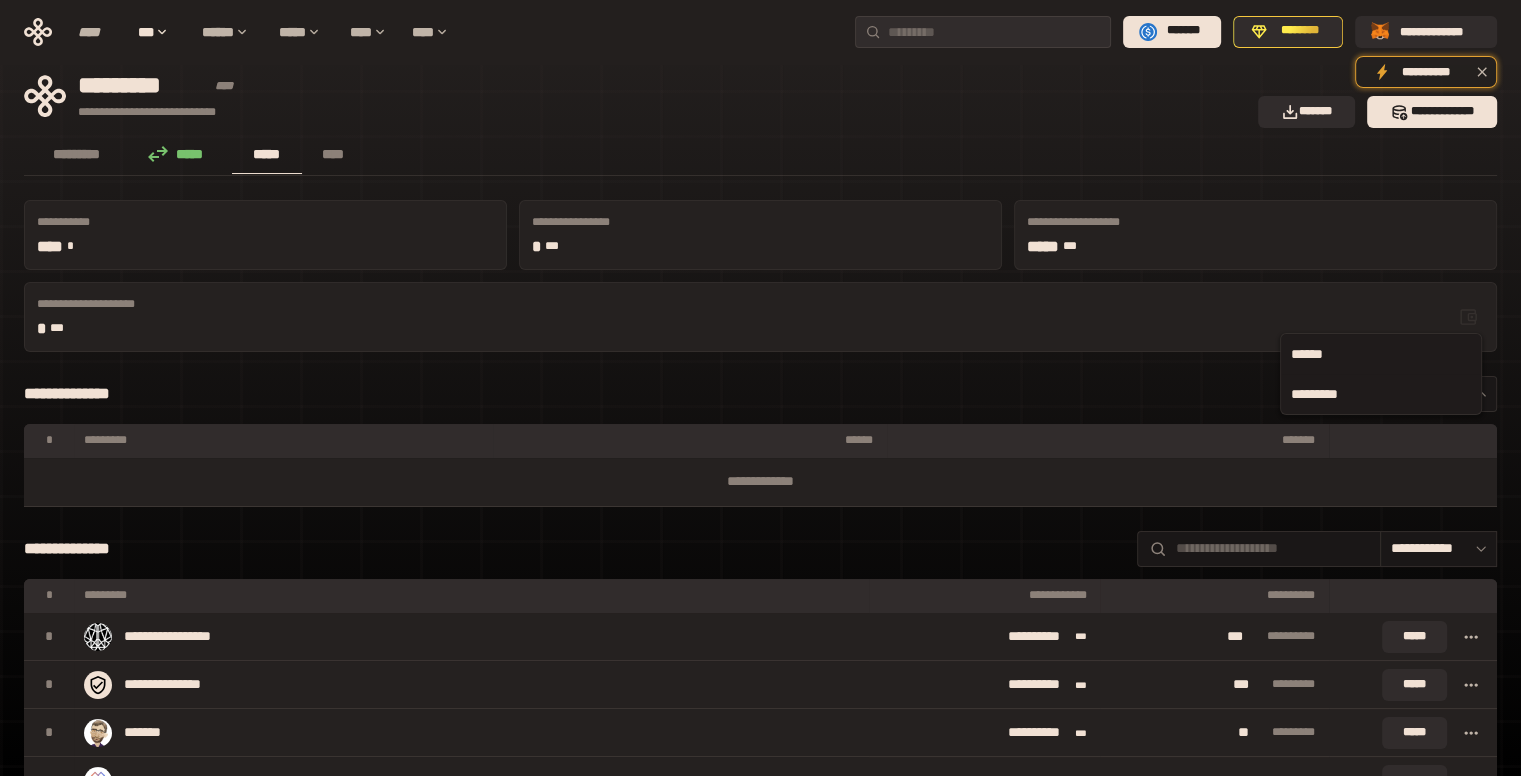click on "*********" at bounding box center [1381, 394] 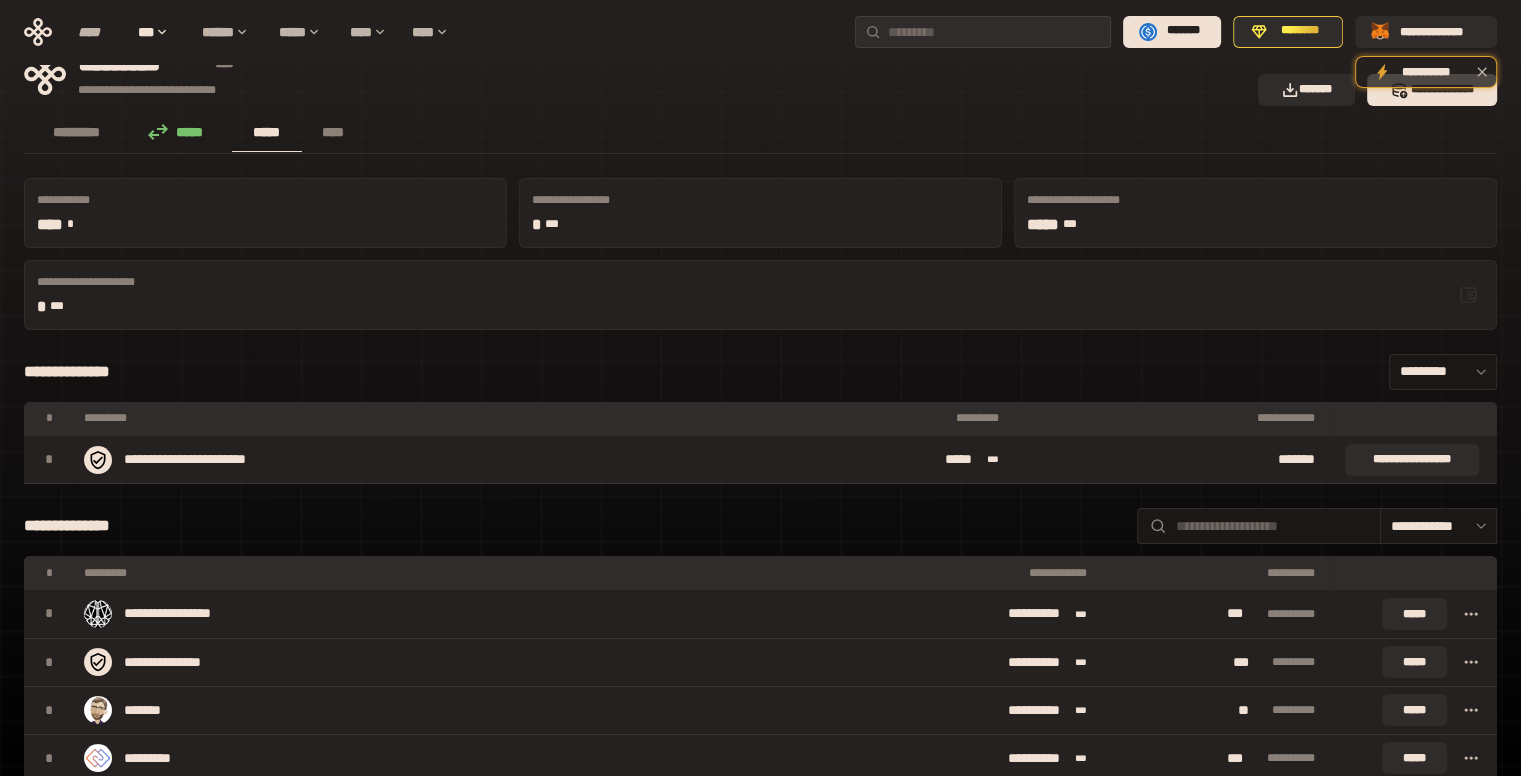 scroll, scrollTop: 0, scrollLeft: 0, axis: both 